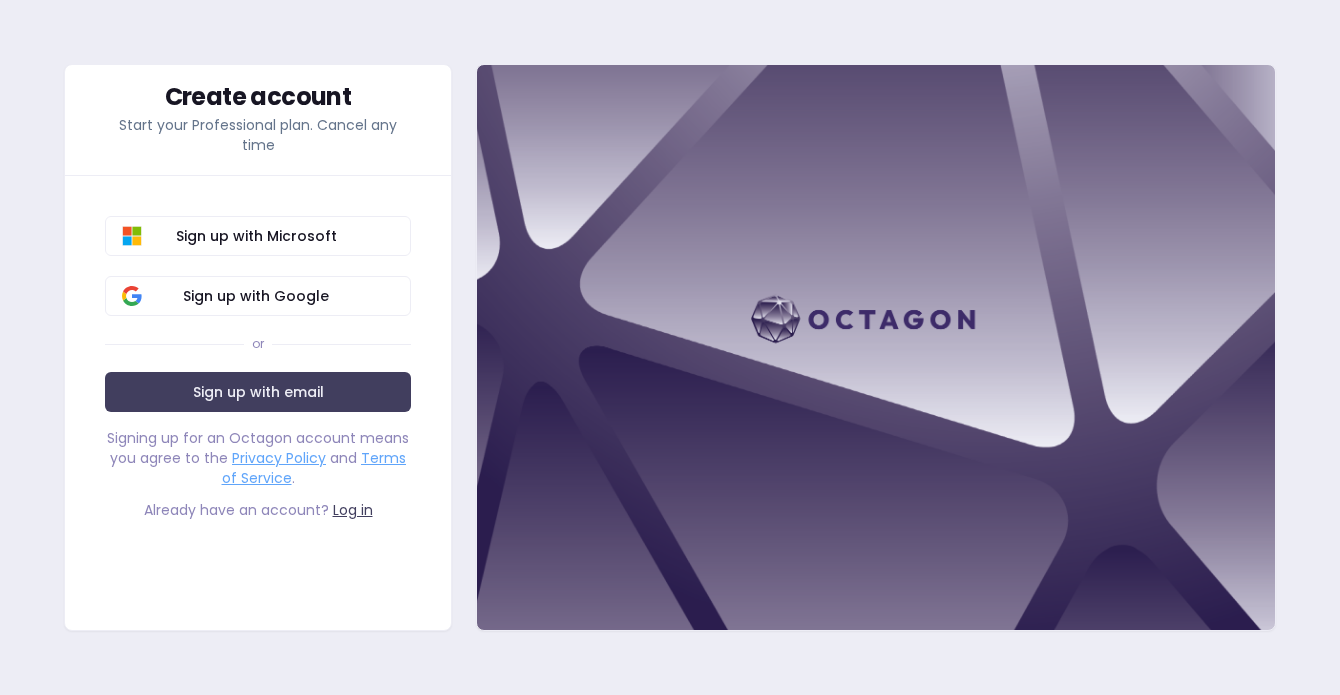 scroll, scrollTop: 0, scrollLeft: 0, axis: both 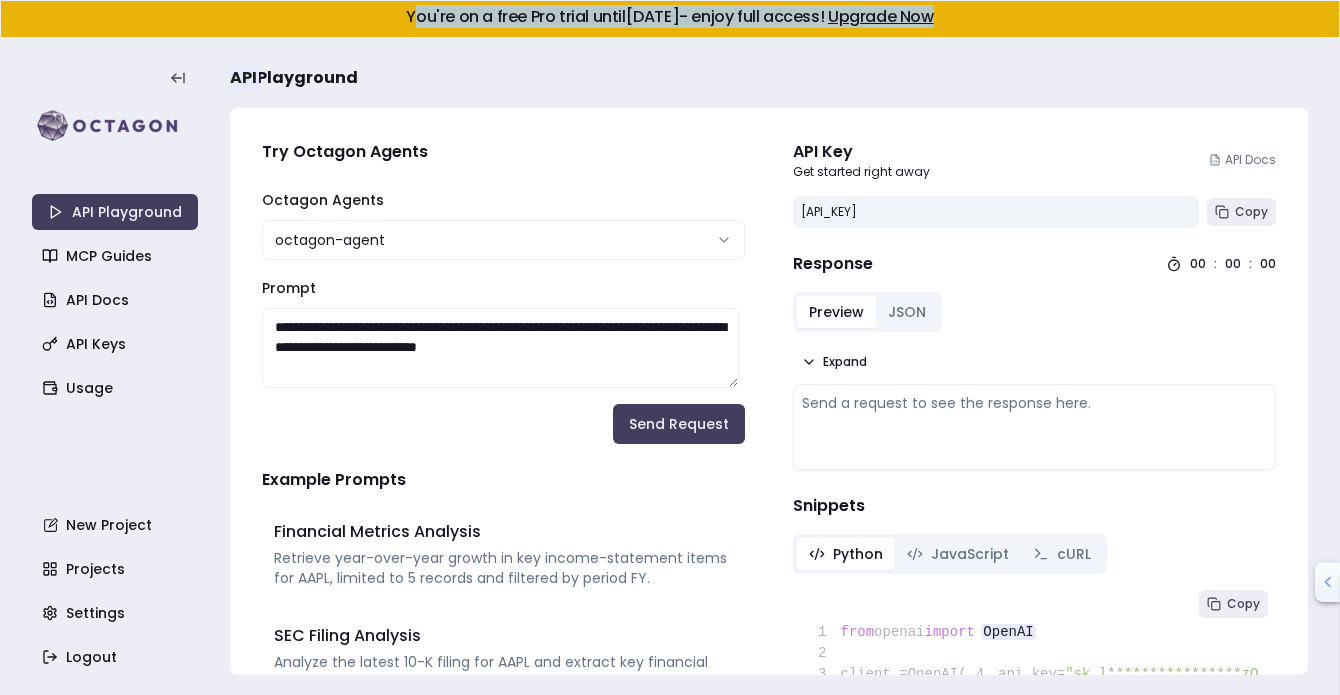 drag, startPoint x: 388, startPoint y: 21, endPoint x: 963, endPoint y: 34, distance: 575.1469 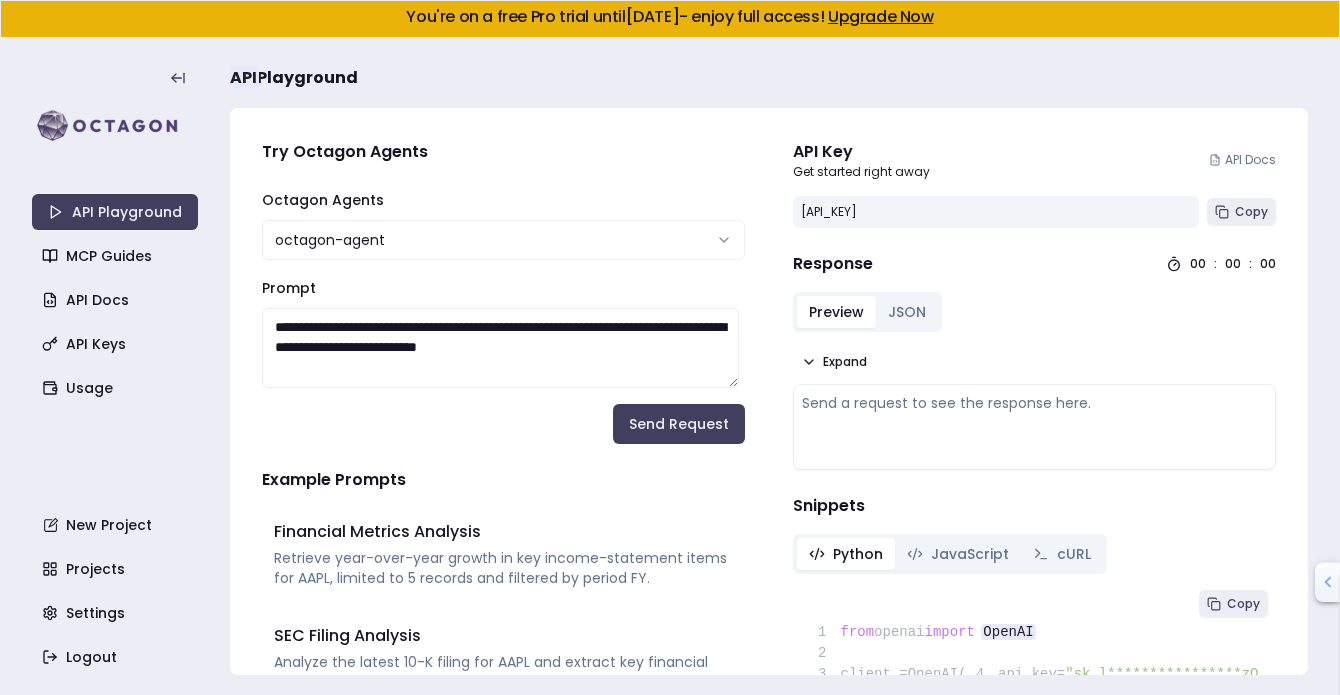 click on "API  Playground" at bounding box center (769, 78) 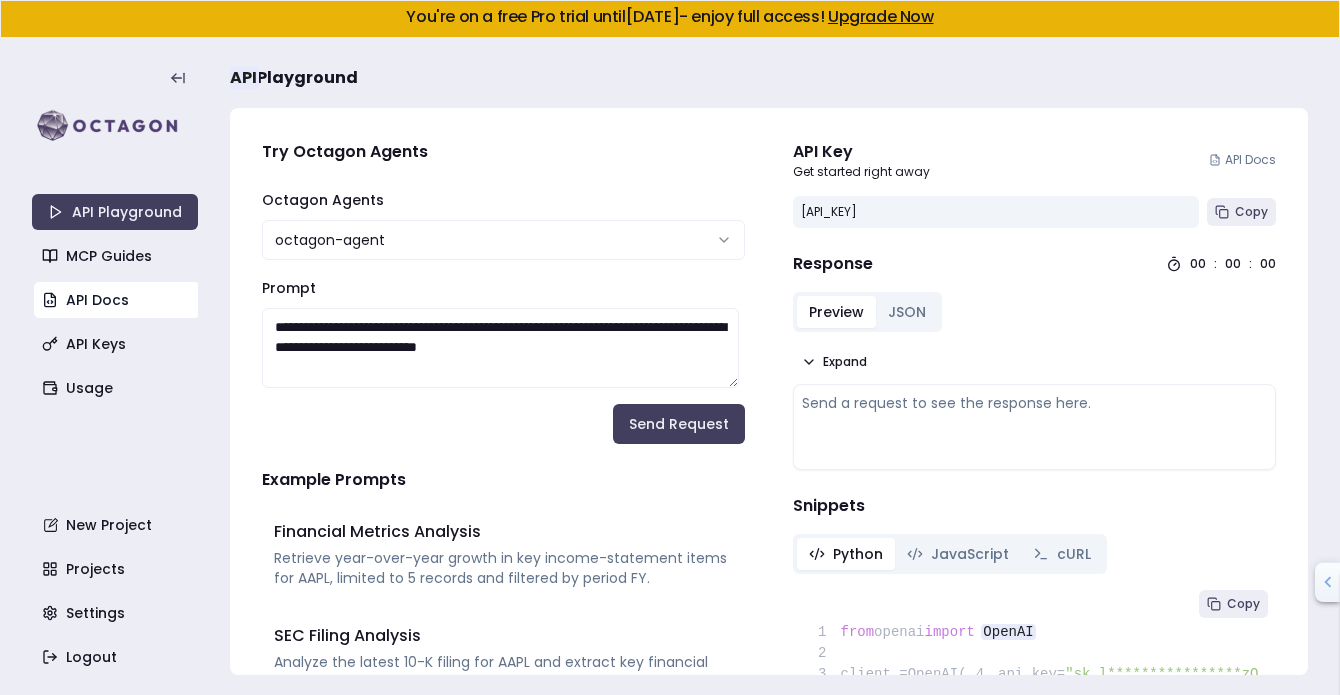 click on "API Docs" at bounding box center (117, 300) 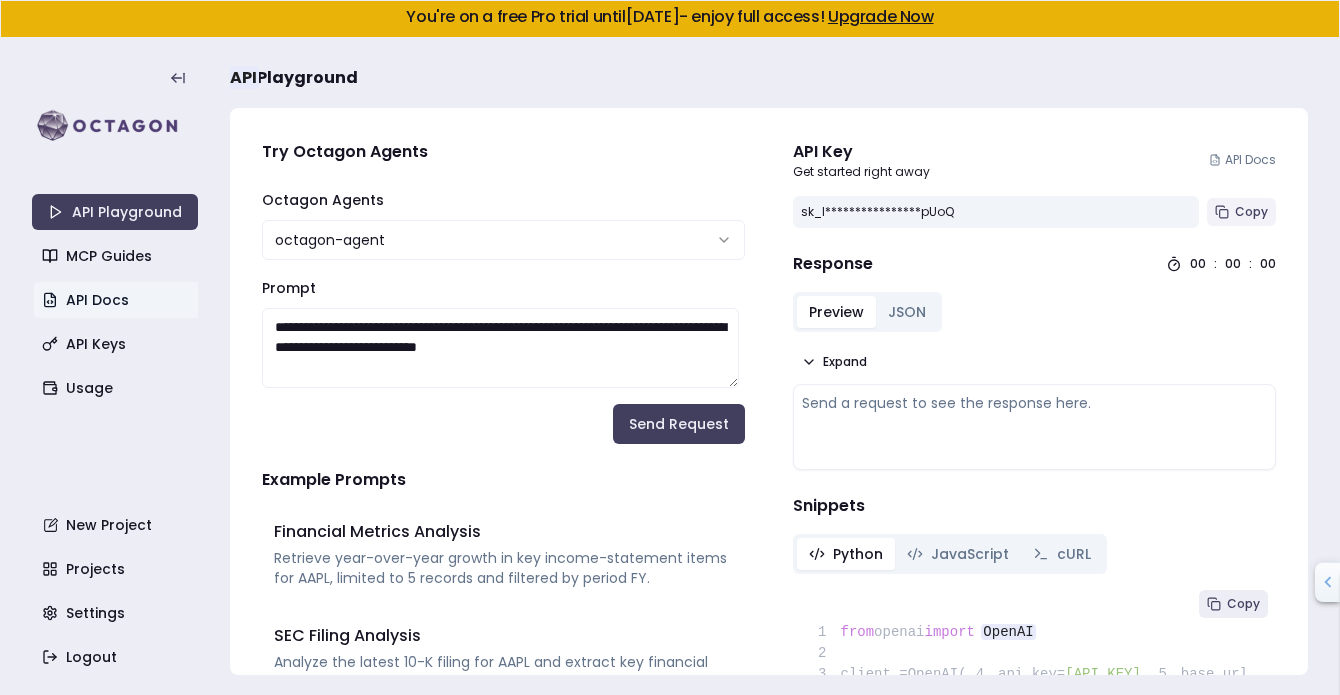 click on "Copy" at bounding box center [1241, 212] 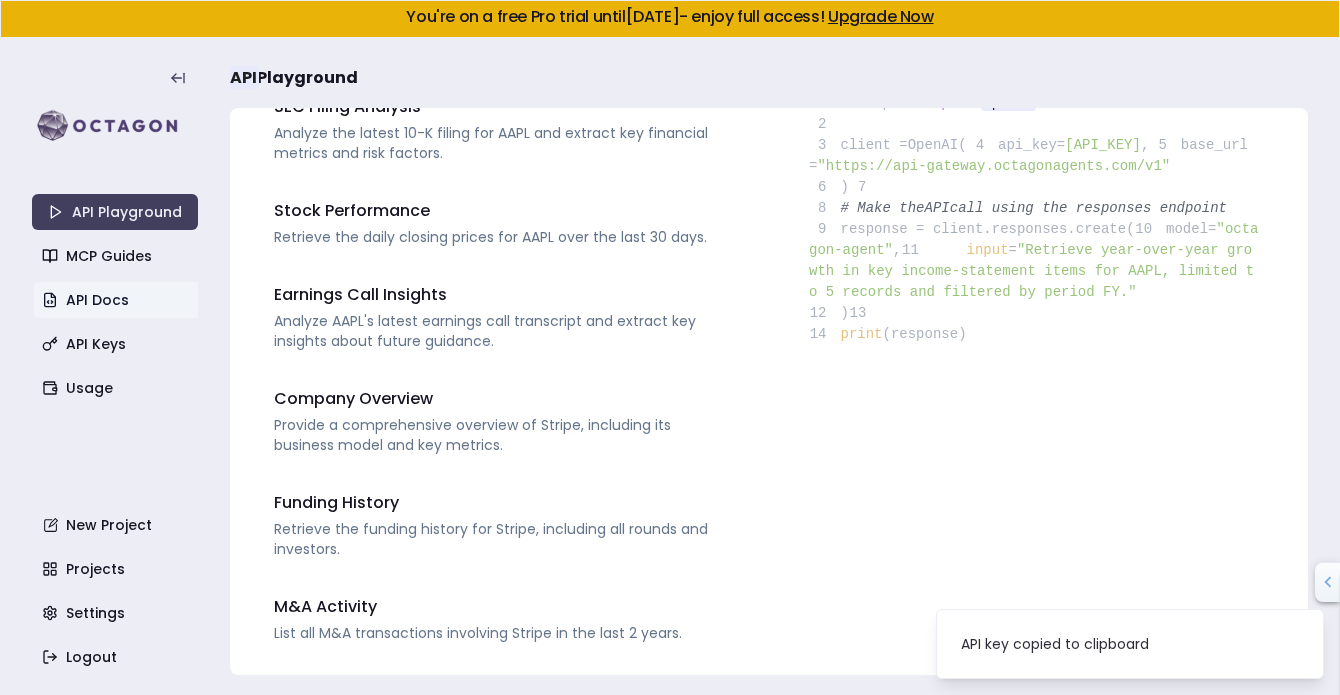 scroll, scrollTop: 852, scrollLeft: 0, axis: vertical 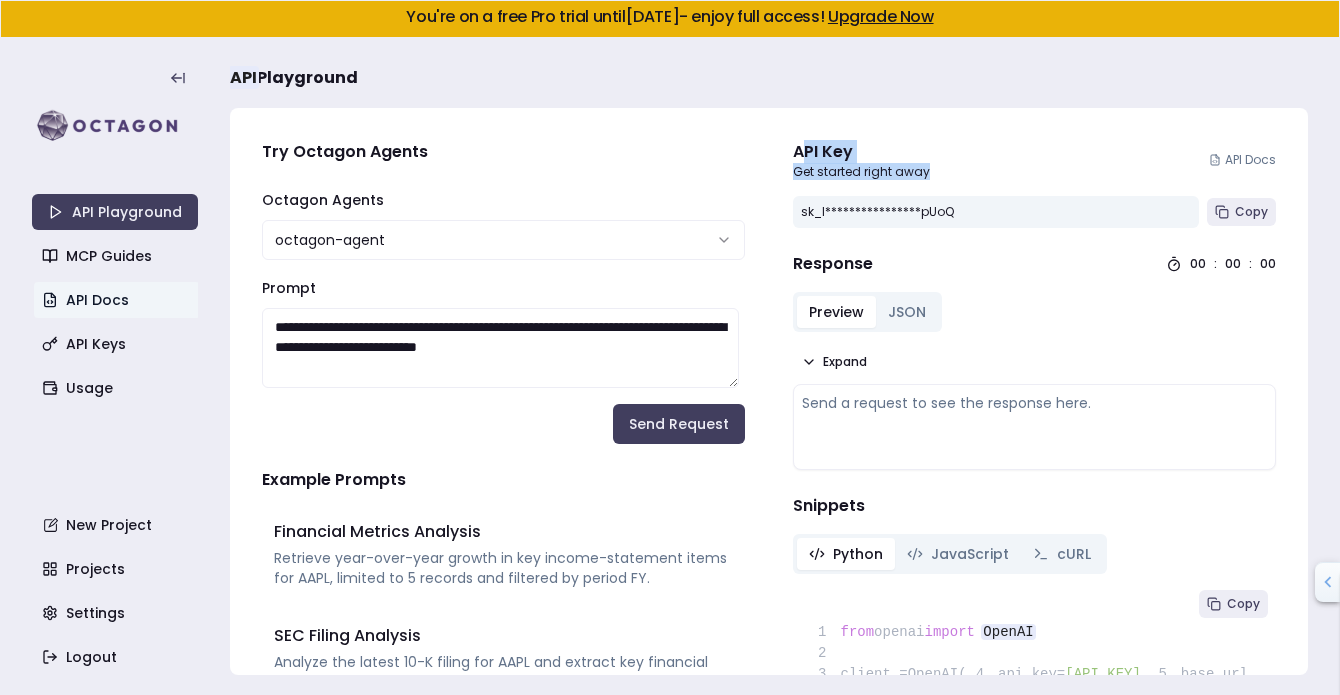 drag, startPoint x: 791, startPoint y: 159, endPoint x: 1037, endPoint y: 173, distance: 246.39806 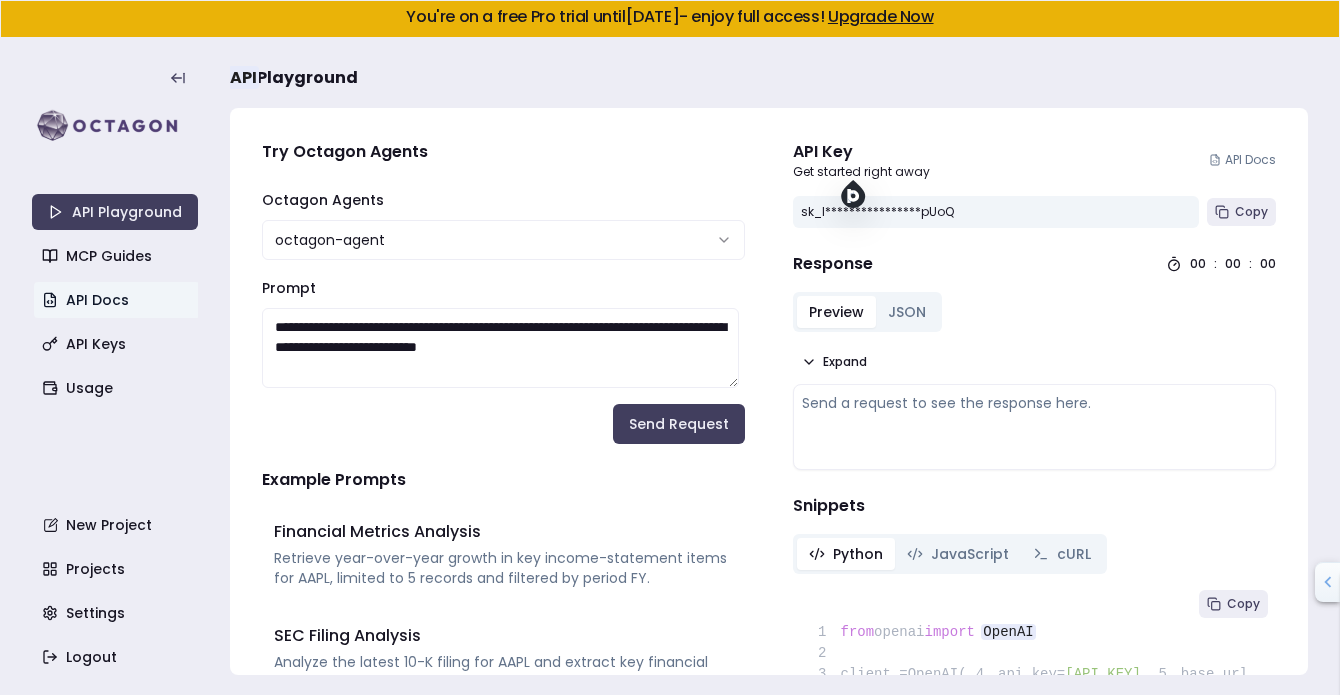 click on "**********" at bounding box center [1034, 184] 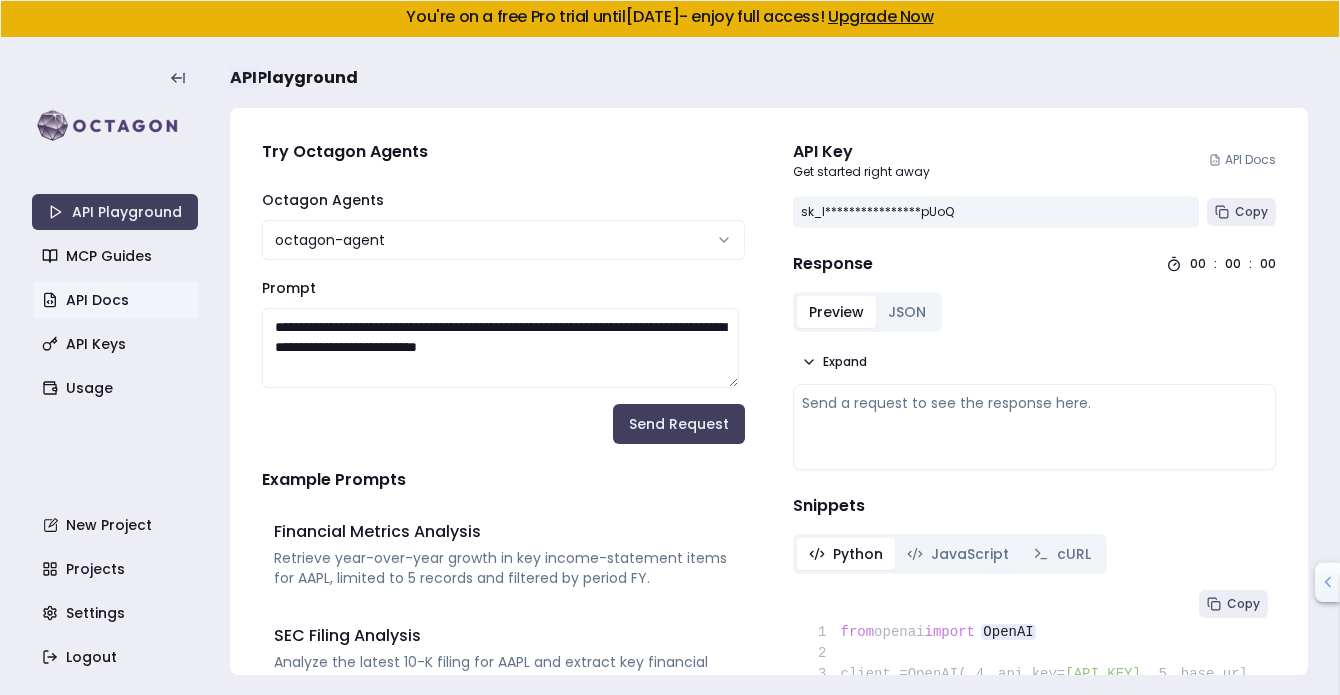 click on "**********" at bounding box center [670, 347] 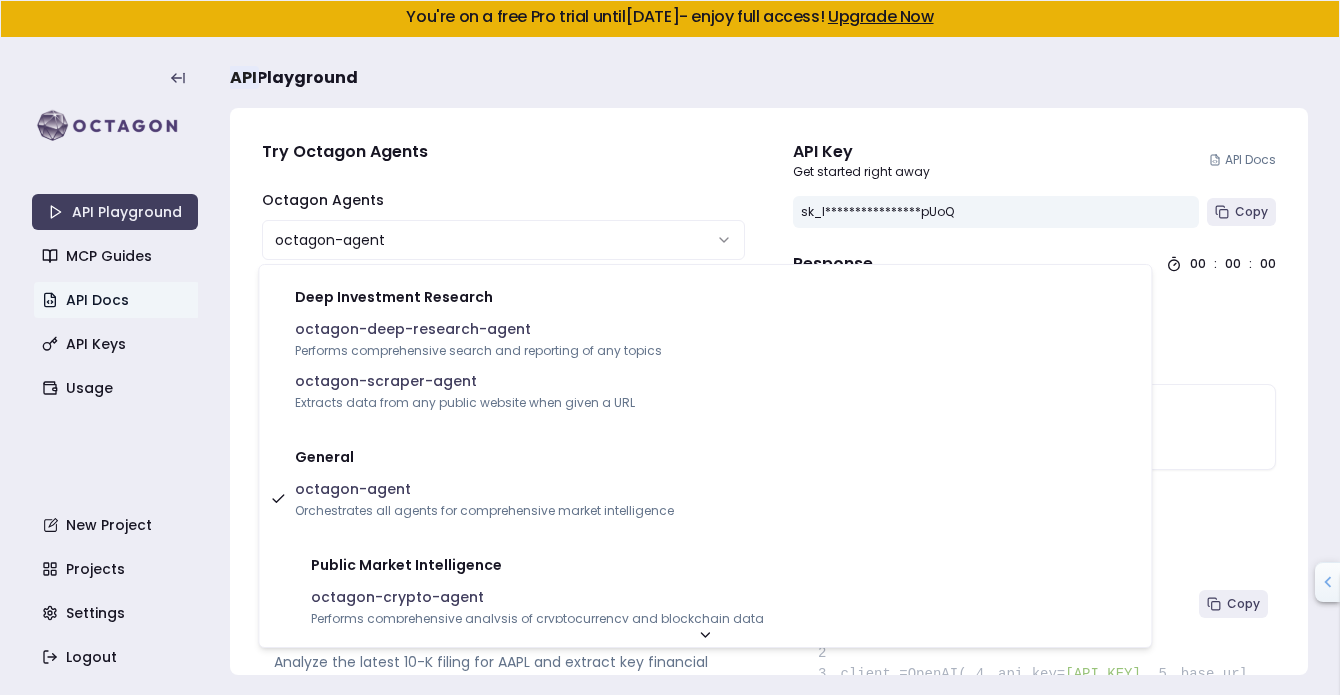 select on "**********" 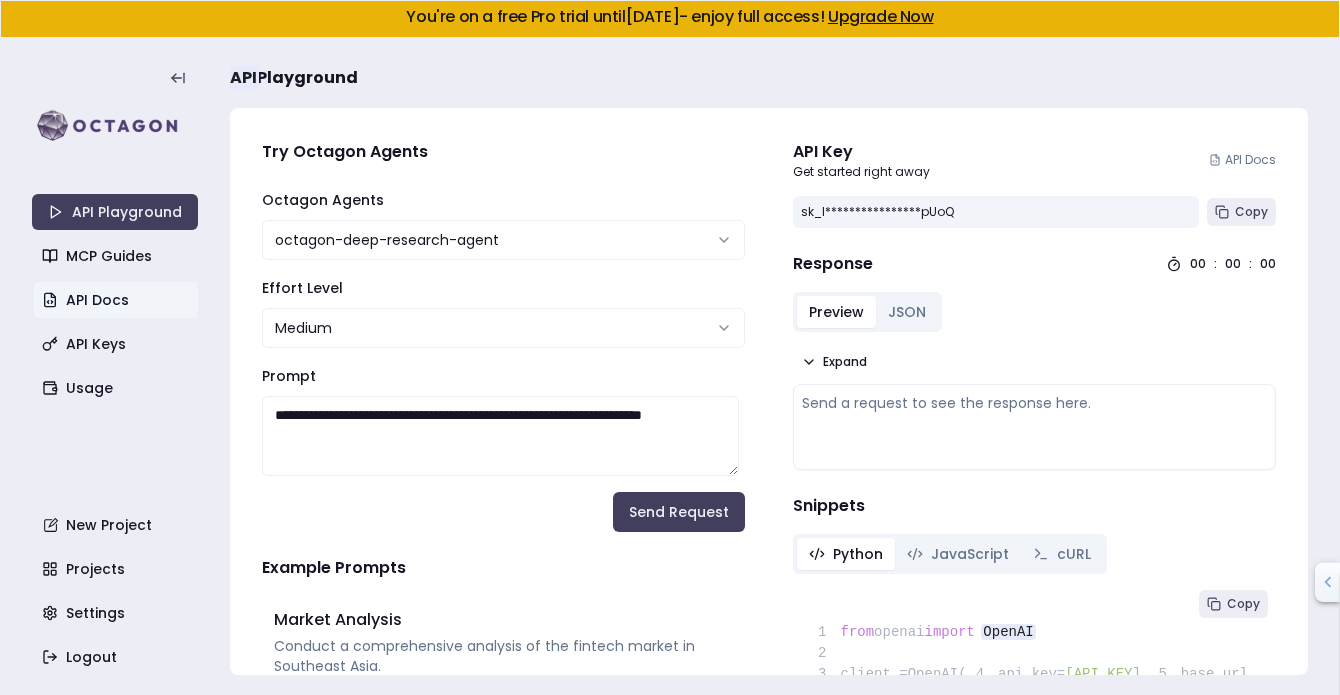 click on "**********" at bounding box center [670, 347] 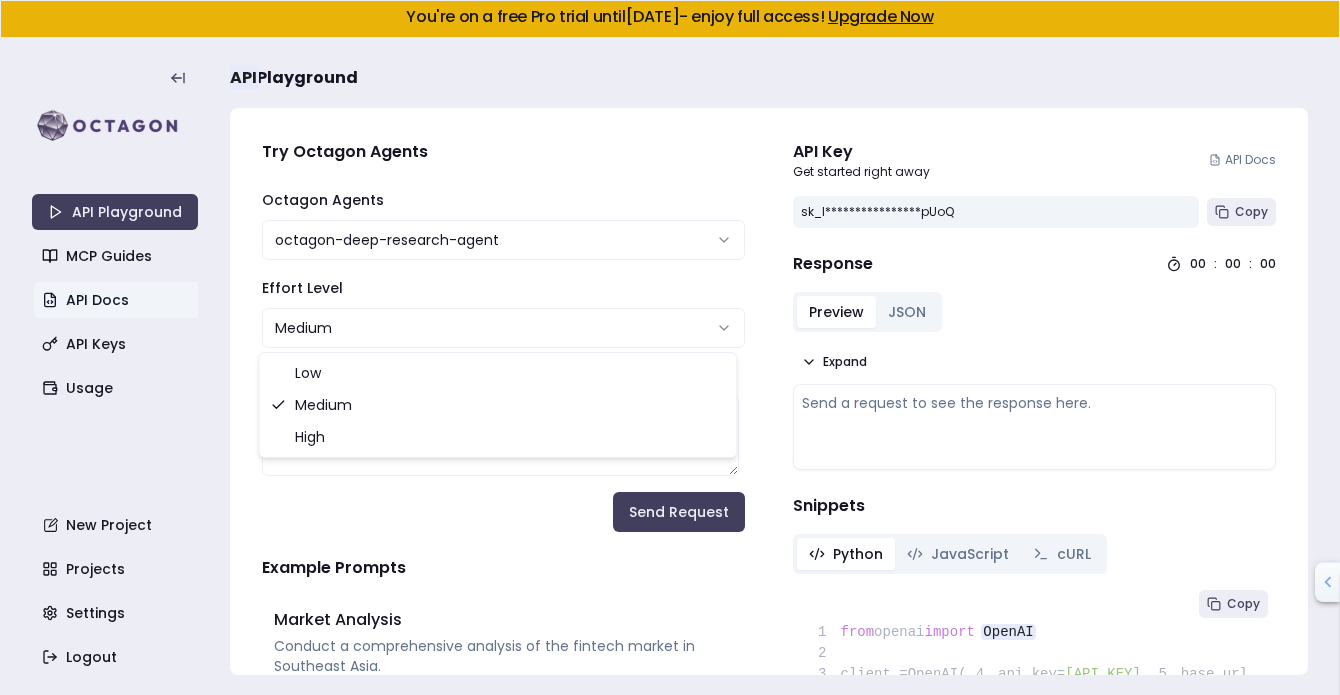 select on "****" 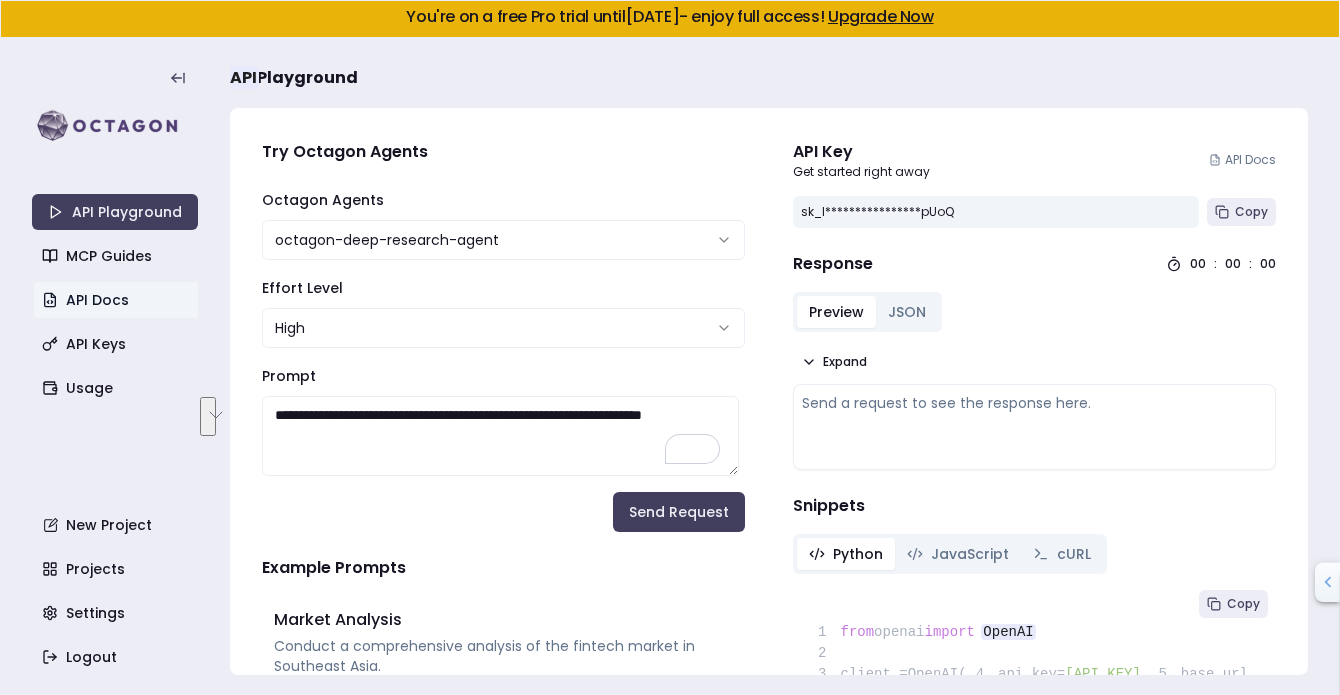 drag, startPoint x: 447, startPoint y: 445, endPoint x: 563, endPoint y: 419, distance: 118.87809 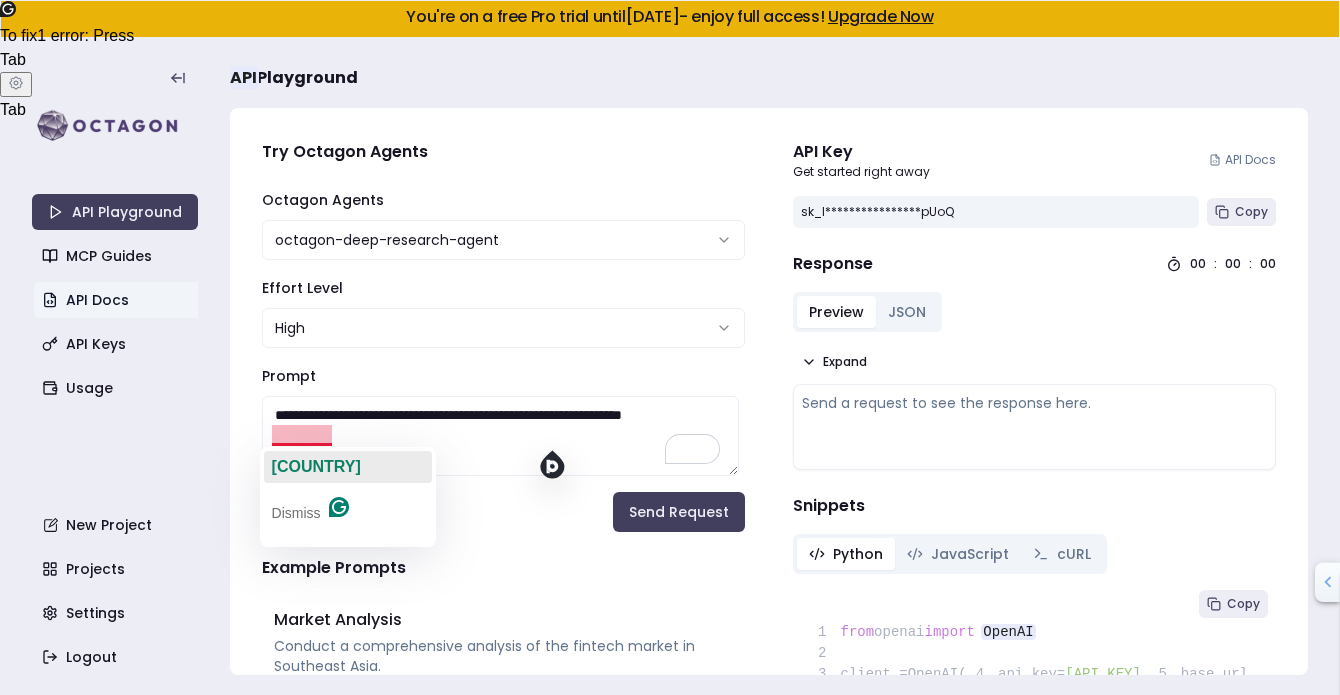 click on "[COUNTRY]" 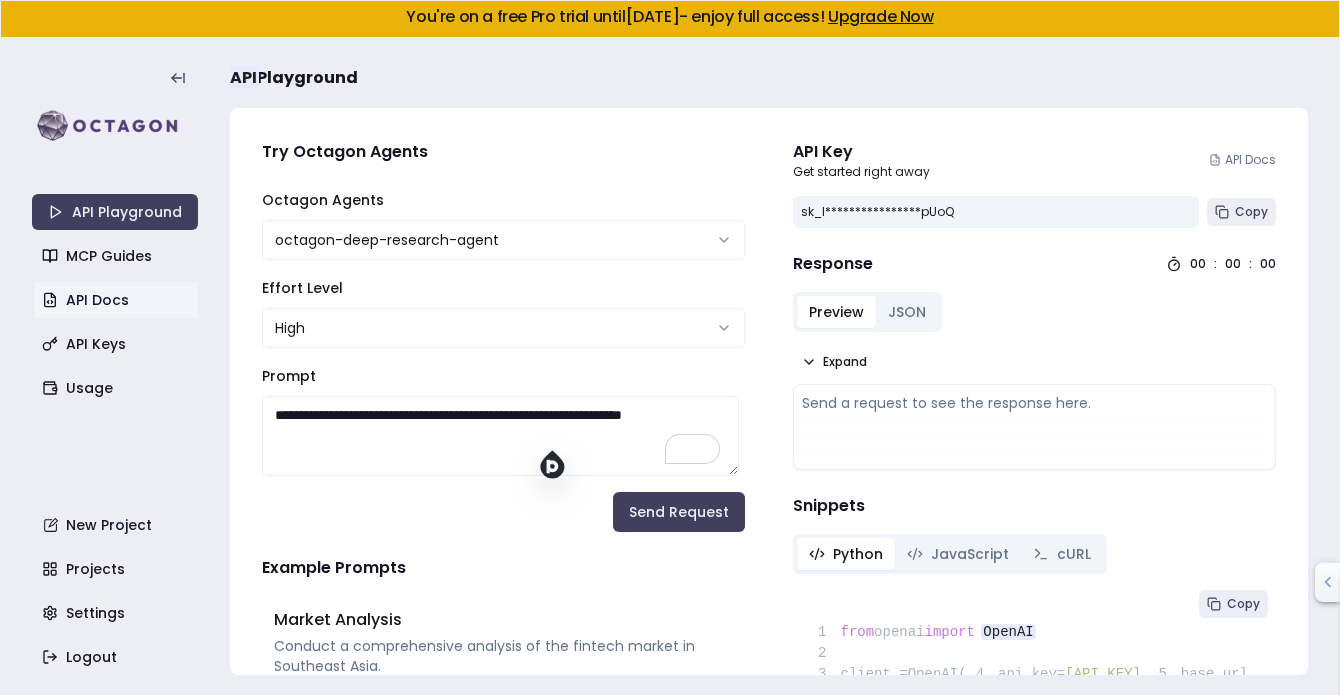 click on "**********" at bounding box center [500, 436] 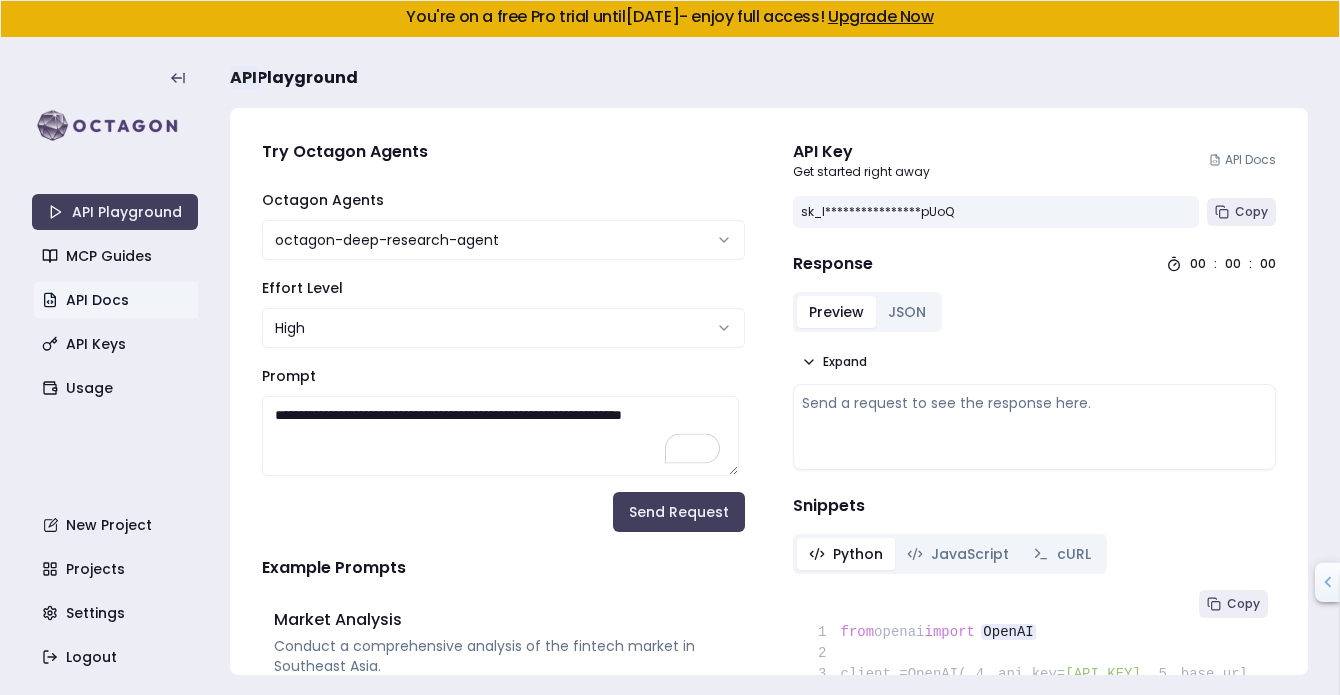 drag, startPoint x: 339, startPoint y: 438, endPoint x: 352, endPoint y: 420, distance: 22.203604 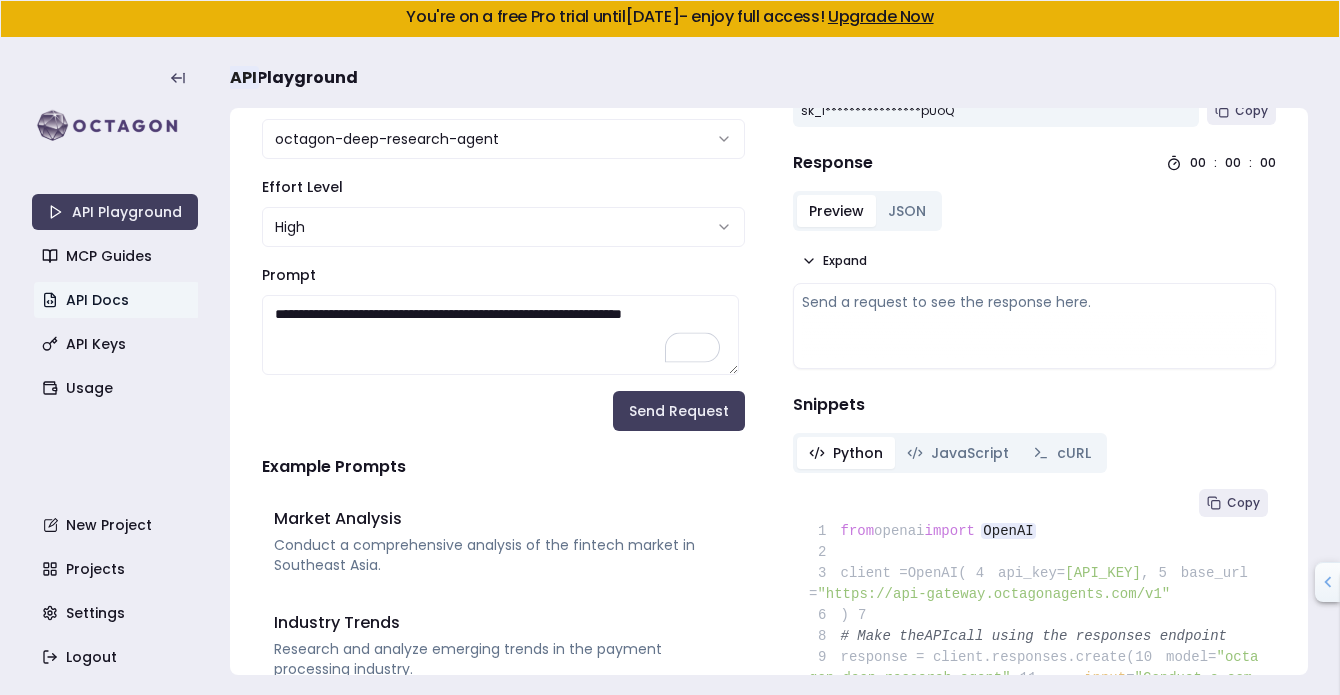 scroll, scrollTop: 200, scrollLeft: 0, axis: vertical 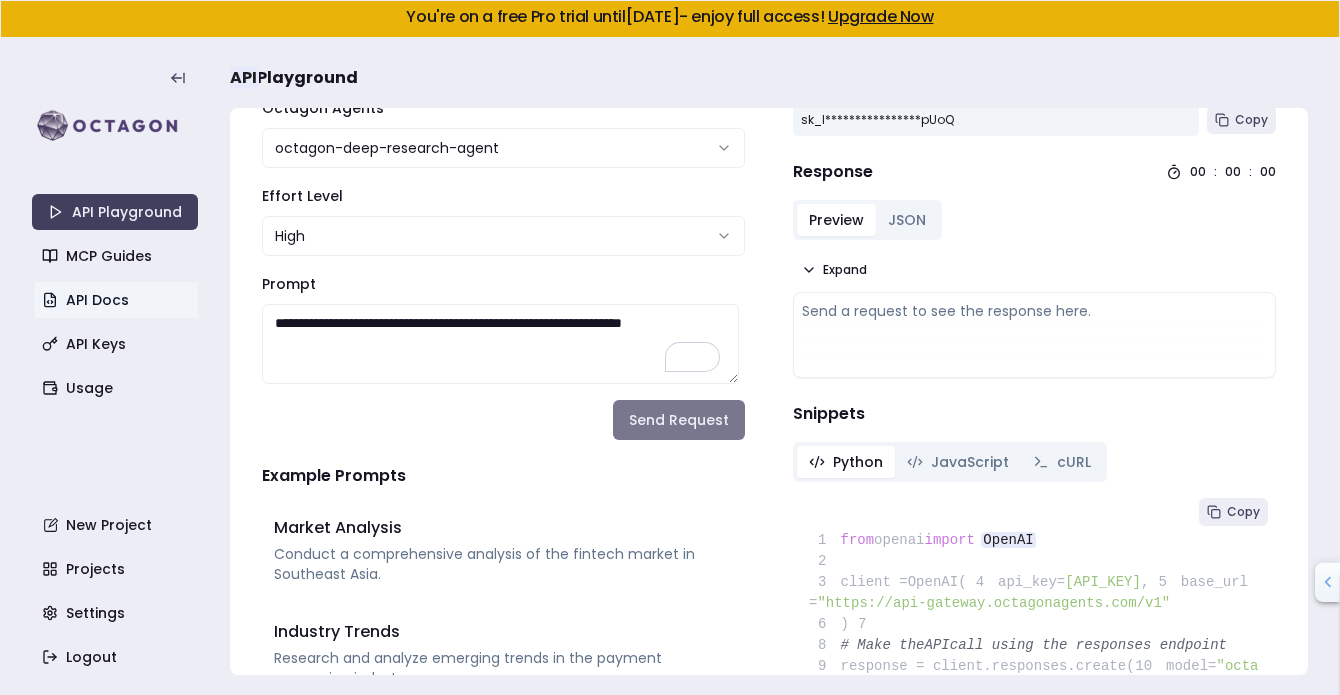 type on "**********" 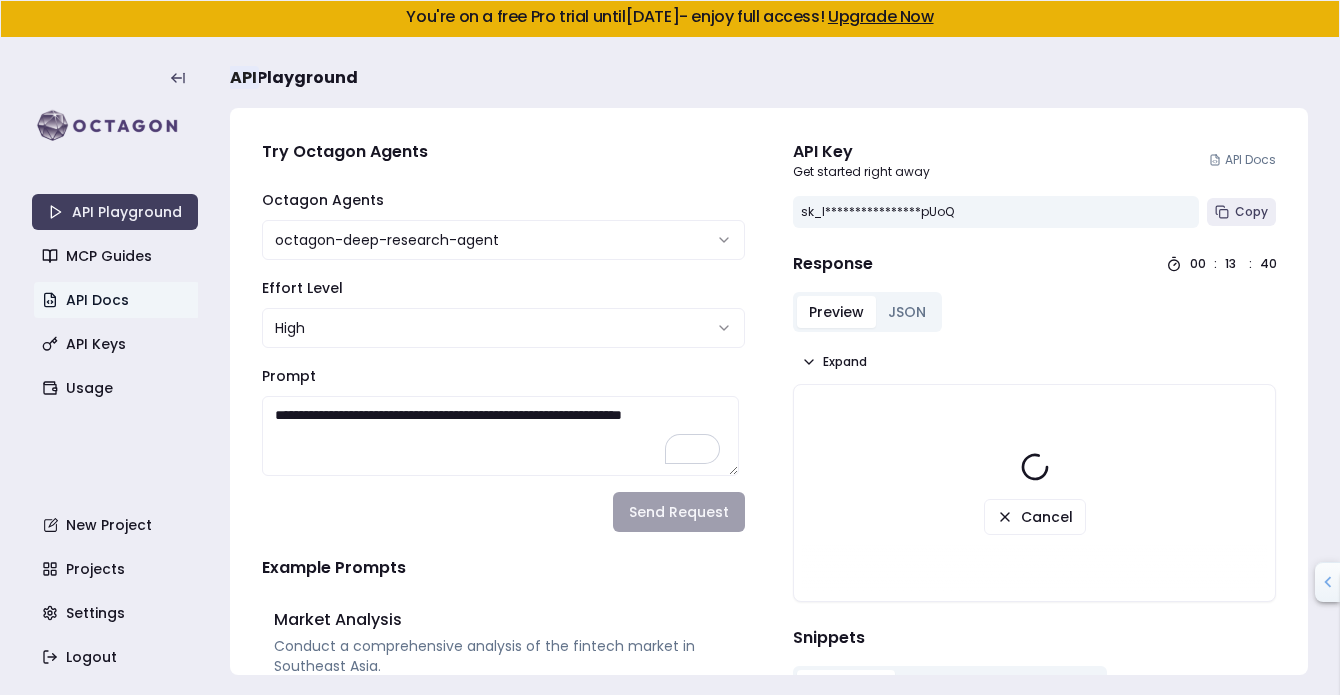 click on "JSON" at bounding box center [907, 312] 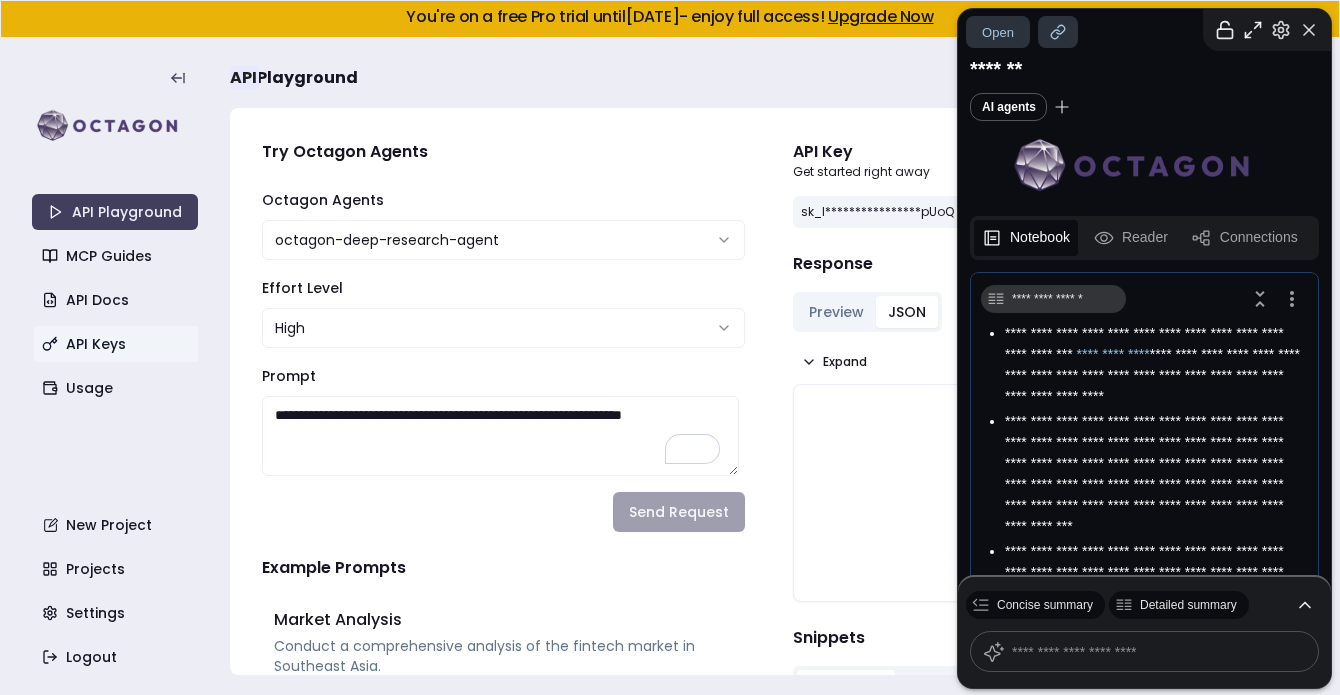 click 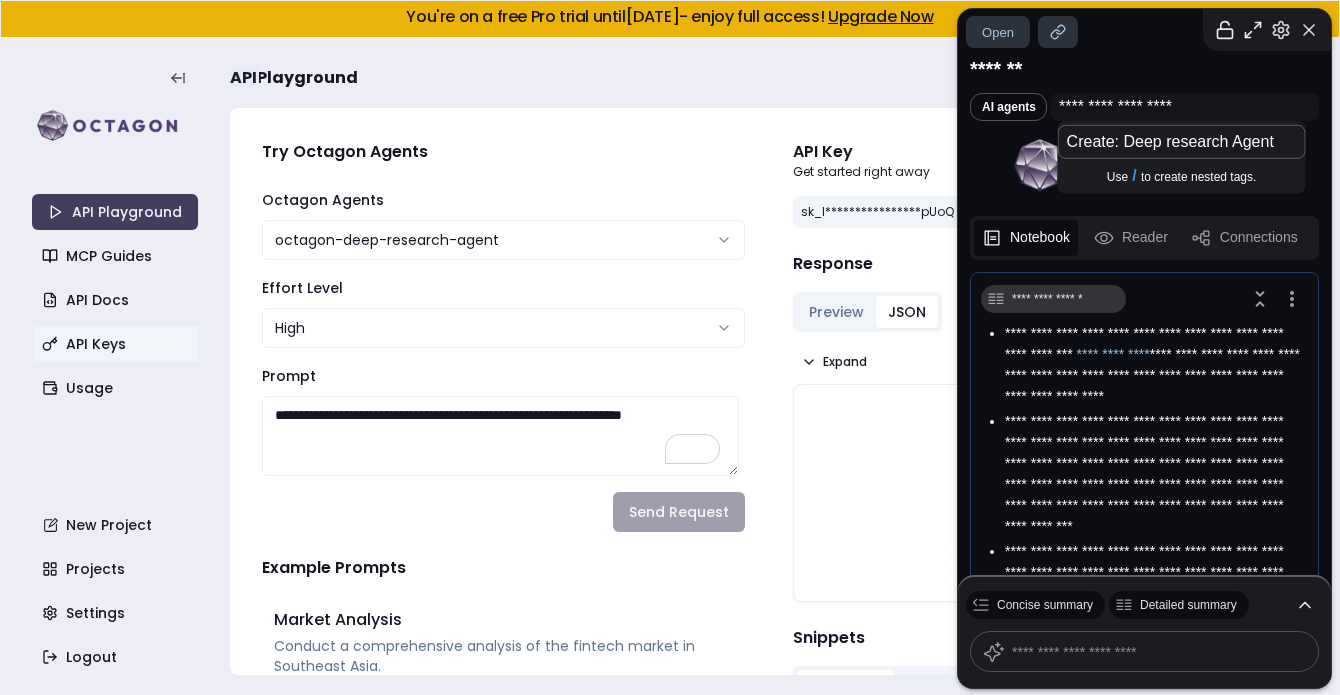 type on "**********" 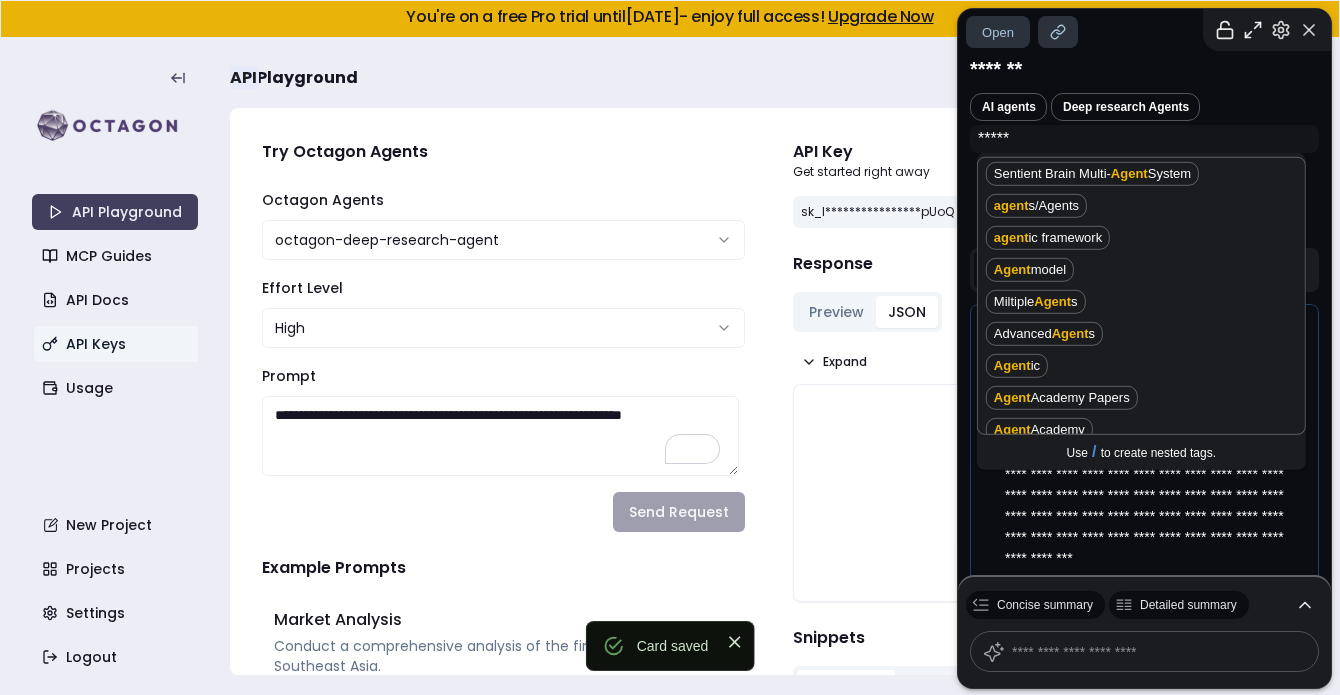 type on "******" 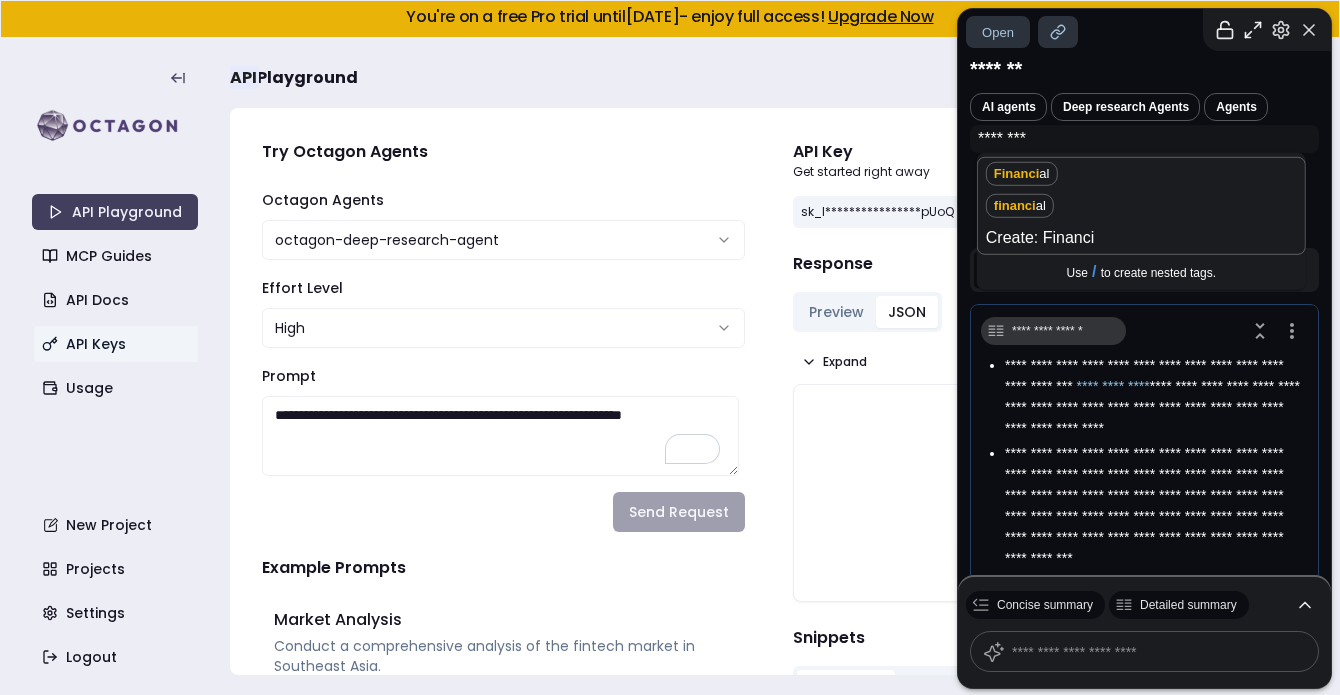 type on "*********" 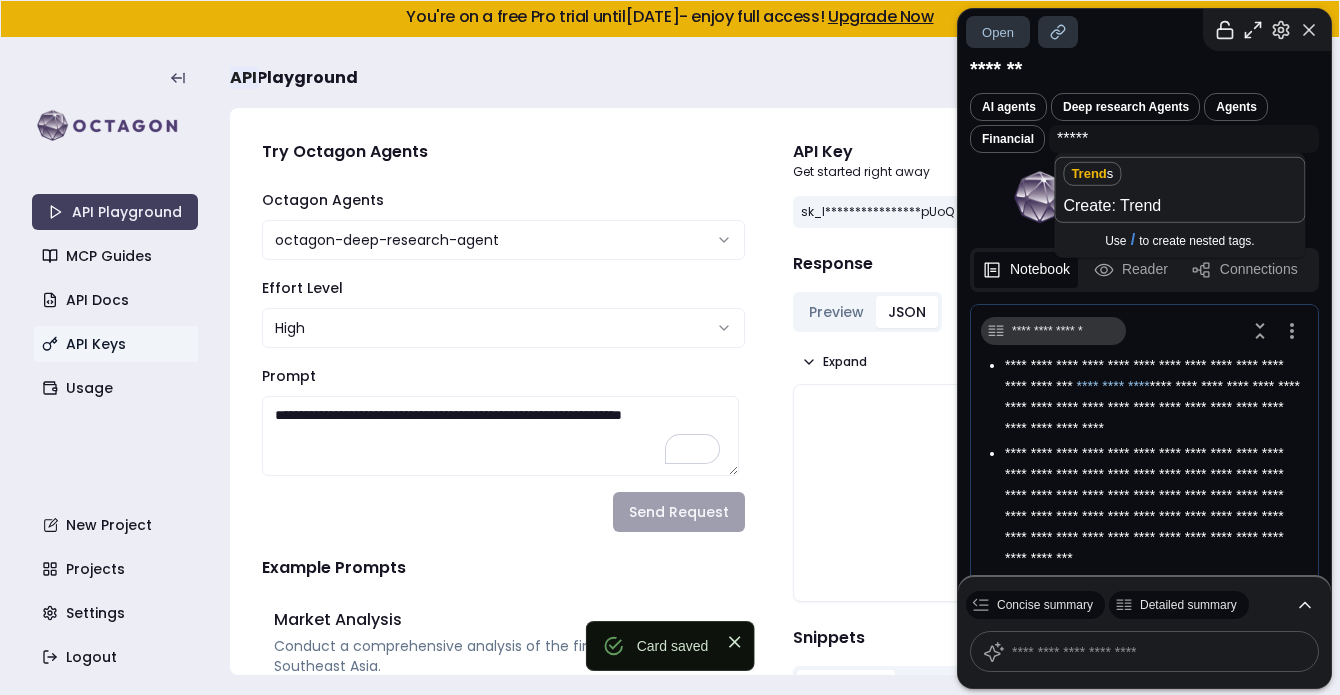 type on "******" 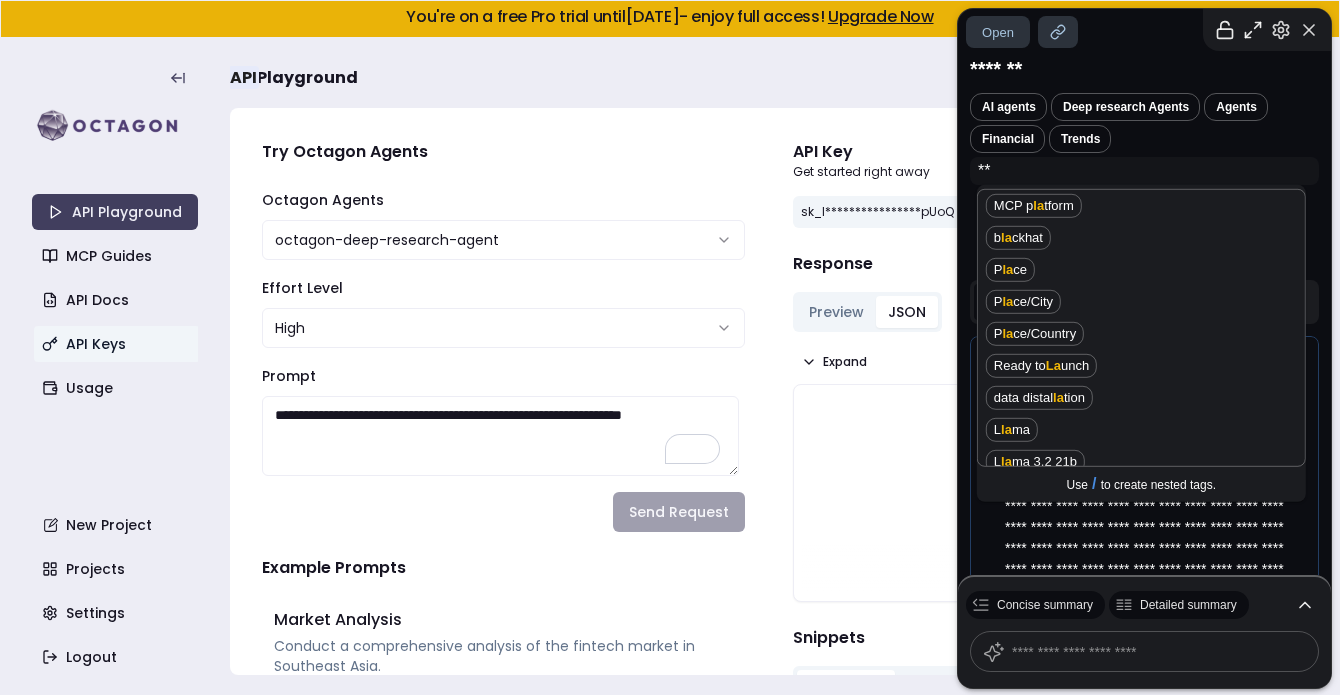 type on "***" 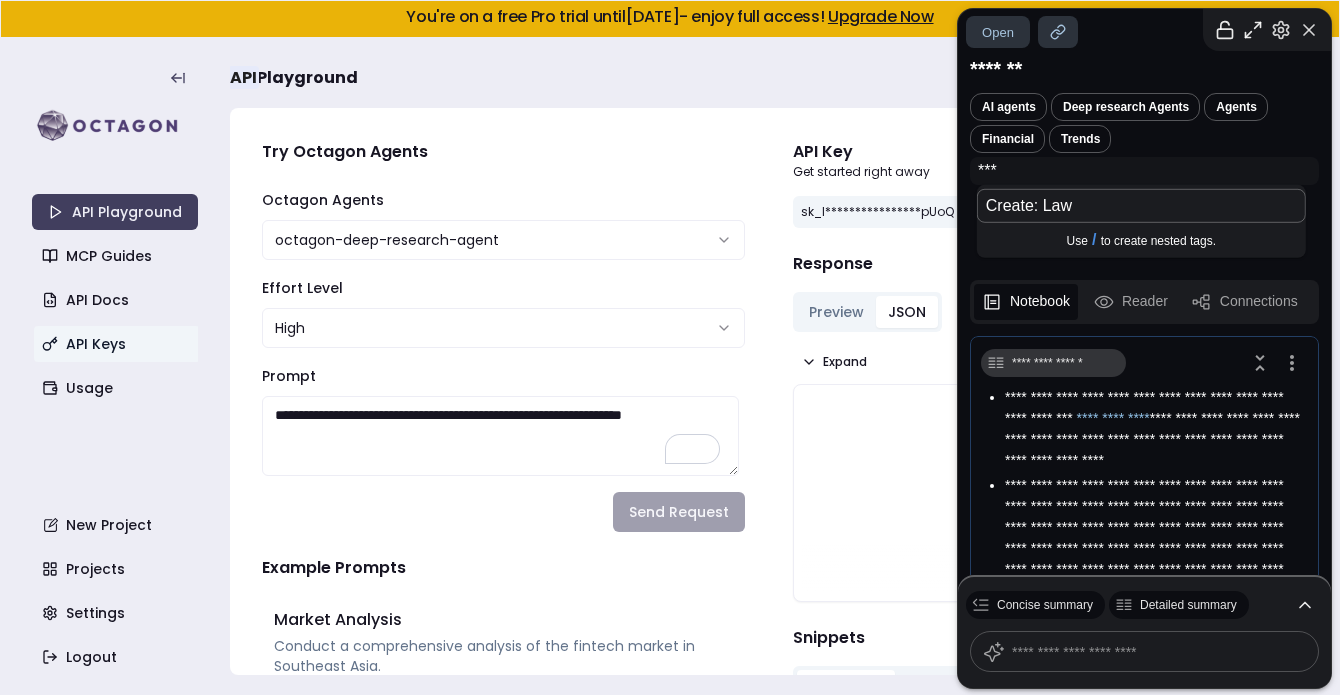 type 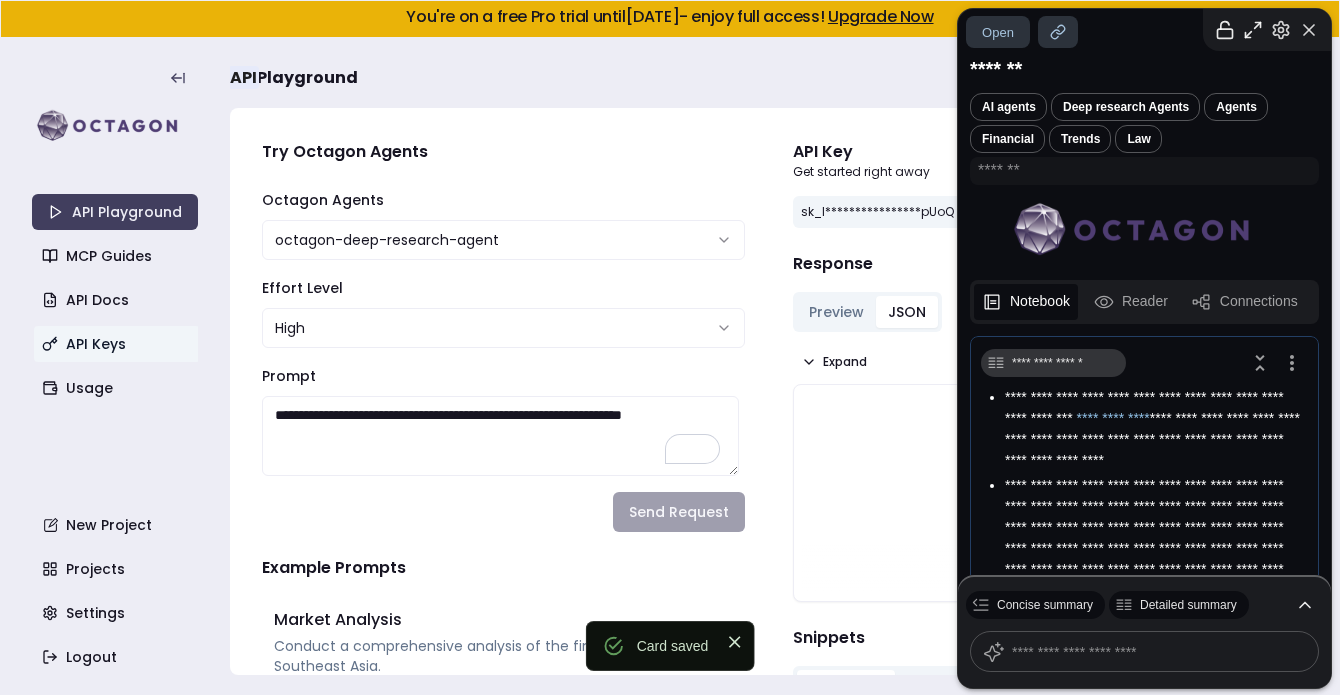 click on "Cancel" at bounding box center [1034, 493] 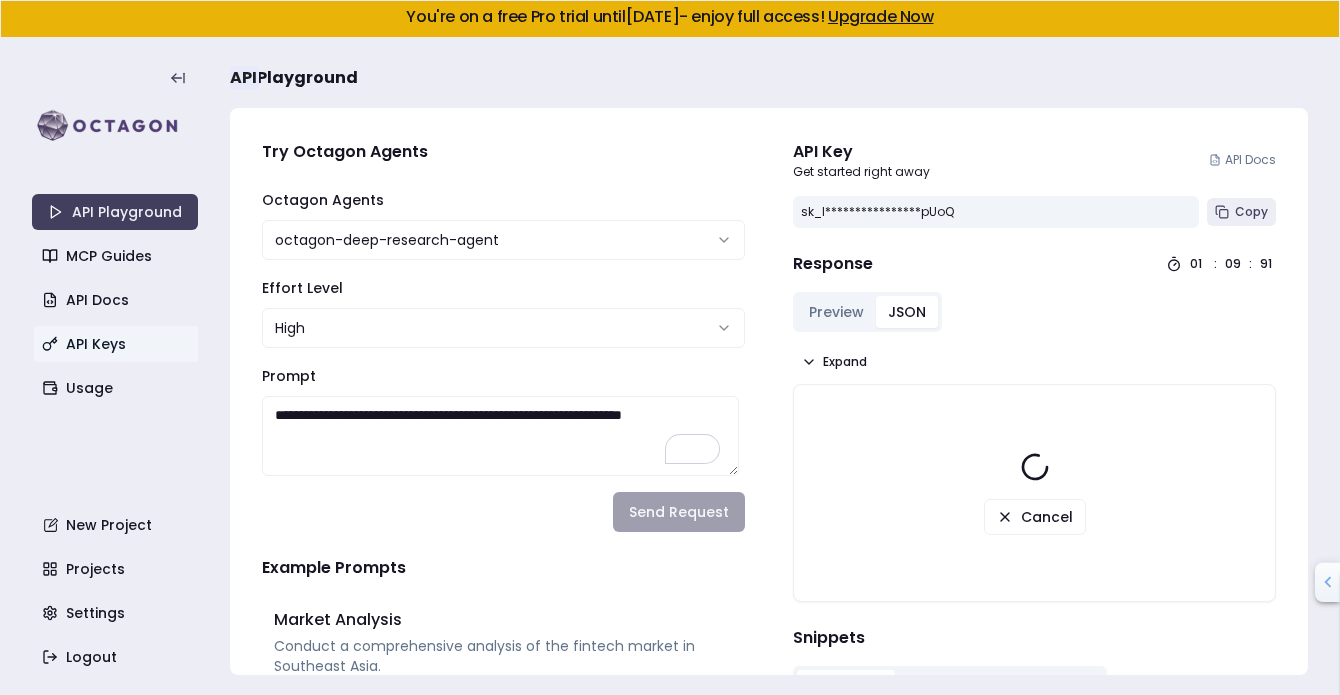 scroll, scrollTop: 94, scrollLeft: 0, axis: vertical 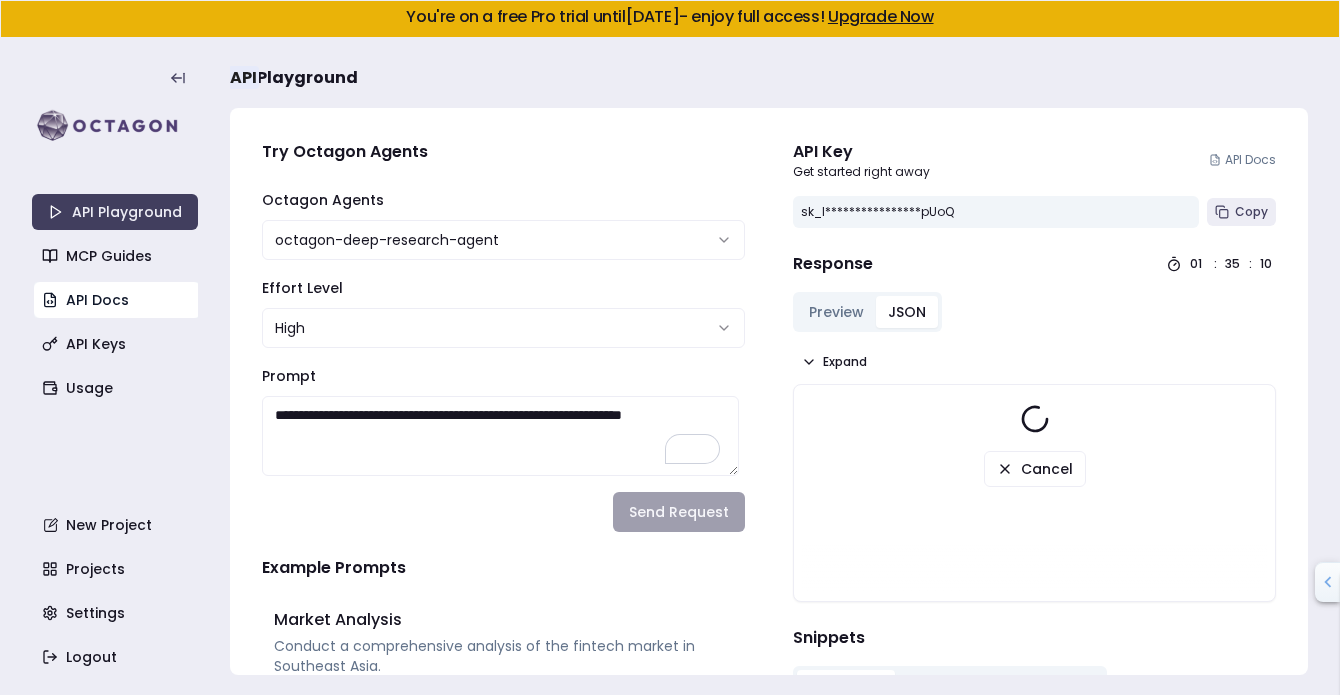 click on "API Docs" at bounding box center (117, 300) 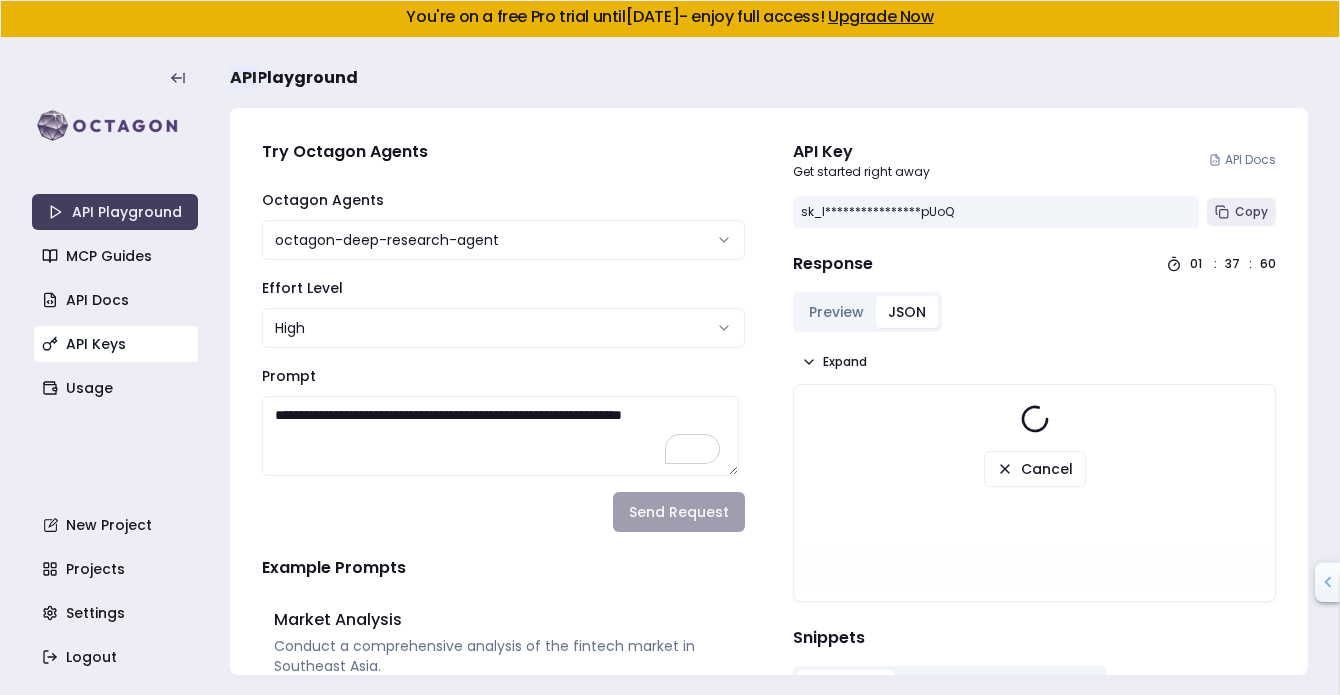 click on "API Keys" at bounding box center (117, 344) 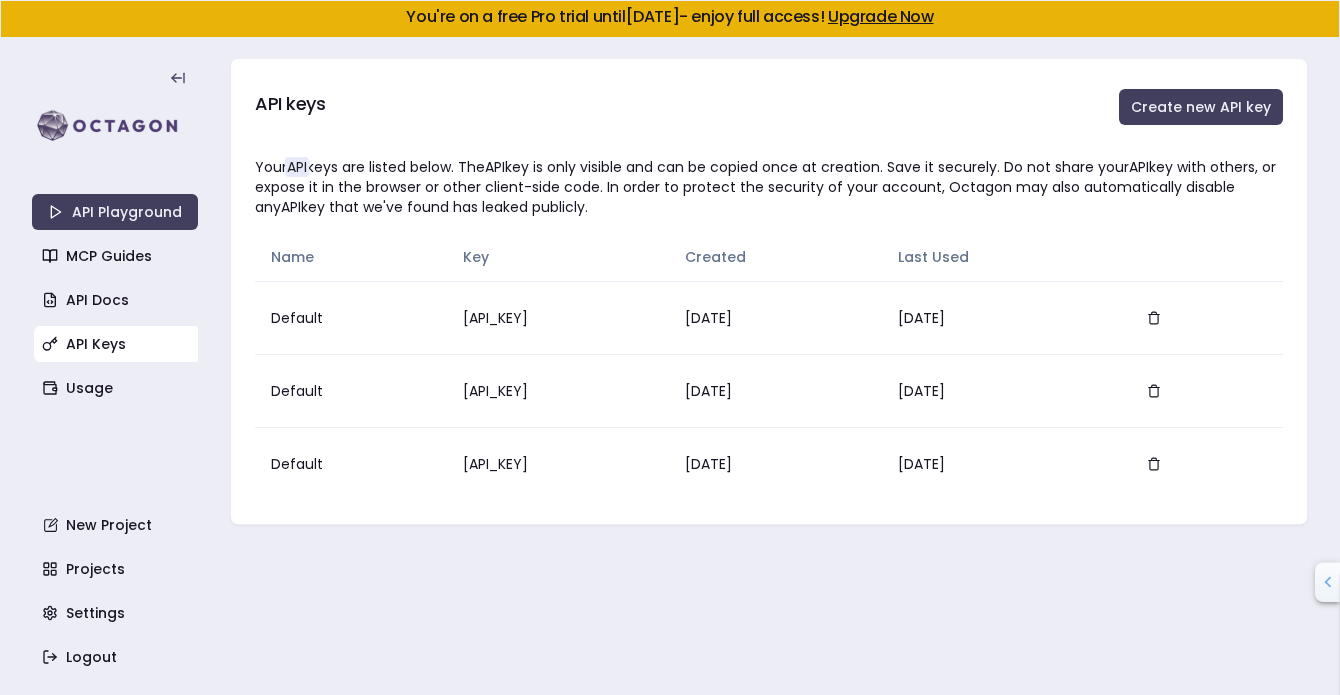 drag, startPoint x: 430, startPoint y: 179, endPoint x: 993, endPoint y: 204, distance: 563.5548 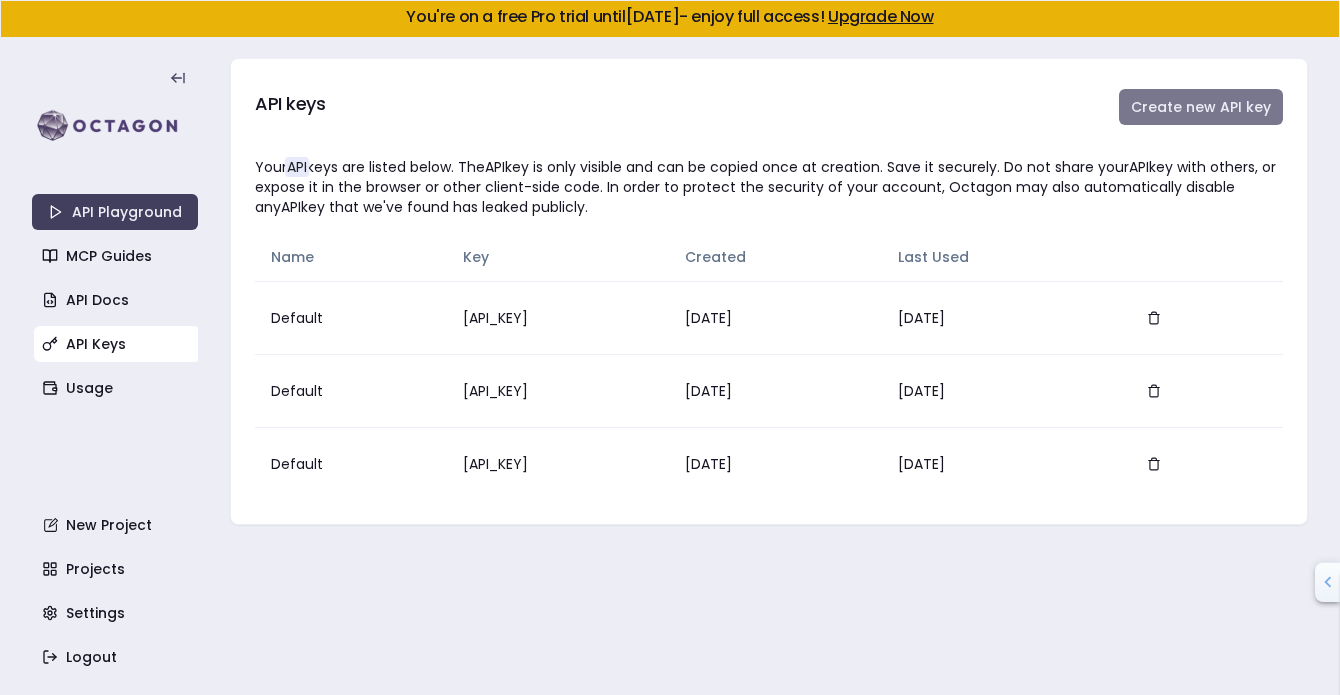 click on "Create new API key" at bounding box center (1201, 107) 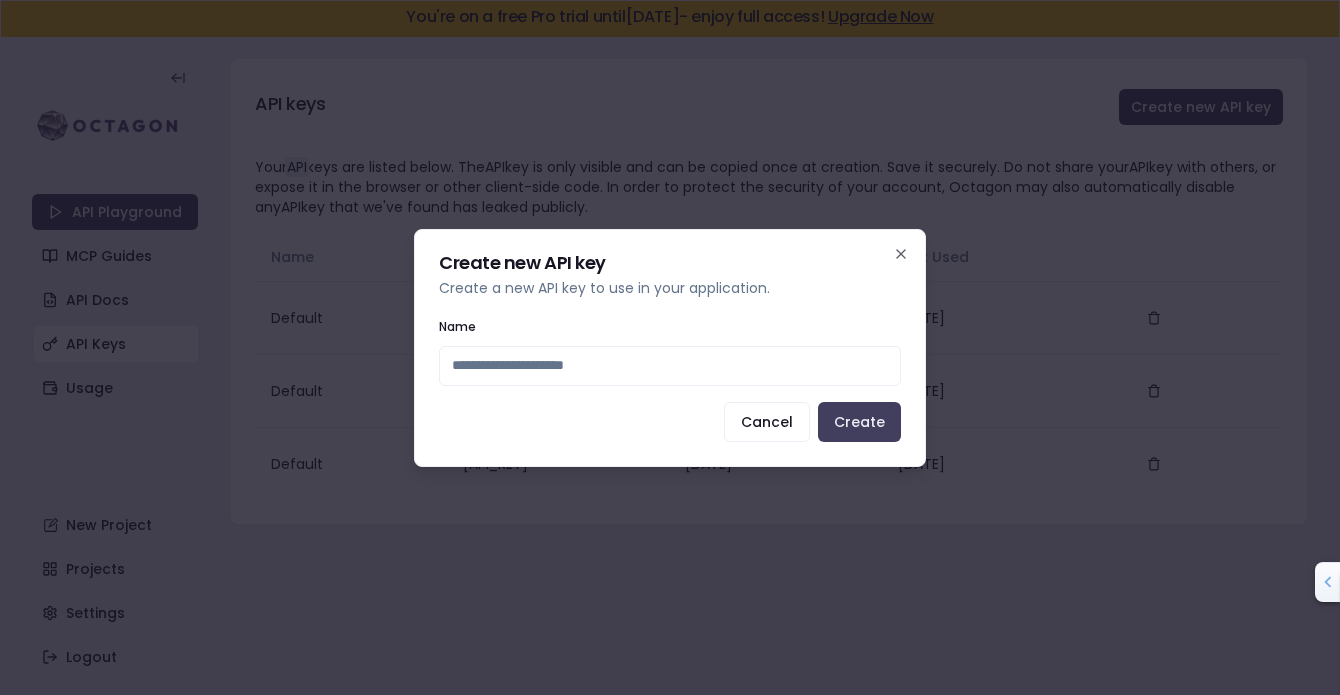 click on "Name" at bounding box center [670, 366] 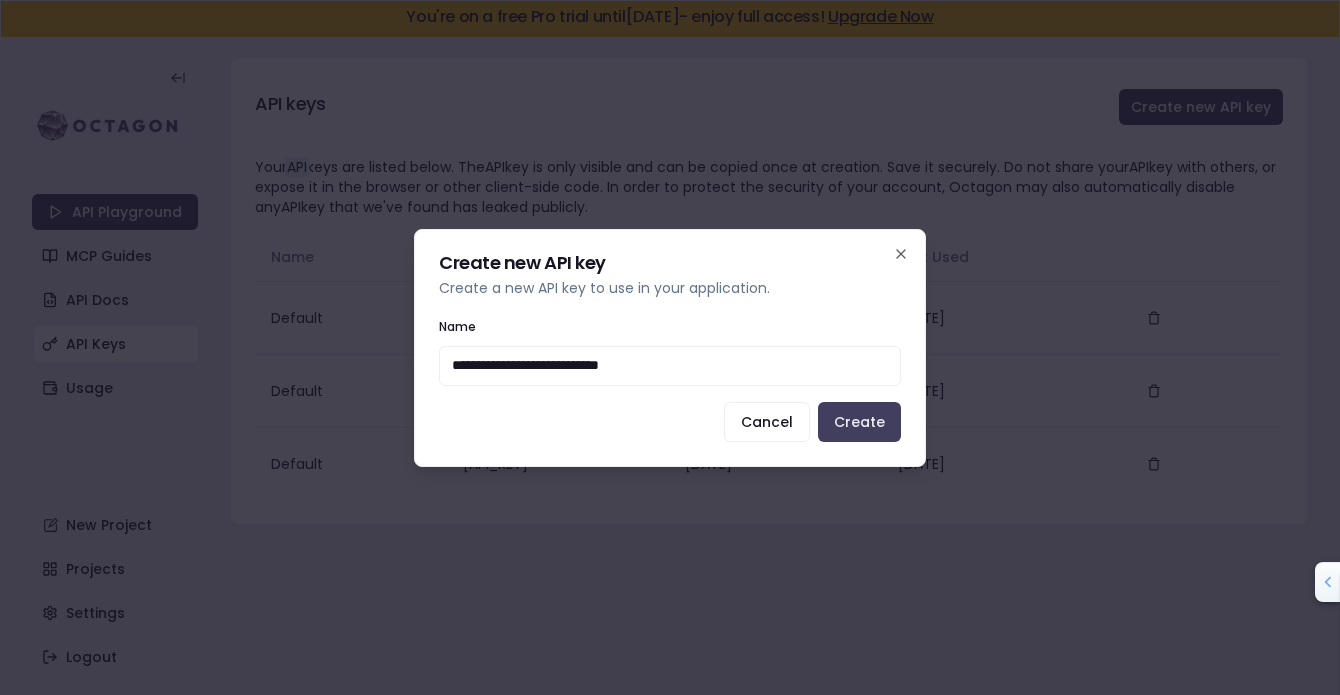 type on "**********" 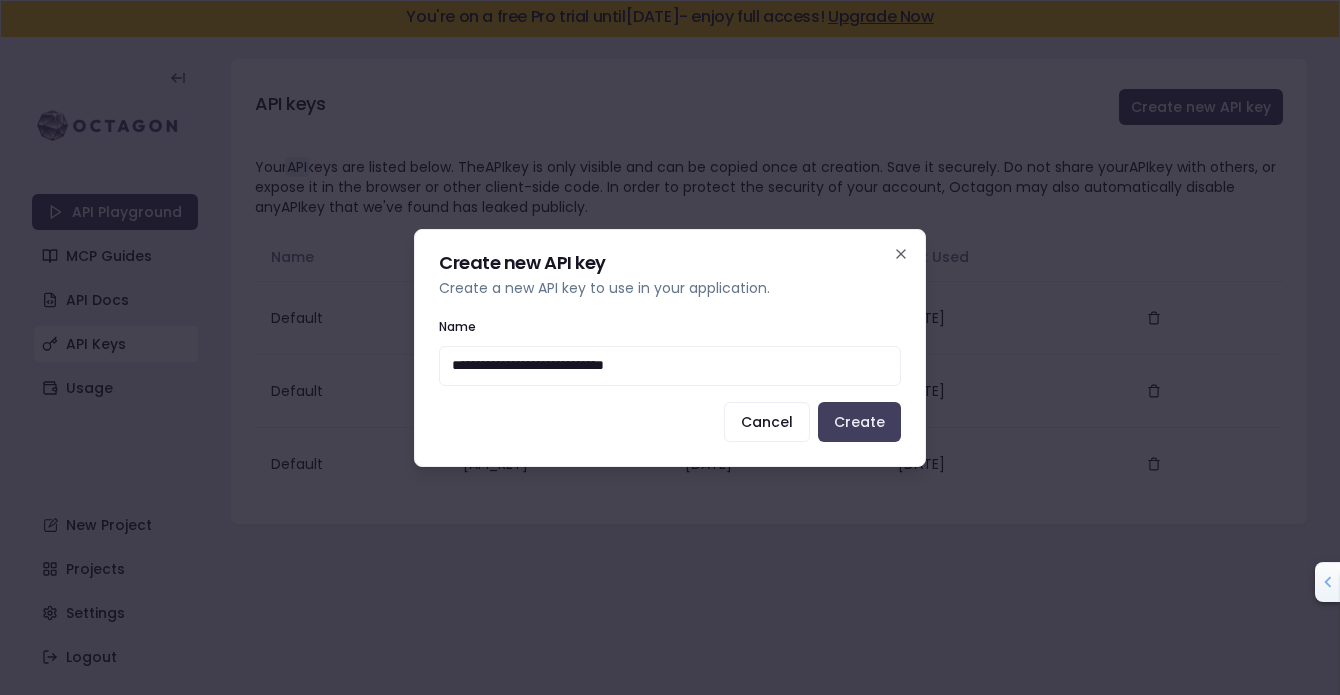 click on "Create" at bounding box center [859, 422] 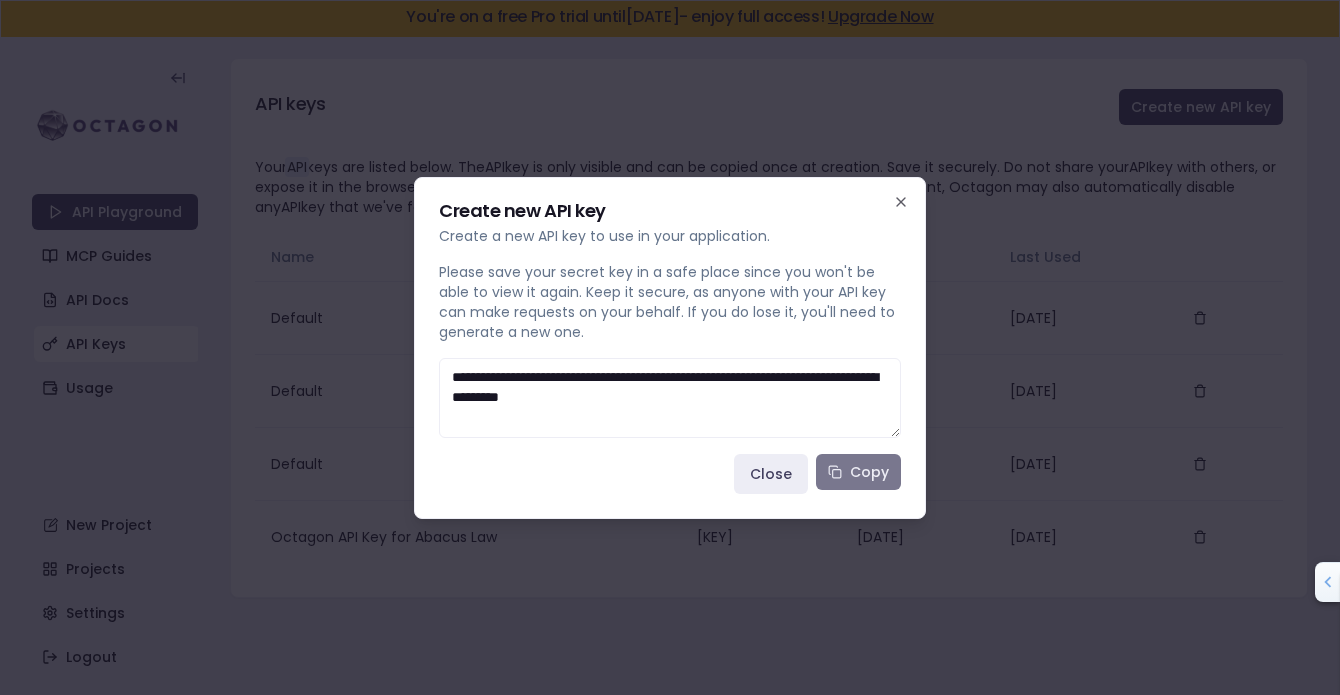 click on "Copy" at bounding box center [858, 472] 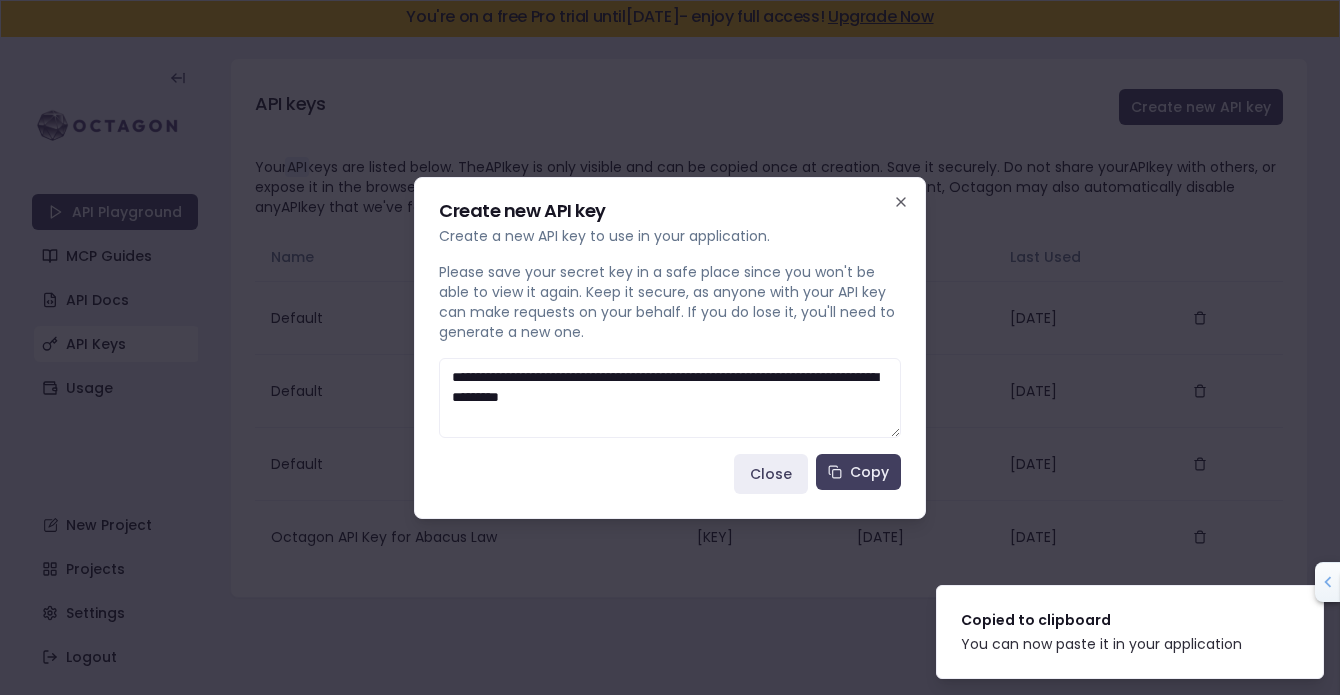 click at bounding box center [670, 347] 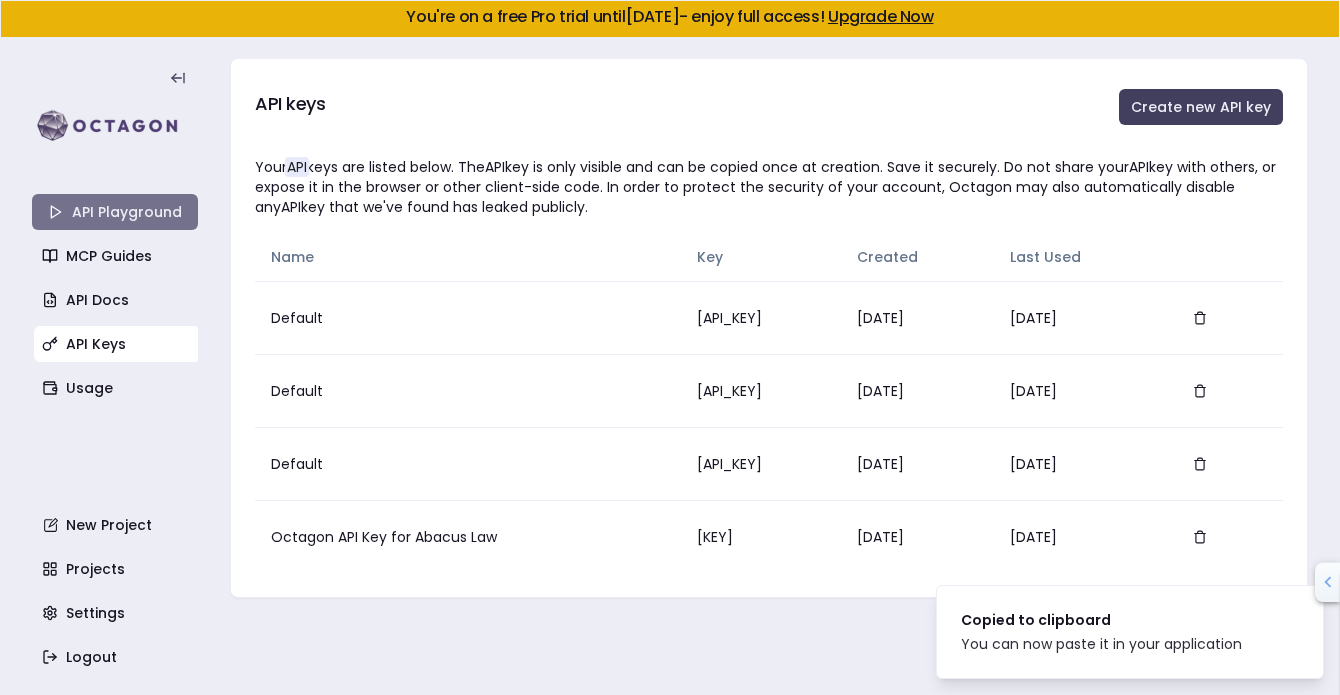 click on "API Playground" at bounding box center (115, 212) 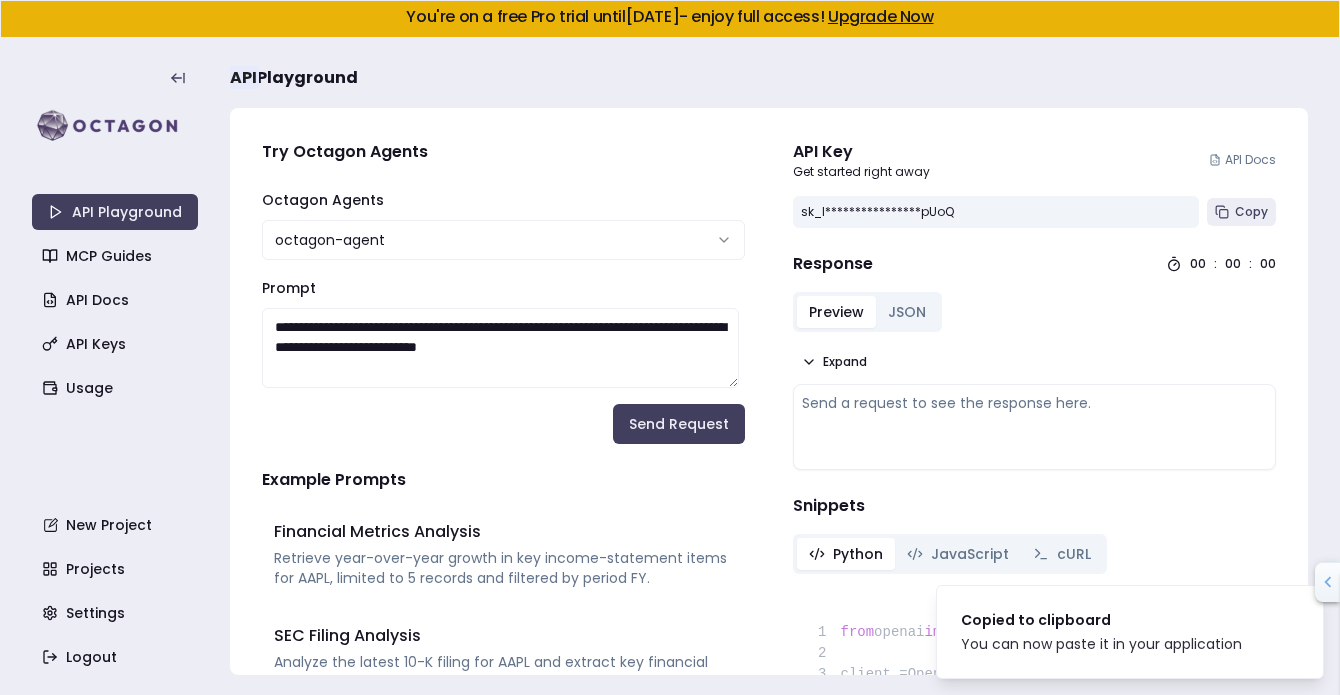click on "JSON" at bounding box center (907, 312) 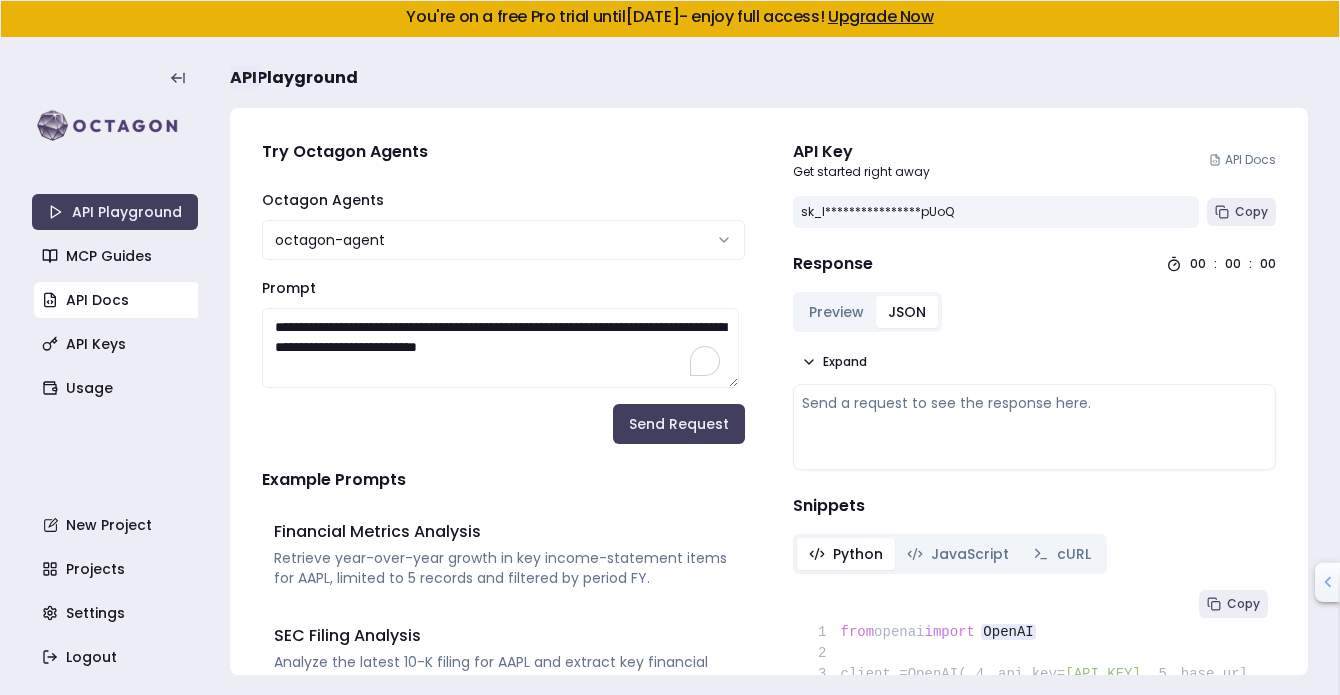 drag, startPoint x: 648, startPoint y: 355, endPoint x: 118, endPoint y: 307, distance: 532.1691 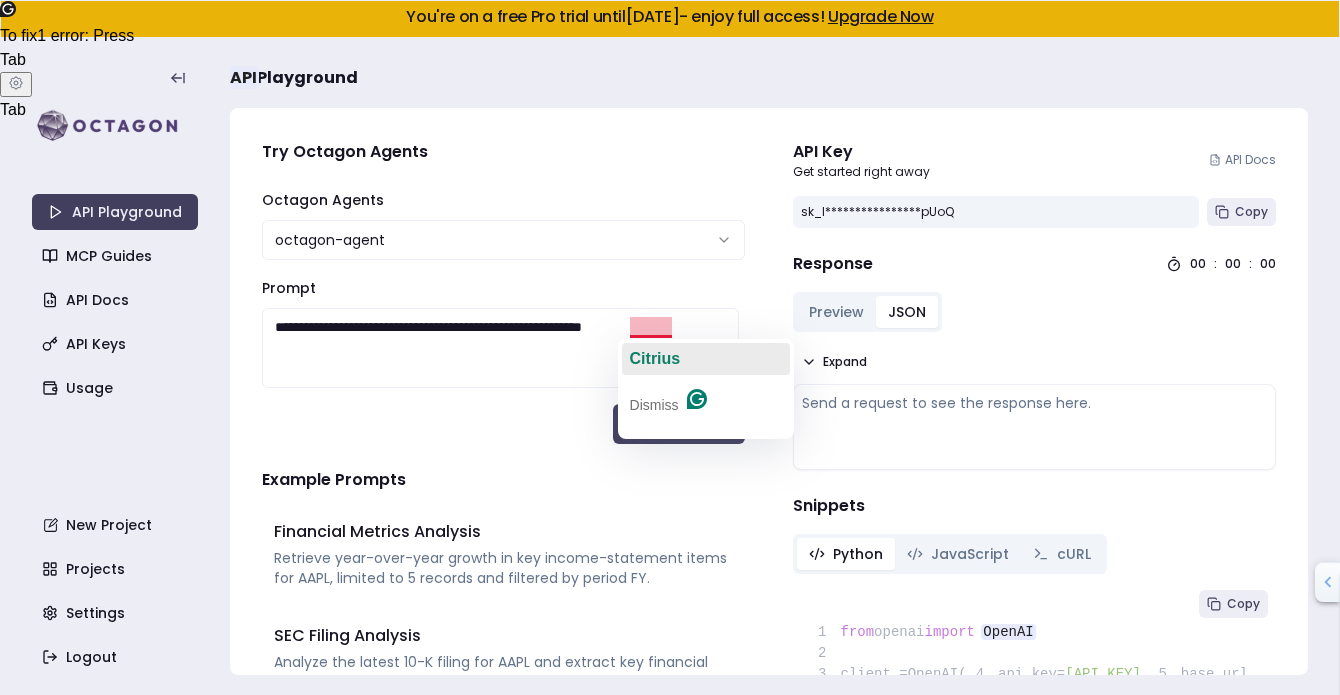 click on "Citrius" 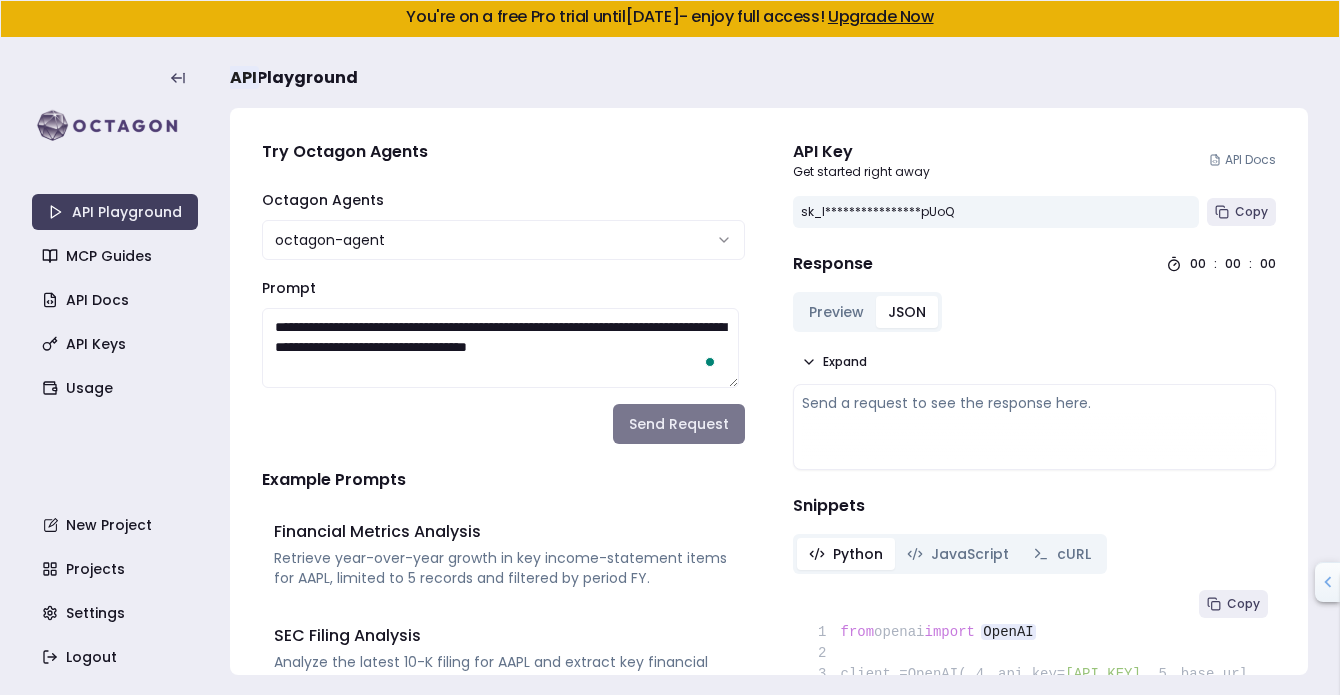 click on "Send Request" at bounding box center [679, 424] 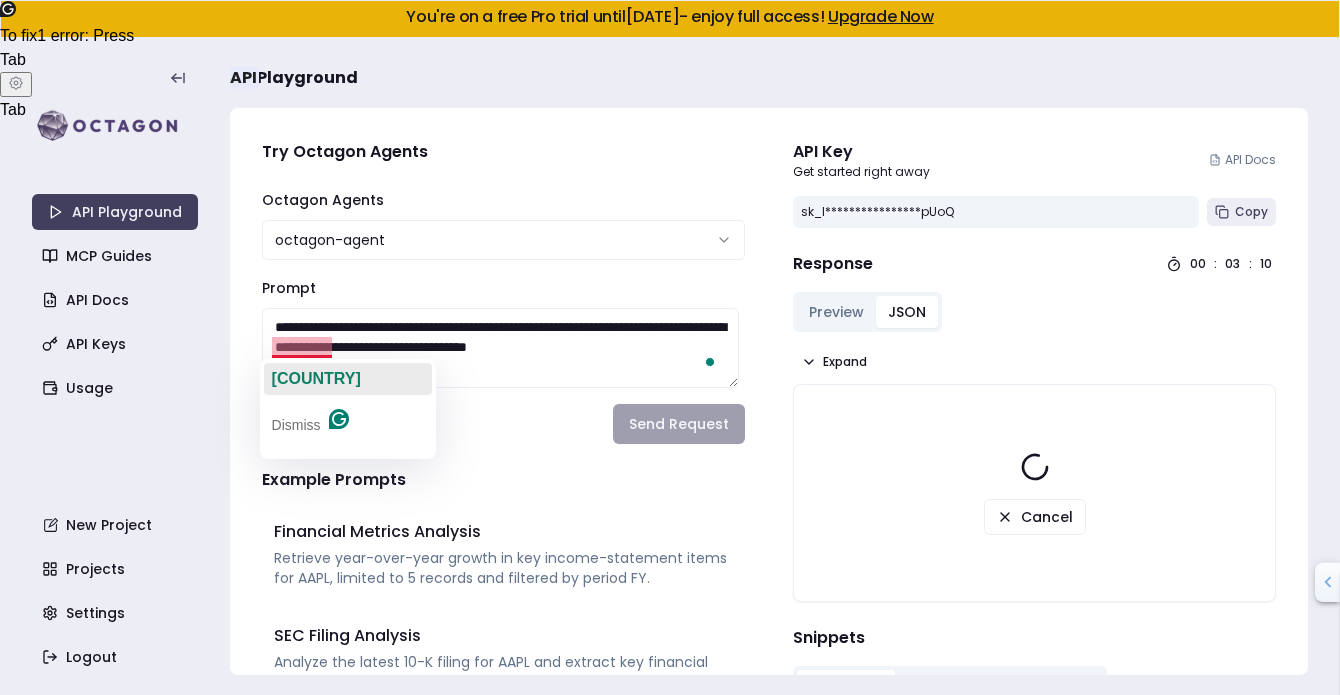 click on "[COUNTRY]" 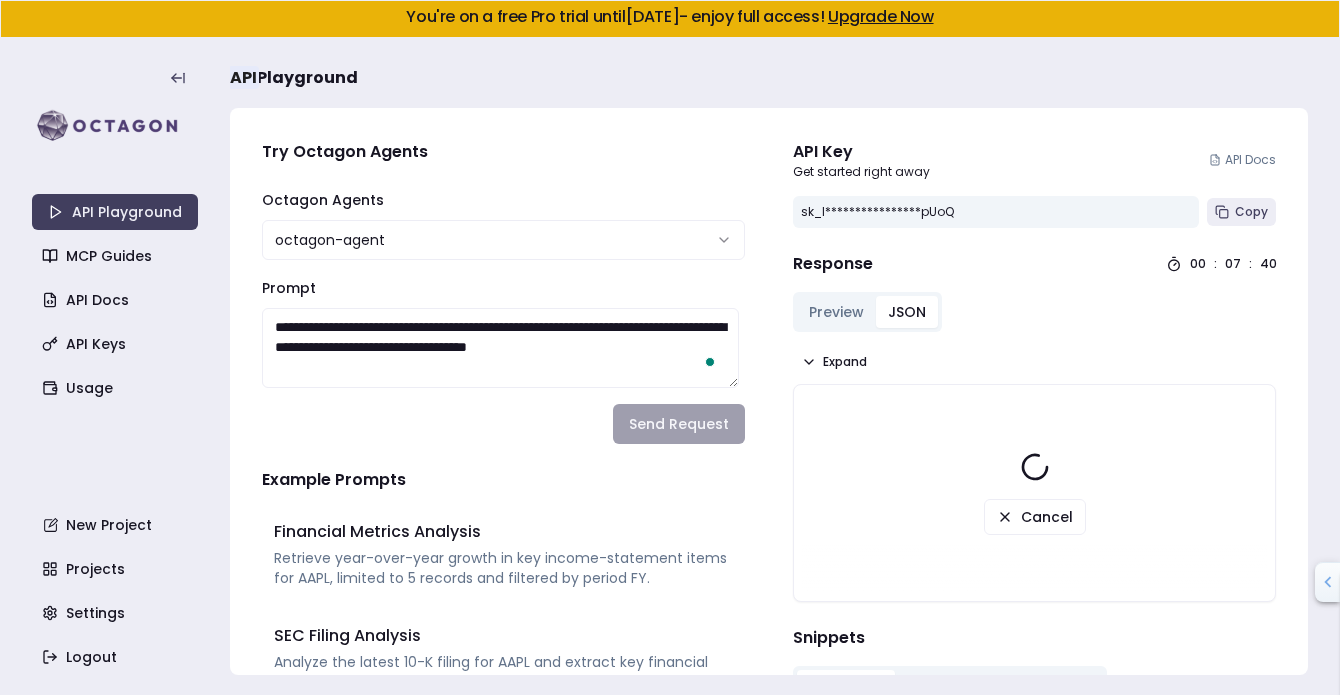 scroll, scrollTop: 56, scrollLeft: 0, axis: vertical 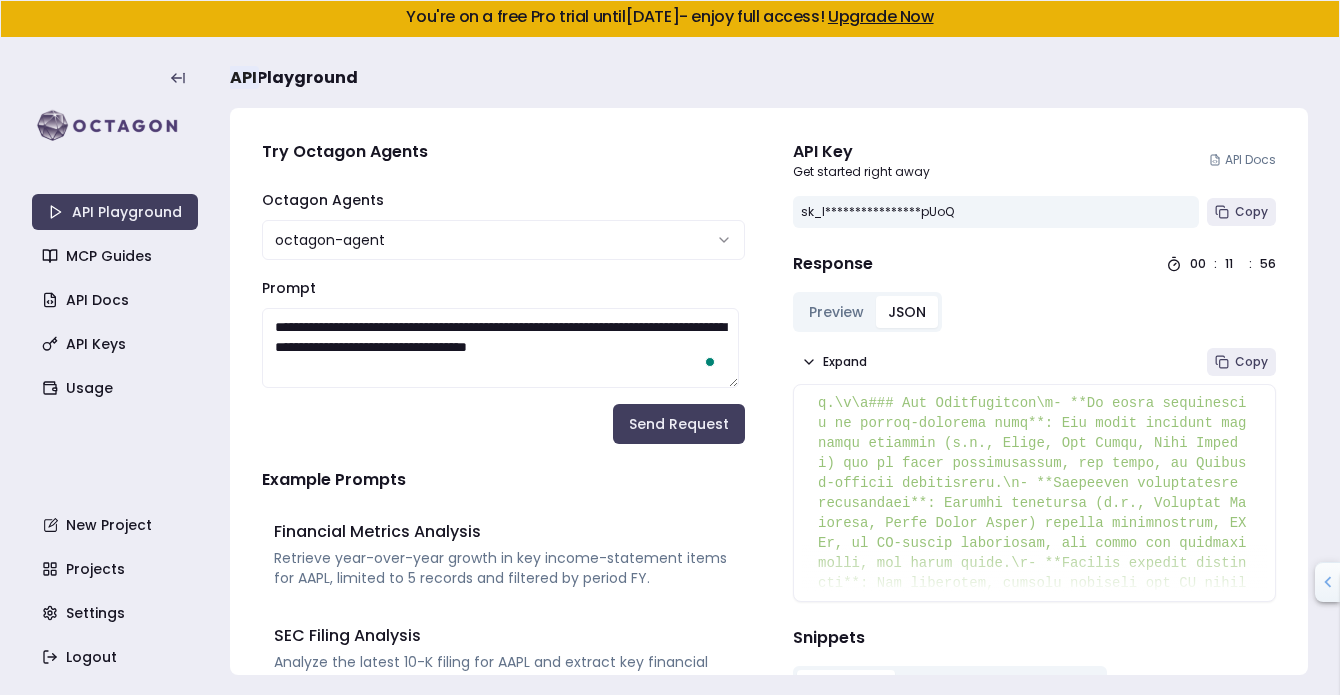 type on "**********" 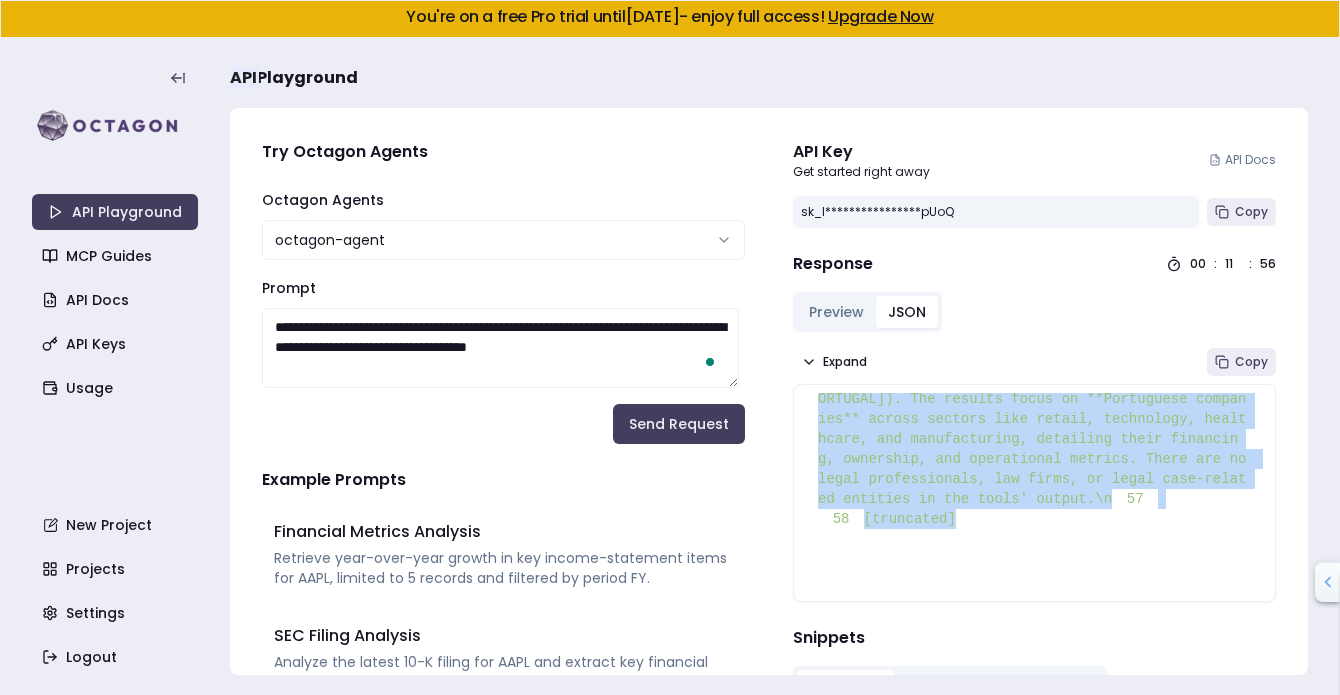 drag, startPoint x: 995, startPoint y: 427, endPoint x: 1210, endPoint y: 600, distance: 275.96014 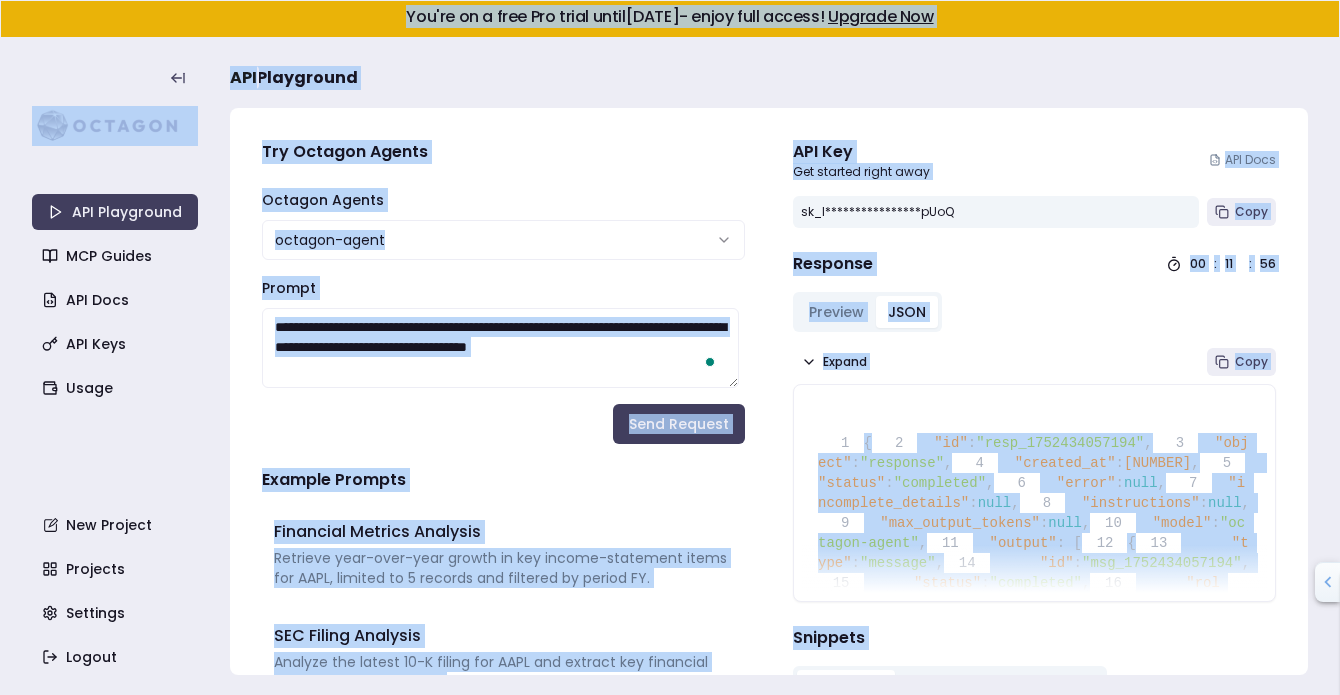 click on "1 {
2    "id" :  "resp_1752434057194" ,
3    "object" :  "response" ,
4    "created_at" :  1752434057 ,
5    "status" :  "completed" ,
6    "error" :  null ,
7    "incomplete_details" :  null ,
8    "instructions" :  null ,
9    "max_output_tokens" :  null ,
10    "model" :  "octagon-agent" ,
11    "output" : [
12     {
13        "type" :  "message" ,
14        "id" :  "msg_1752434057194" ,
15        "status" :  "completed" ,
16        "role" :  "assistant" ,
17        "content" : [
18         {
19            "type" :  "output_text" ,
20            "text" :  ,
21            "annotations" : []
22         }
23       ]
24     }
25   ],
26    "parallel_tool_calls" :  true ,
27    "previous_response_id" :  null ,
28    "reasoning" : {
29      "effort" :  null ,
30      "generate_summary" :  null
31   },
32    "store" :  true ,
33    "temperature" :  1 ,
34    "text" : {
35      "format" : {
36        "type" :  "text"
37     }
38   },
39    "tool_choice" :  "auto" ,
40    41" at bounding box center [1034, 1091] 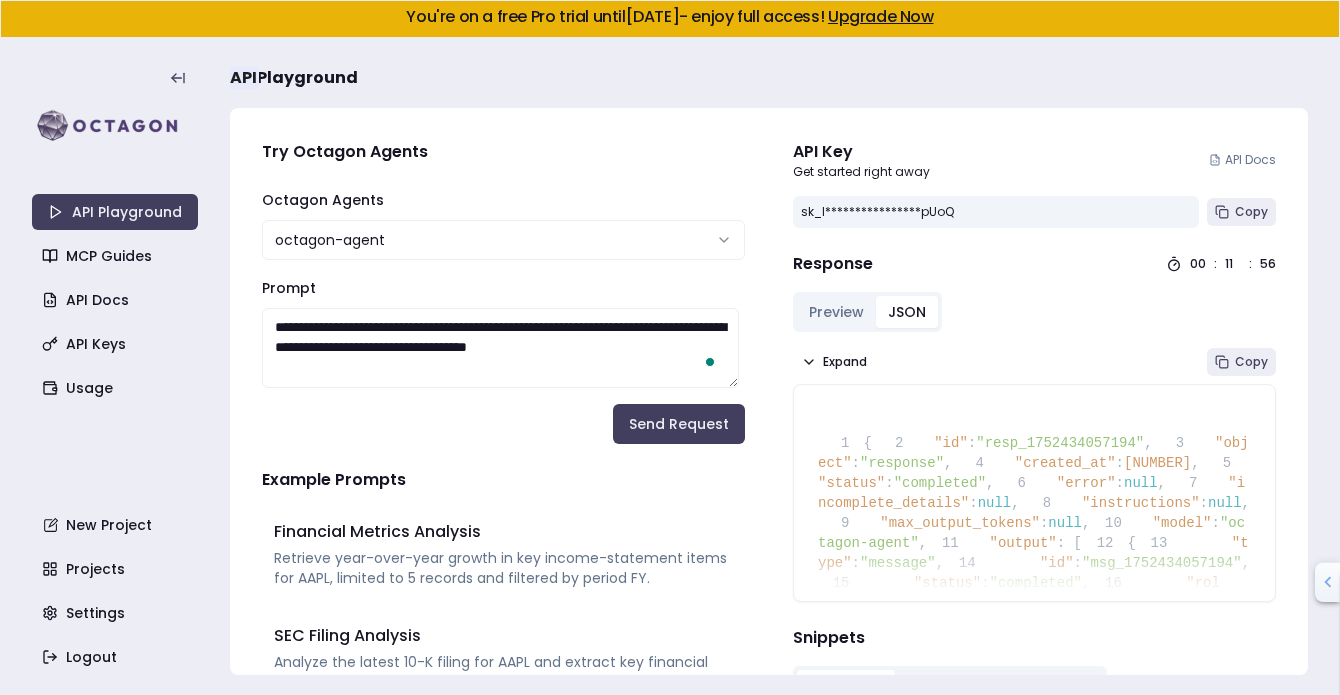 click on "1 {
2    "id" :  "resp_1752434057194" ,
3    "object" :  "response" ,
4    "created_at" :  1752434057 ,
5    "status" :  "completed" ,
6    "error" :  null ,
7    "incomplete_details" :  null ,
8    "instructions" :  null ,
9    "max_output_tokens" :  null ,
10    "model" :  "octagon-agent" ,
11    "output" : [
12     {
13        "type" :  "message" ,
14        "id" :  "msg_1752434057194" ,
15        "status" :  "completed" ,
16        "role" :  "assistant" ,
17        "content" : [
18         {
19            "type" :  "output_text" ,
20            "text" :  ,
21            "annotations" : []
22         }
23       ]
24     }
25   ],
26    "parallel_tool_calls" :  true ,
27    "previous_response_id" :  null ,
28    "reasoning" : {
29      "effort" :  null ,
30      "generate_summary" :  null
31   },
32    "store" :  true ,
33    "temperature" :  1 ,
34    "text" : {
35      "format" : {
36        "type" :  "text"
37     }
38   },
39    "tool_choice" :  "auto" ,
40    41" at bounding box center [1034, 1091] 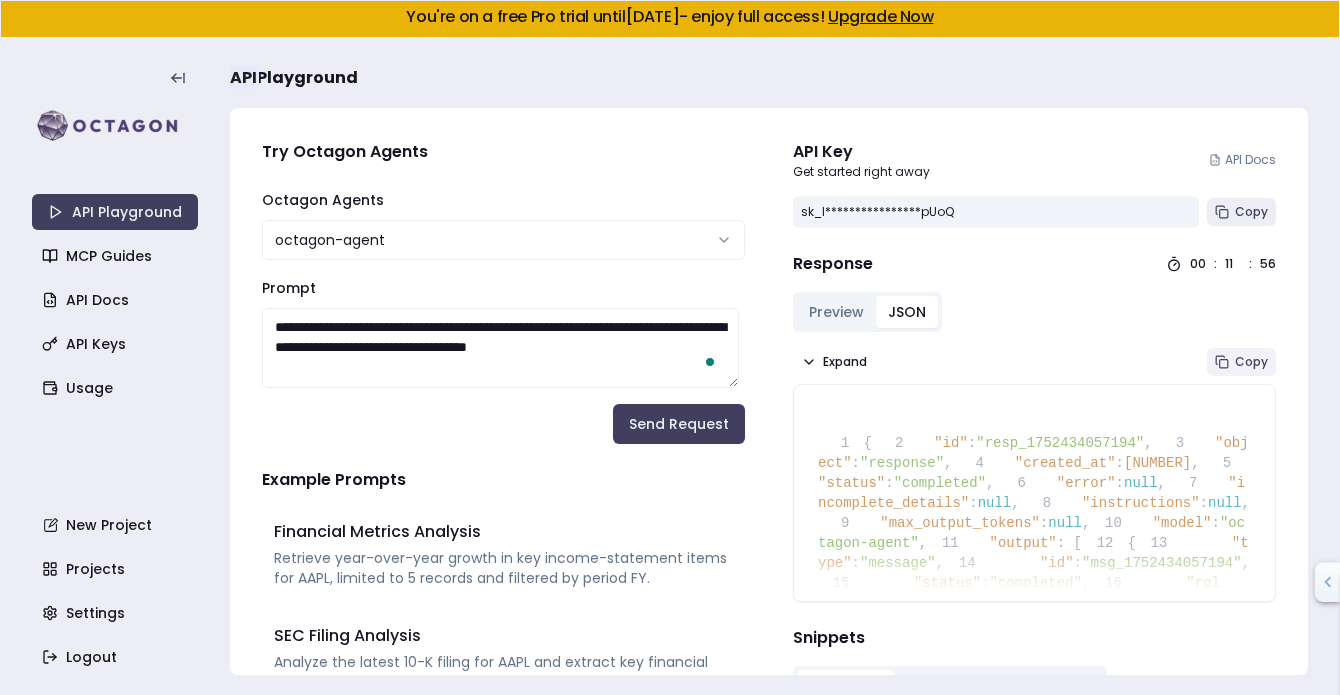 click on "Copy" at bounding box center (1241, 362) 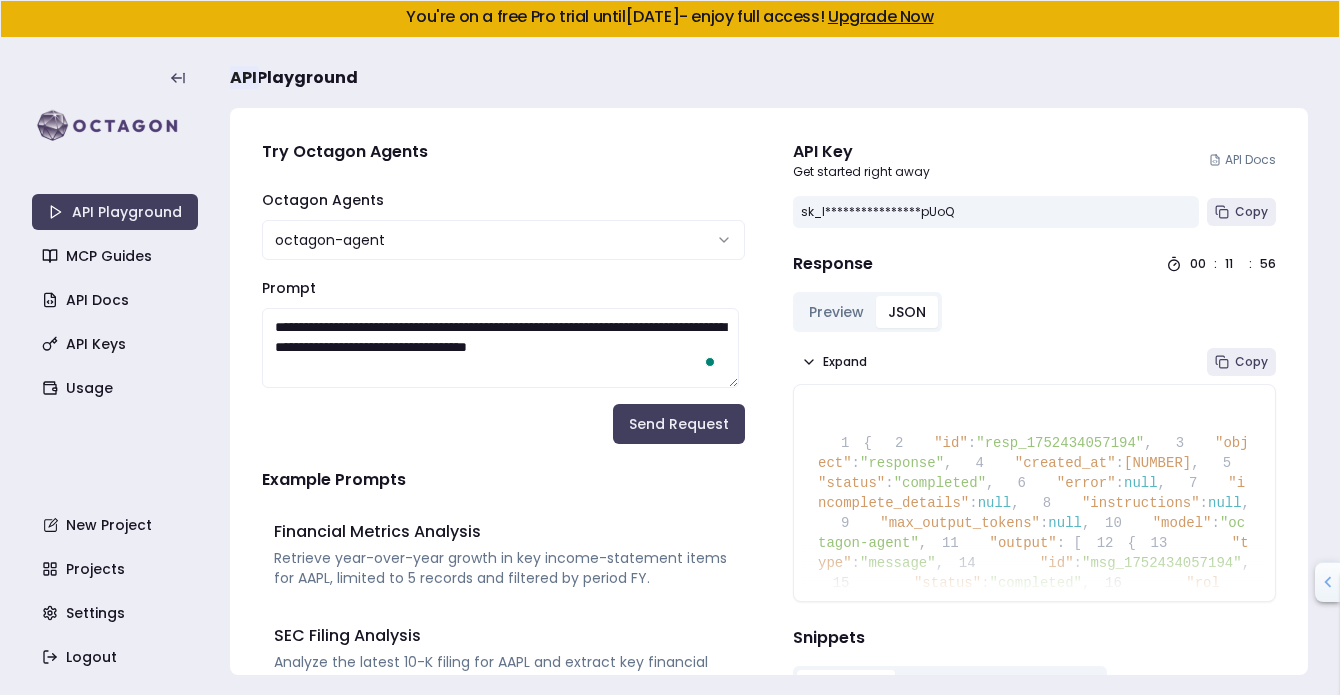 scroll, scrollTop: 298, scrollLeft: 0, axis: vertical 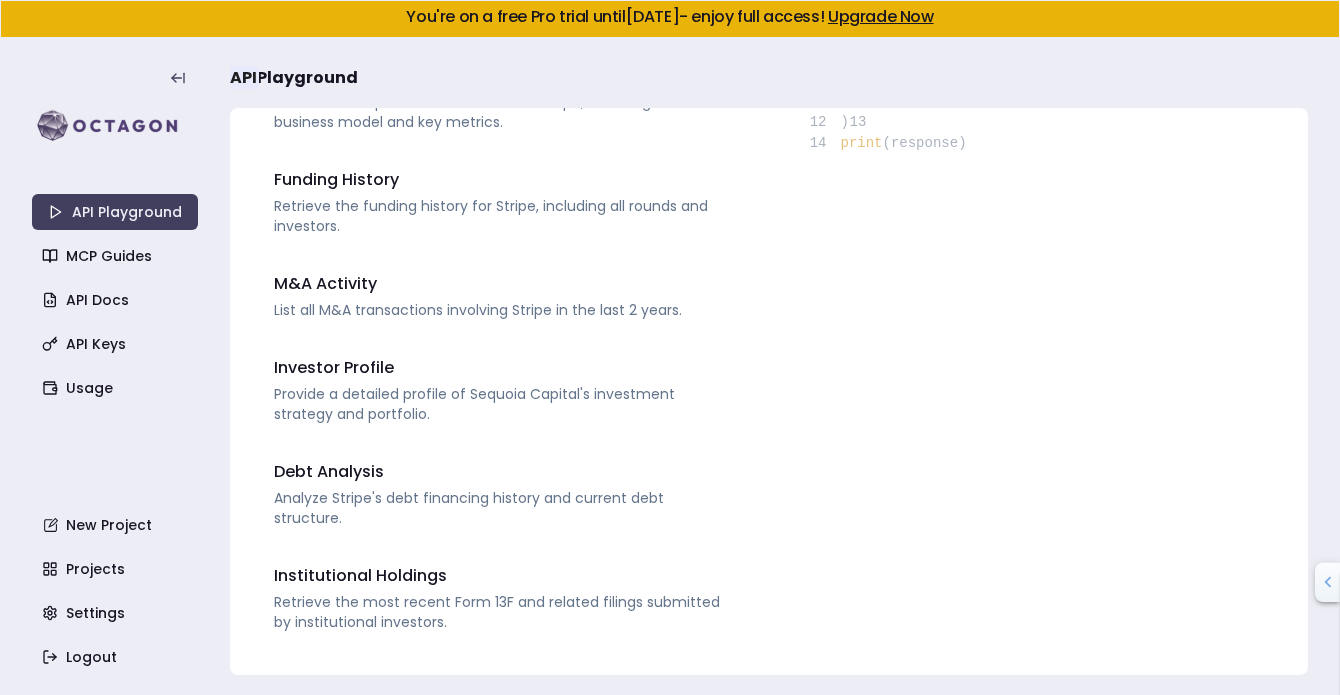 click on "API Playground MCP Guides API Docs API Keys Usage New Project Projects Settings Logout" at bounding box center [115, 366] 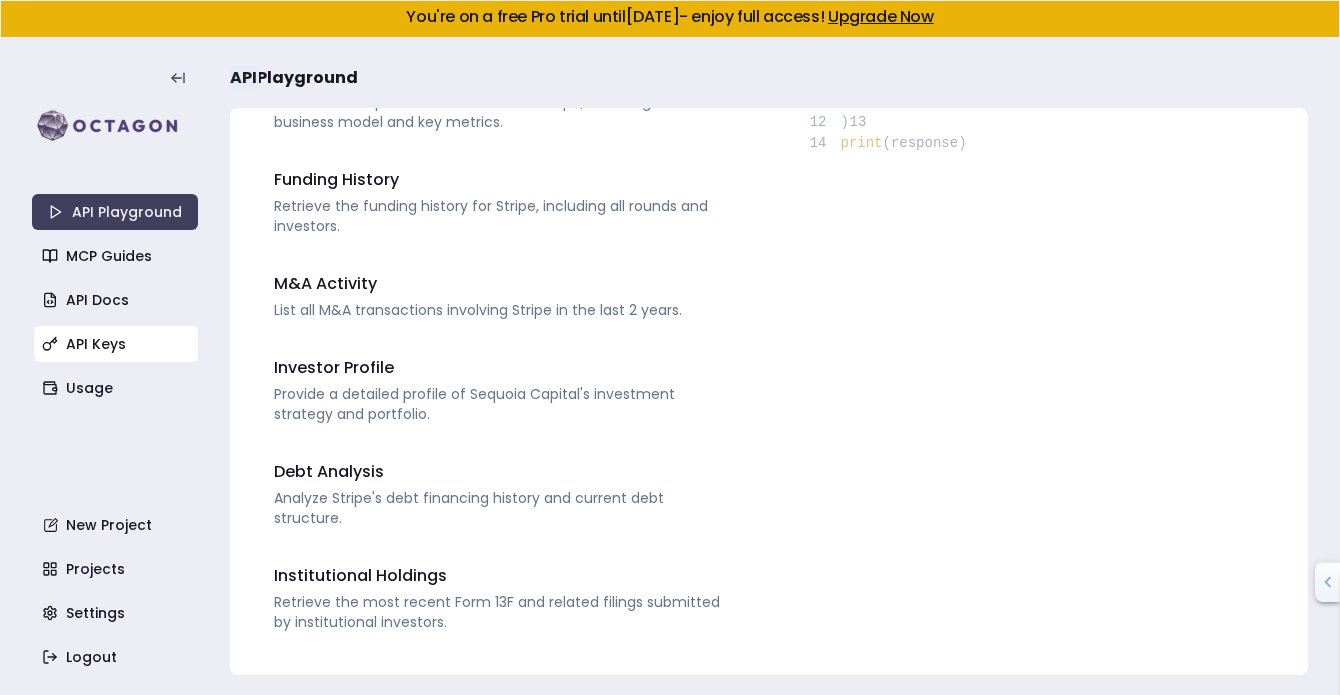 click on "API Keys" at bounding box center (117, 344) 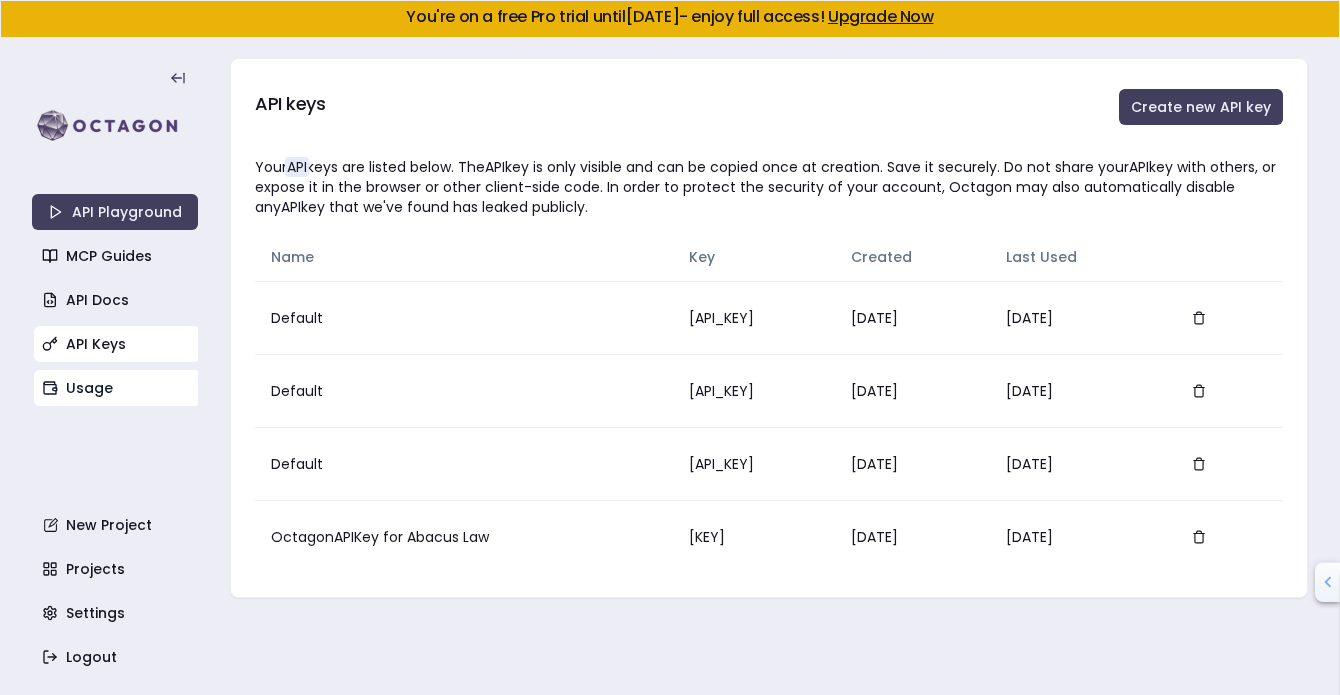 click on "Usage" at bounding box center (117, 388) 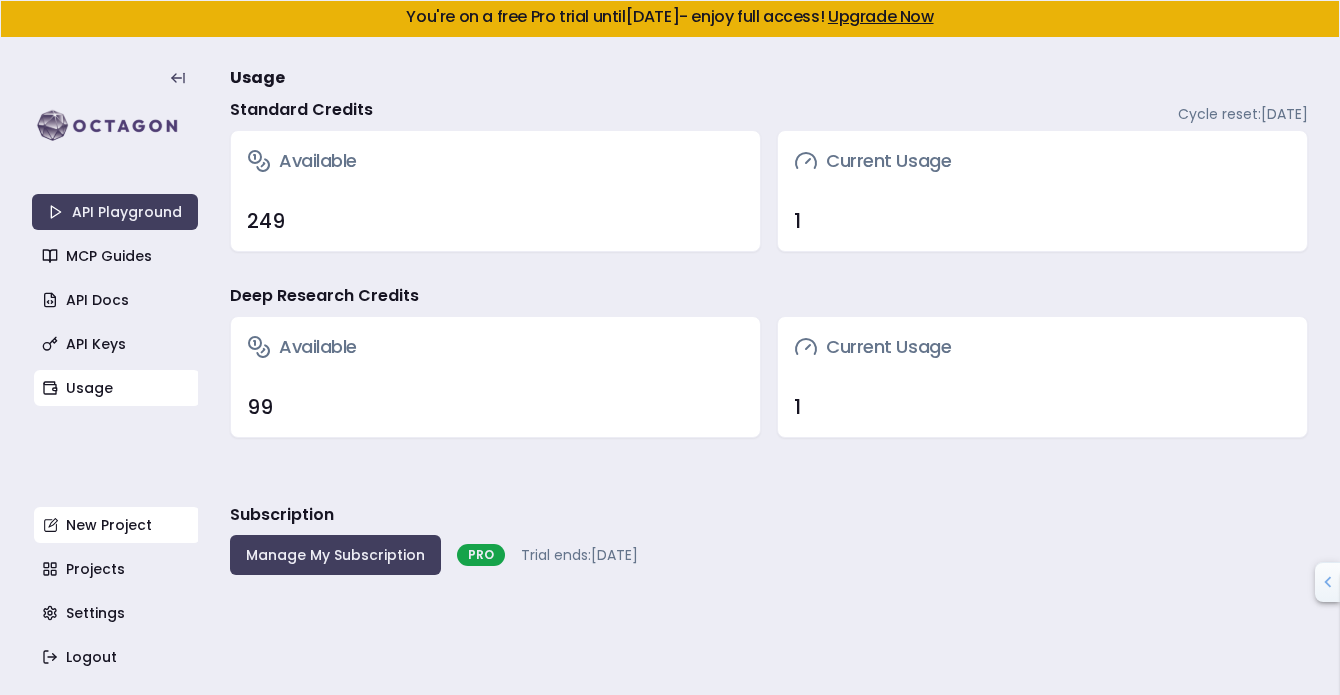 click on "New Project" at bounding box center [117, 525] 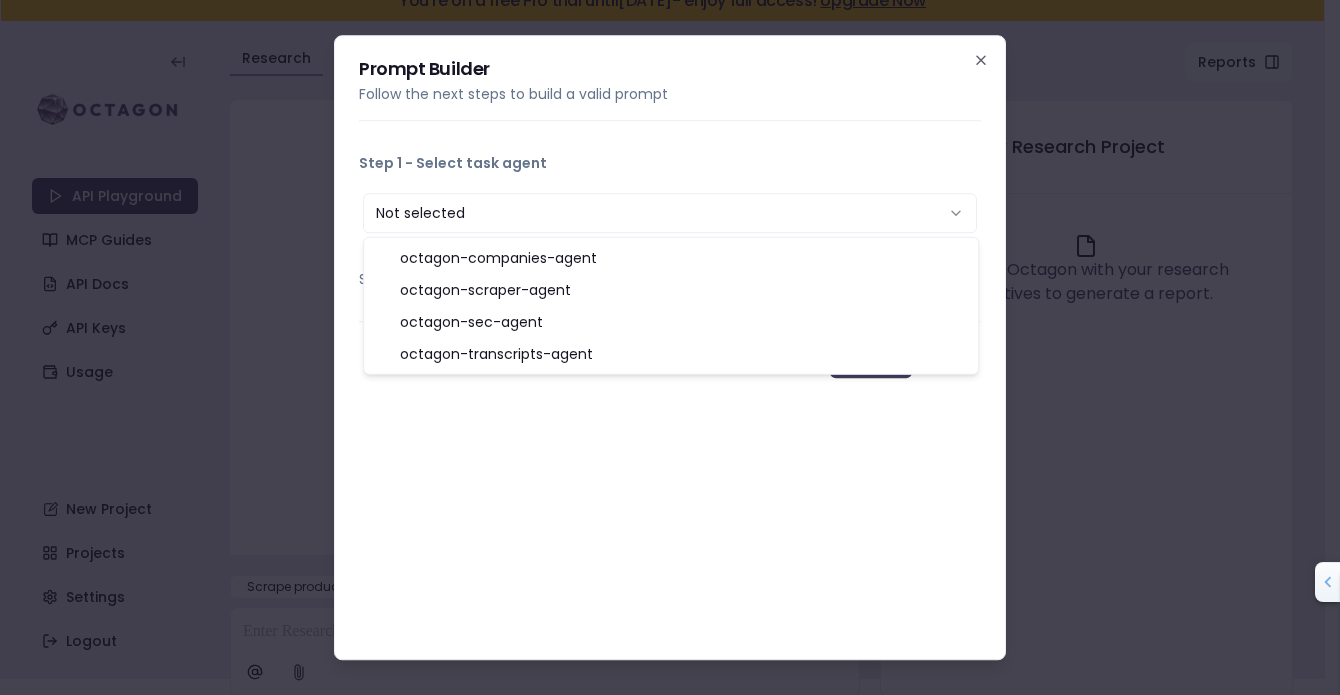 click on "Not selected" at bounding box center [670, 213] 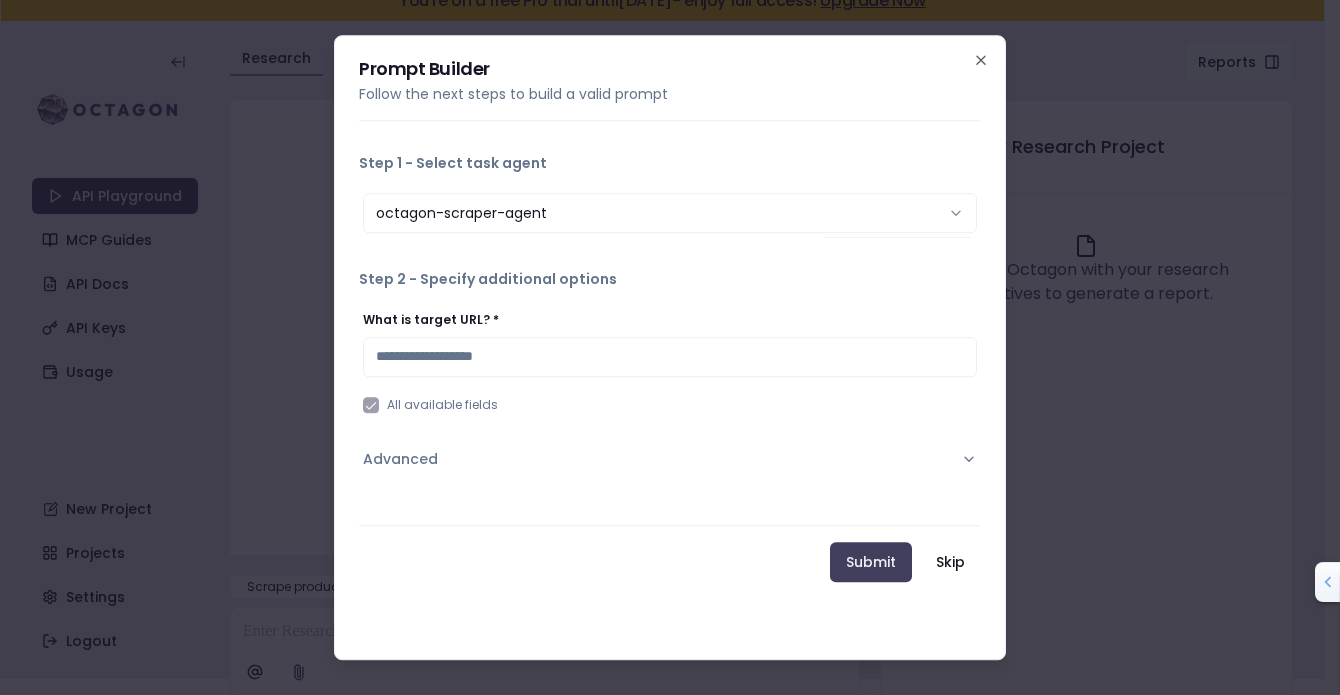 click on "What is target URL? *" at bounding box center (670, 357) 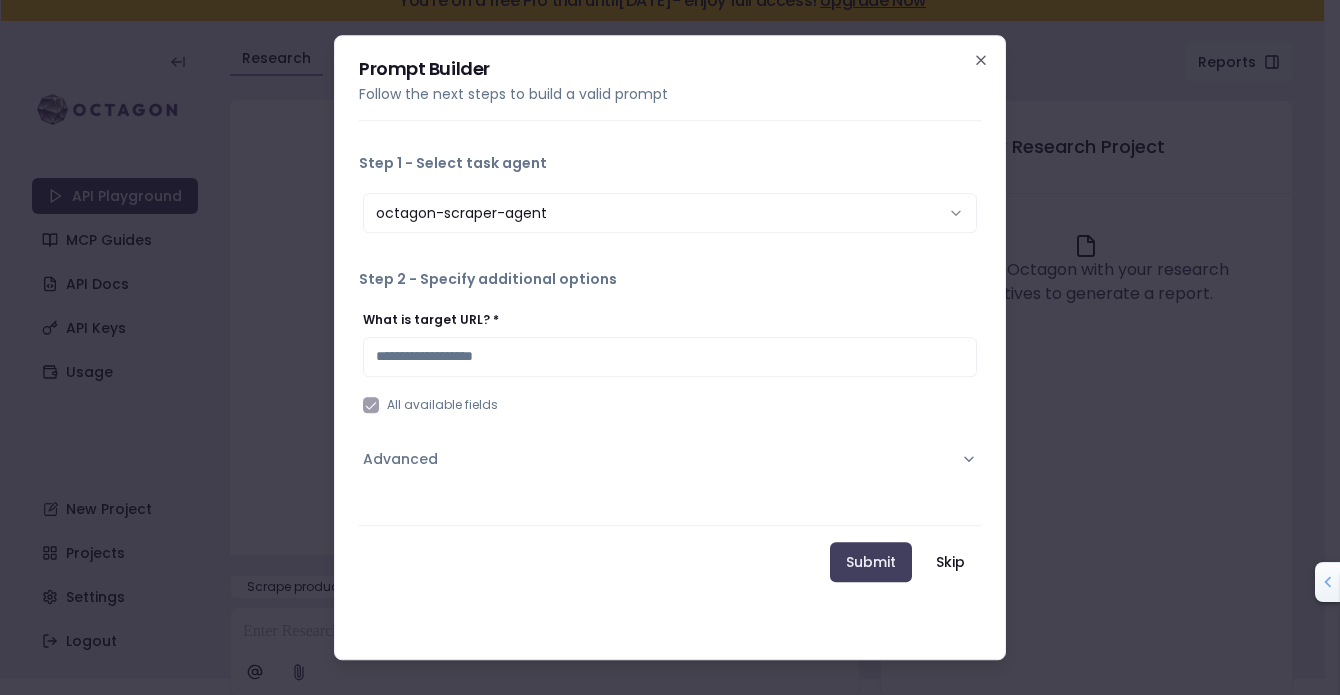 click on "Step 2 - Specify additional options" at bounding box center (670, 279) 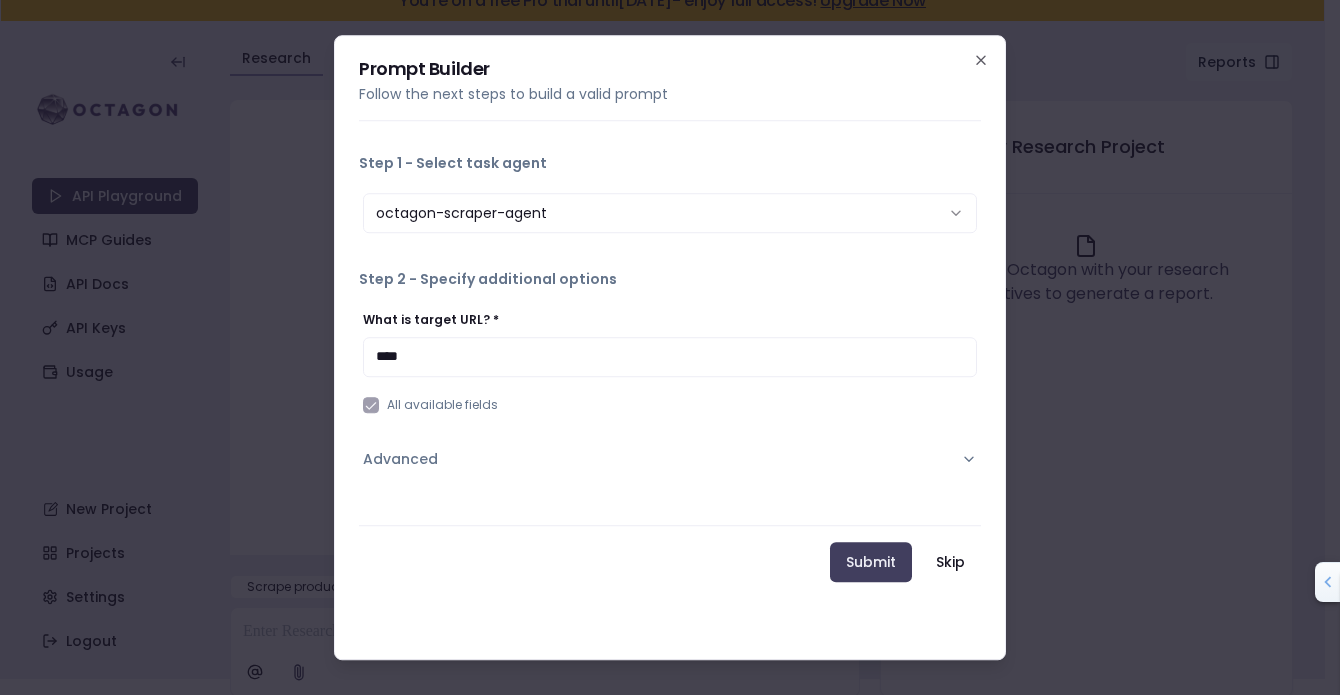 click on "****" at bounding box center [670, 357] 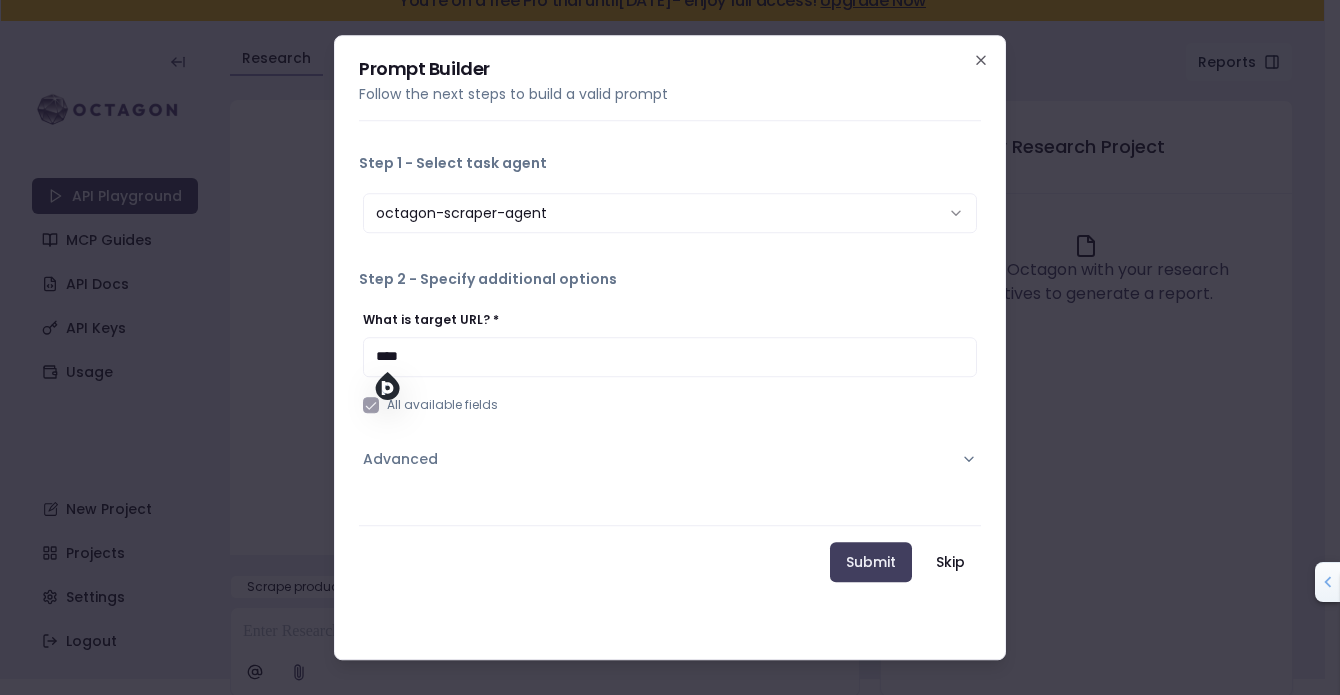 click on "****" at bounding box center (670, 357) 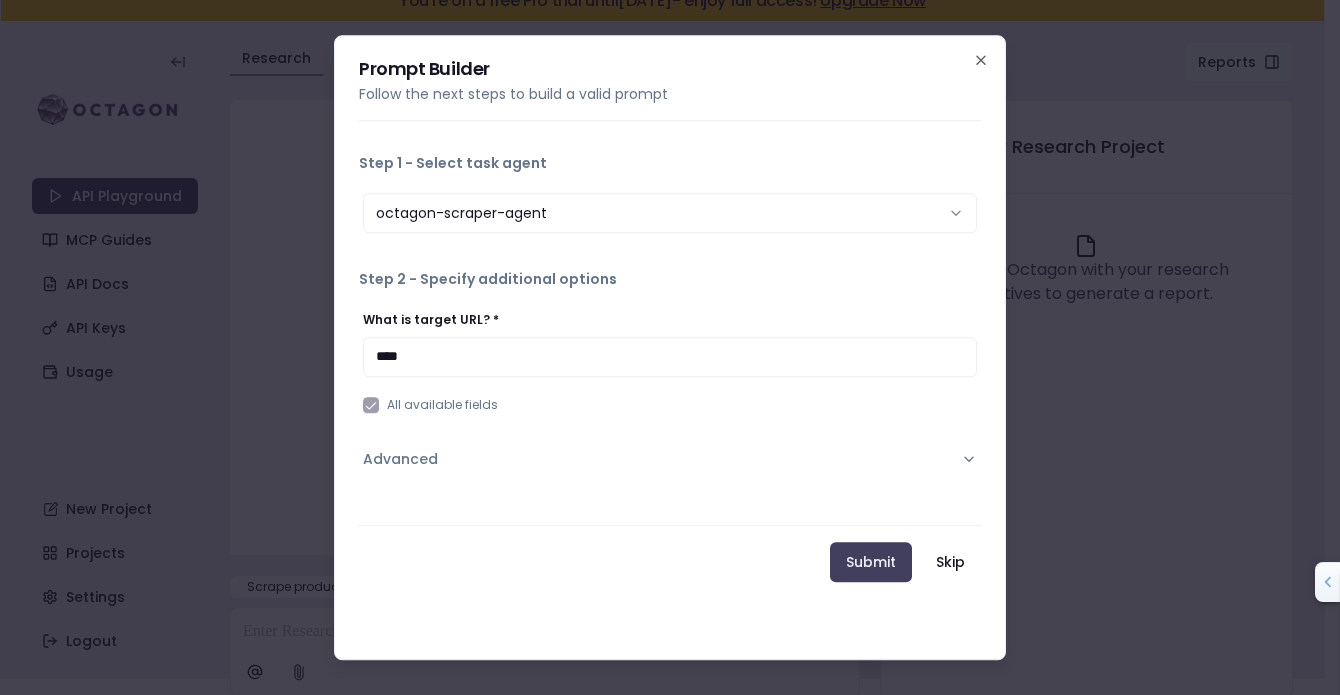 paste on "**********" 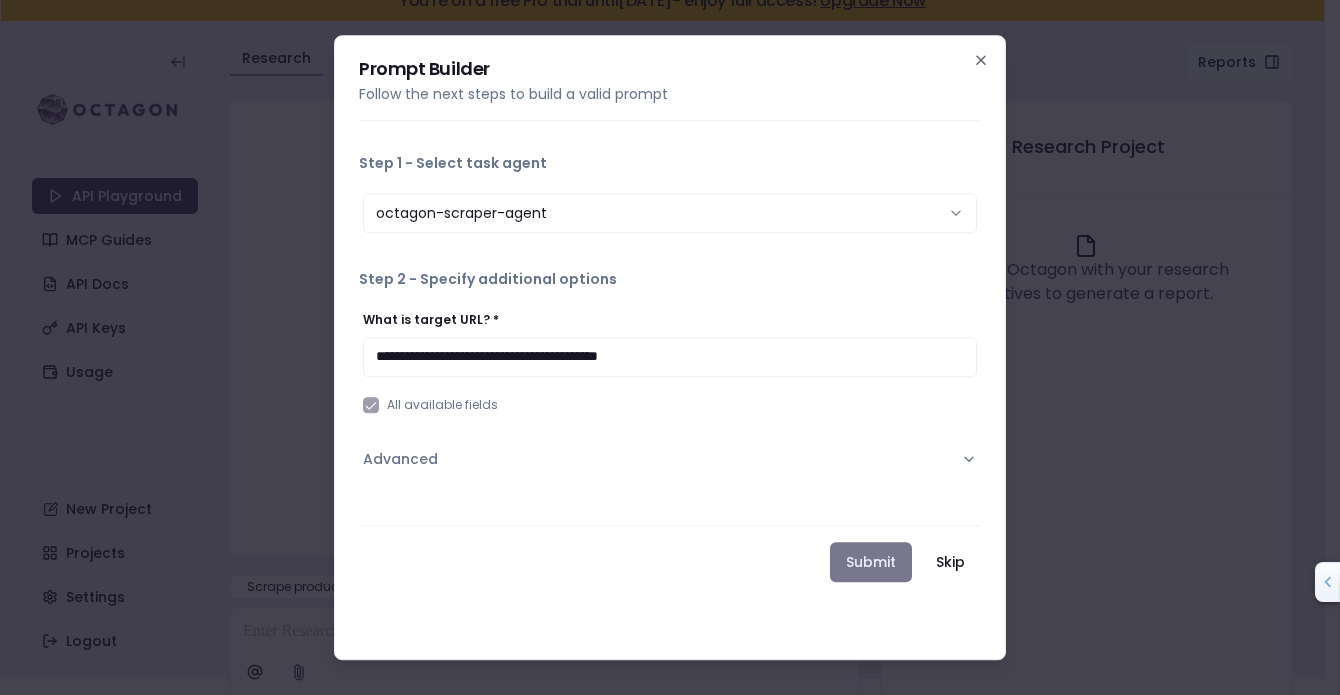 type on "**********" 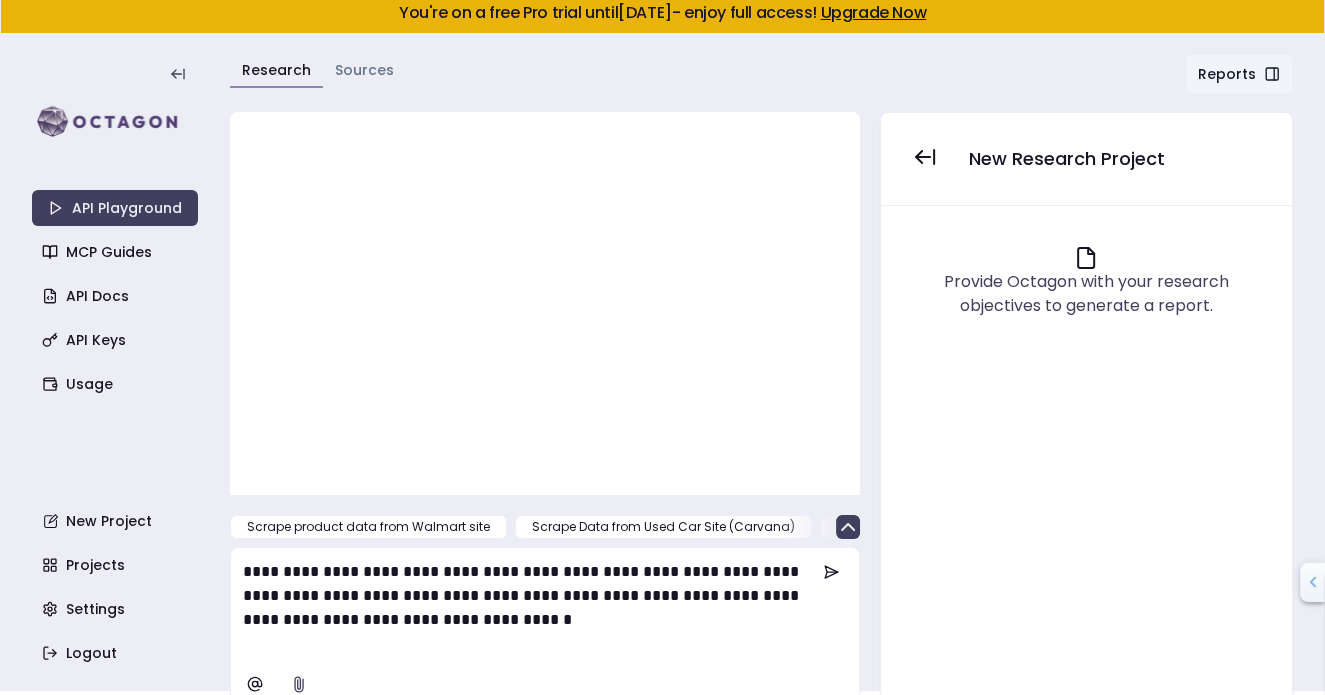 scroll, scrollTop: 0, scrollLeft: 0, axis: both 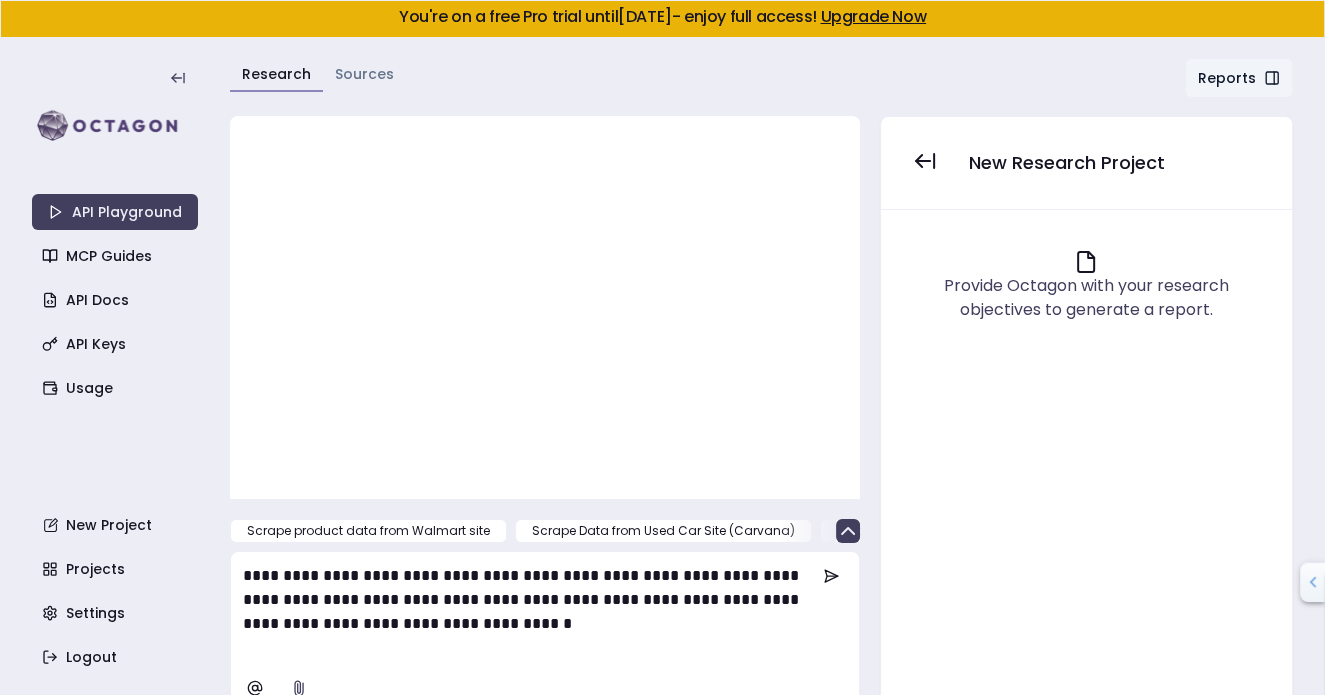 click at bounding box center (545, 297) 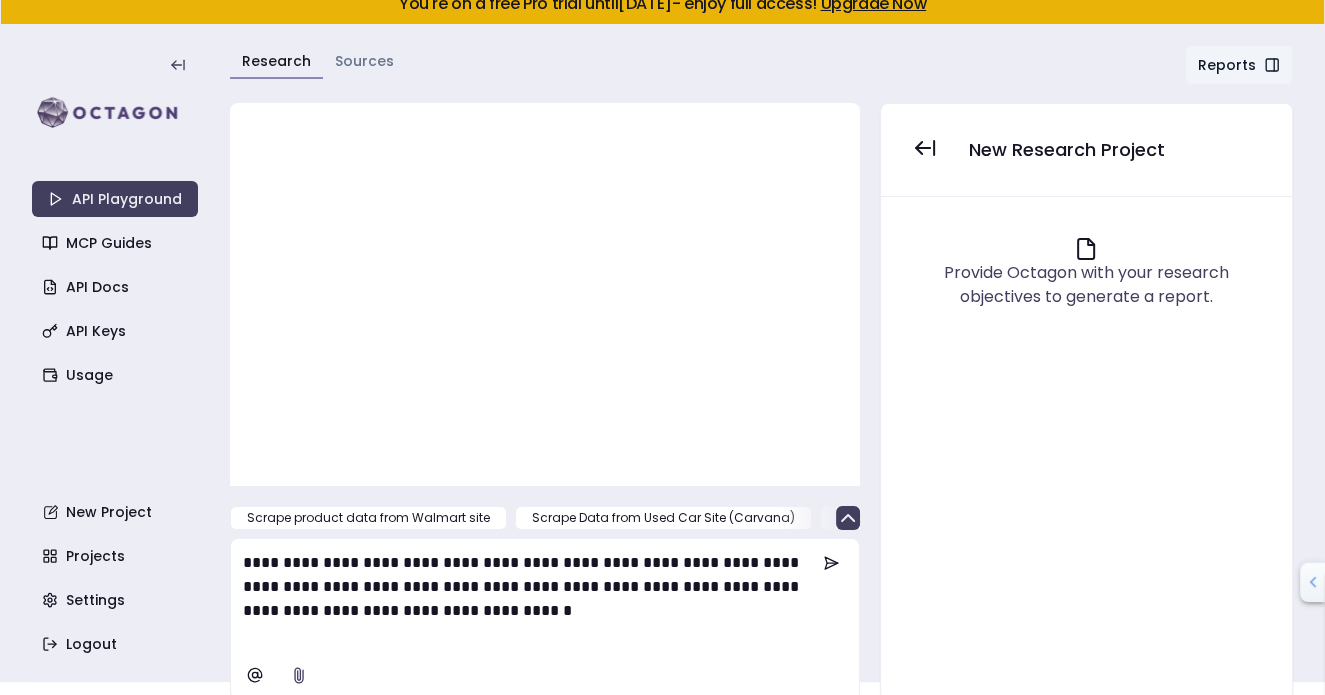 scroll, scrollTop: 16, scrollLeft: 0, axis: vertical 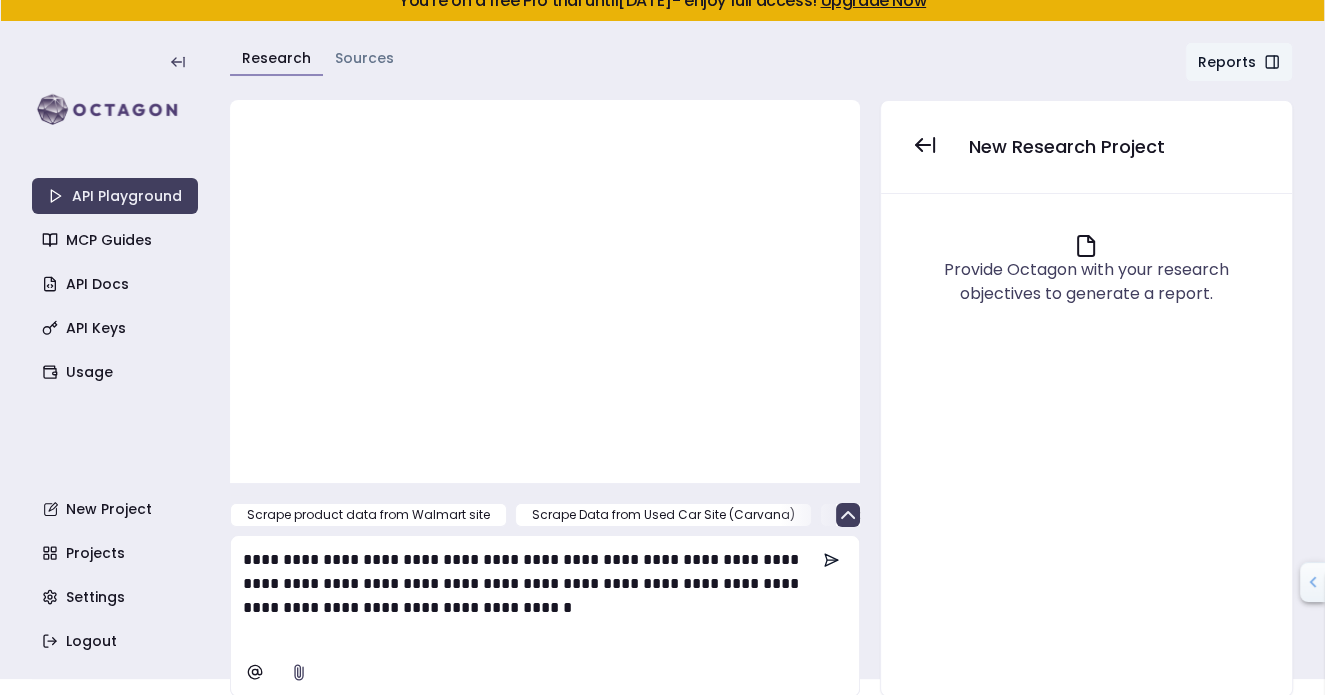 click 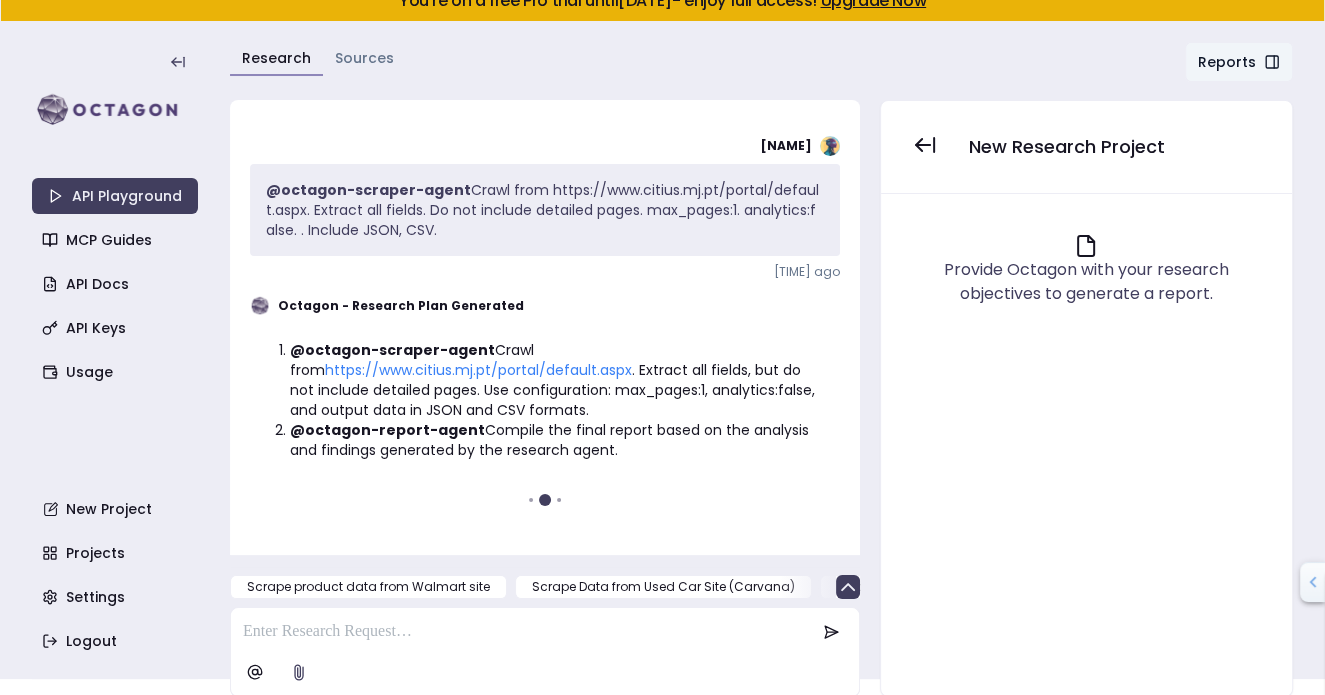 scroll, scrollTop: 27, scrollLeft: 0, axis: vertical 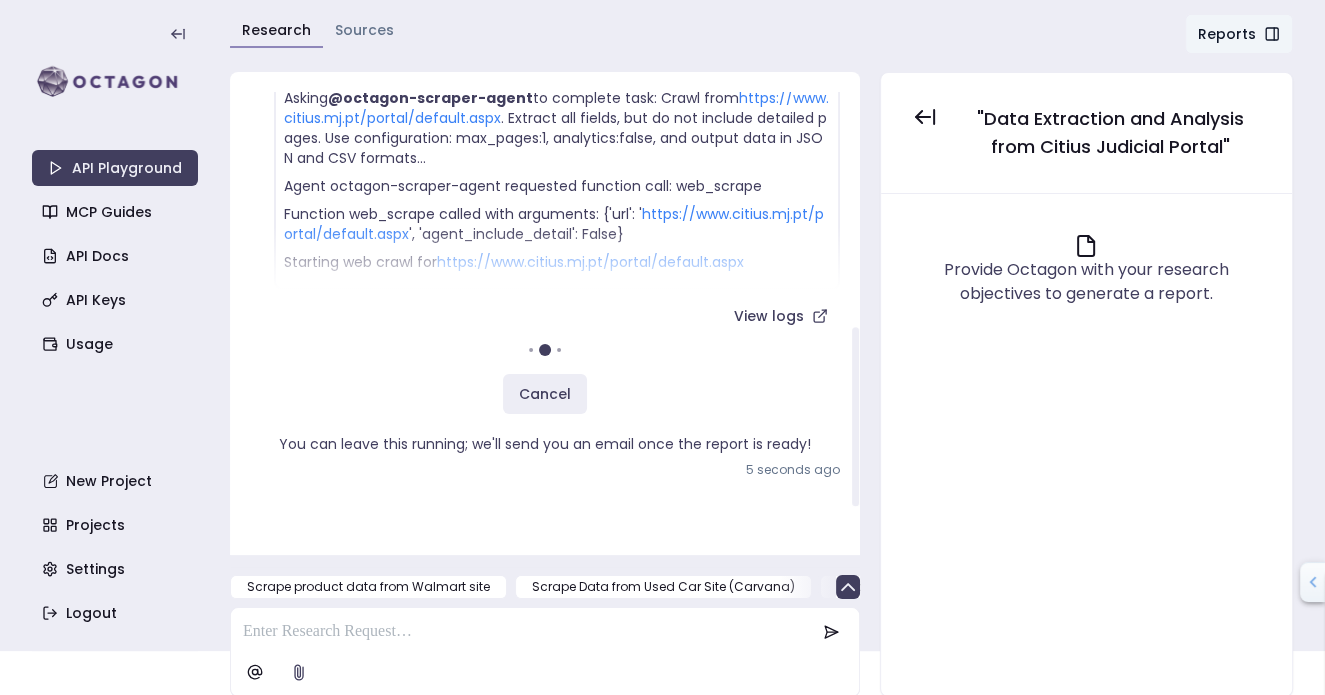 drag, startPoint x: 700, startPoint y: 394, endPoint x: 692, endPoint y: 405, distance: 13.601471 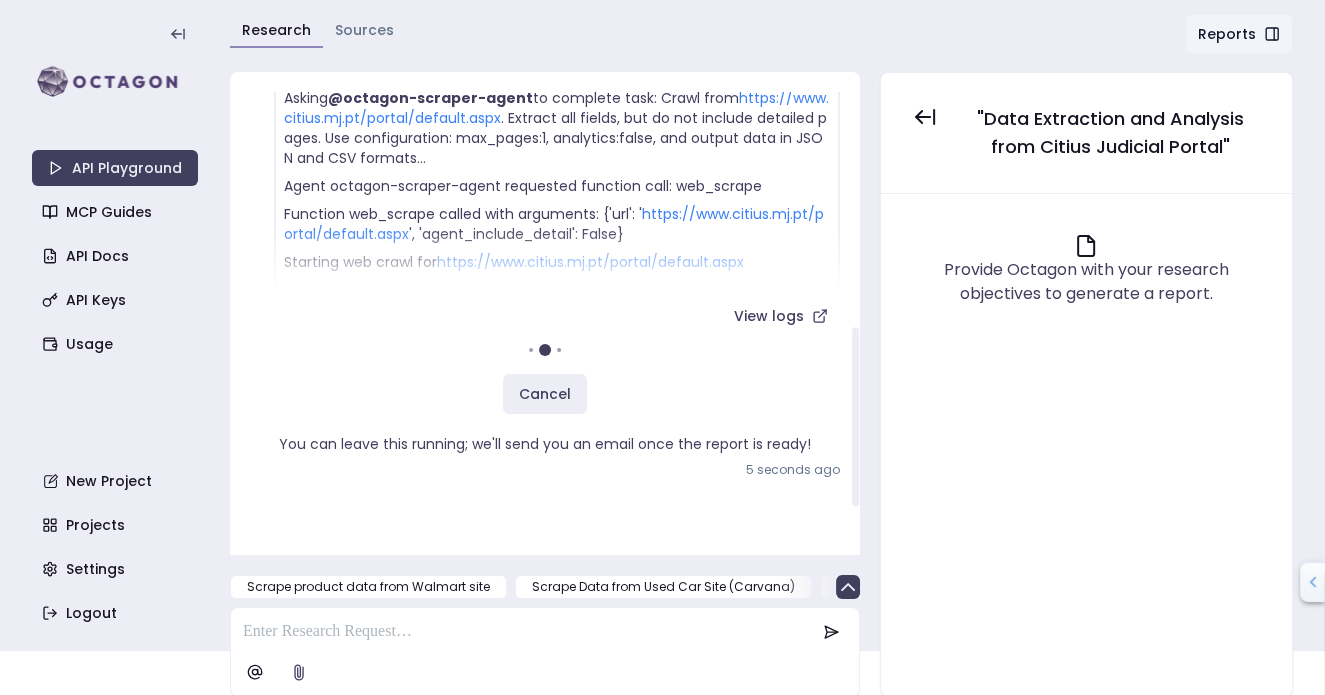 drag, startPoint x: 692, startPoint y: 405, endPoint x: 140, endPoint y: 398, distance: 552.0444 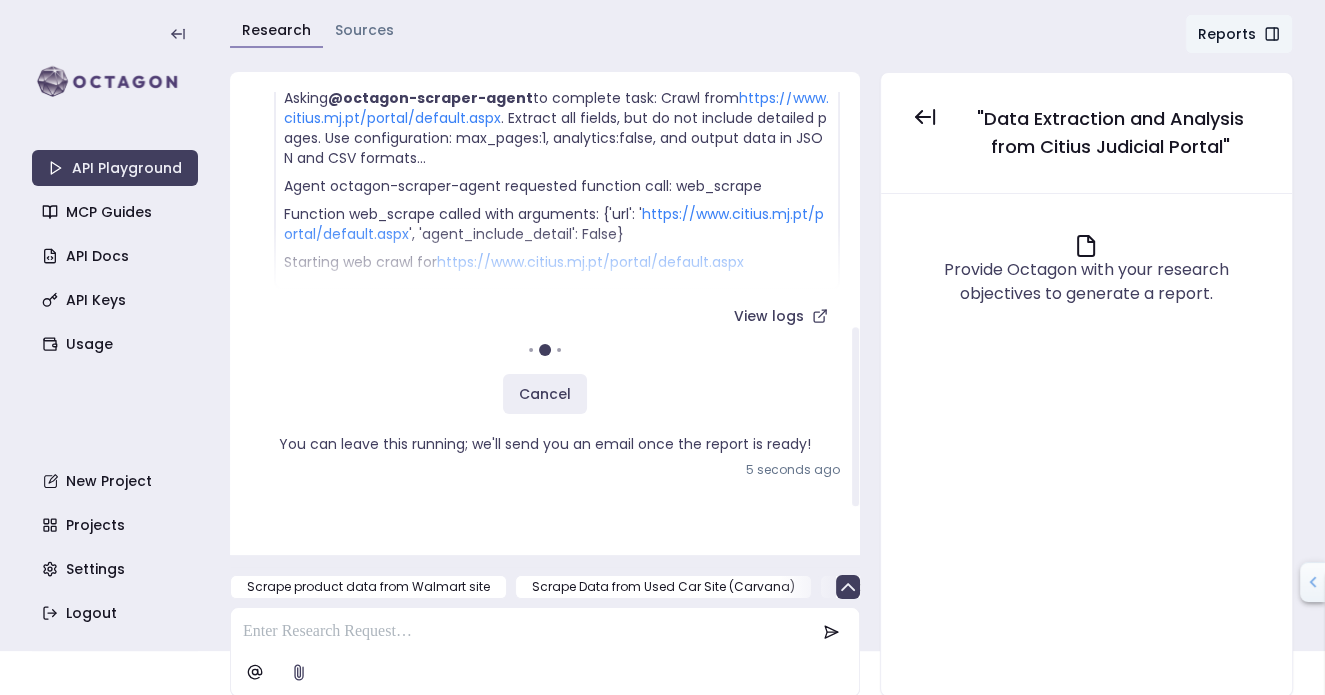 click on "API Playground MCP Guides API Docs API Keys Usage New Project Projects Settings Logout" at bounding box center (115, 322) 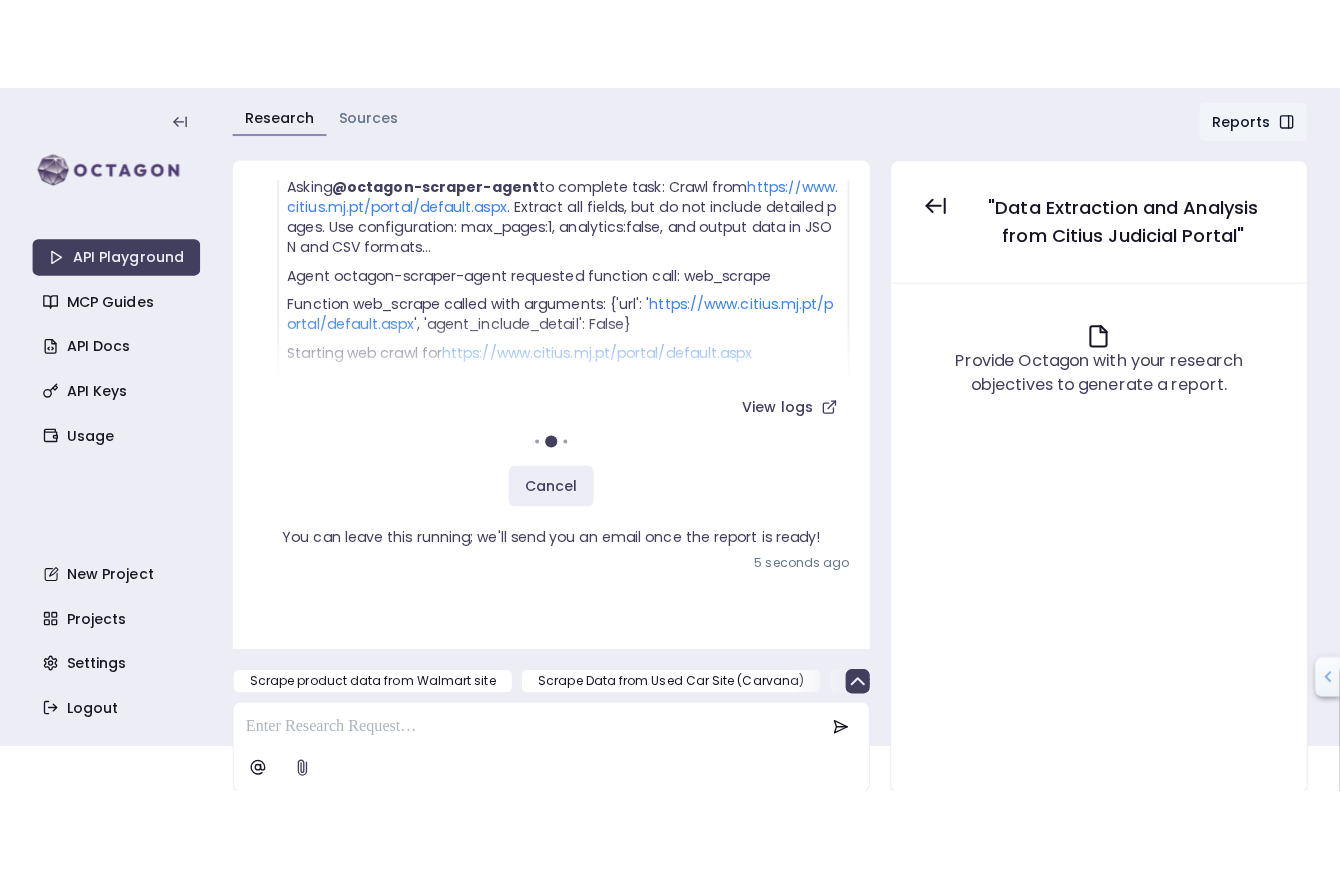 scroll, scrollTop: 0, scrollLeft: 0, axis: both 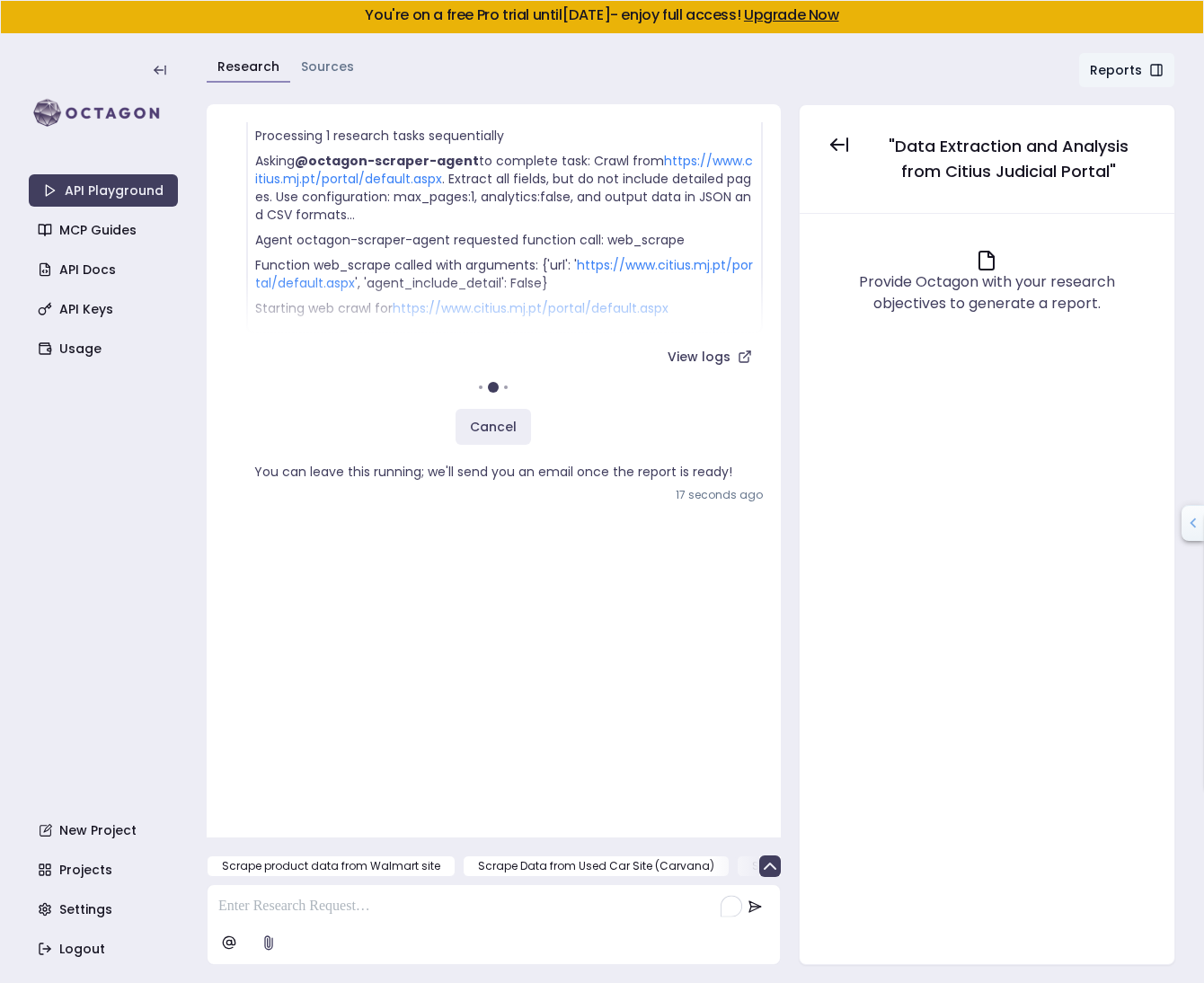 click at bounding box center [480, 907] 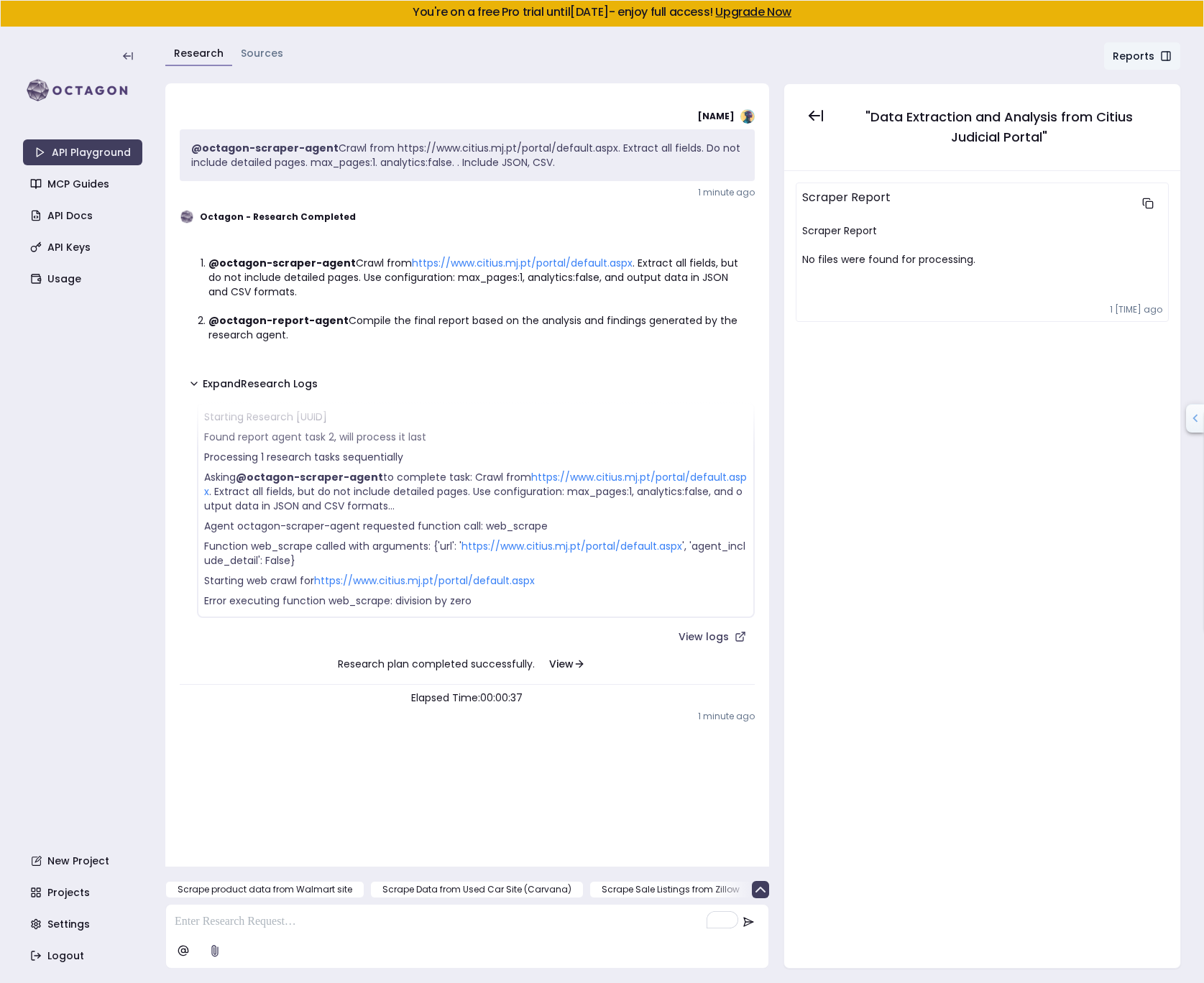 scroll, scrollTop: 172, scrollLeft: 0, axis: vertical 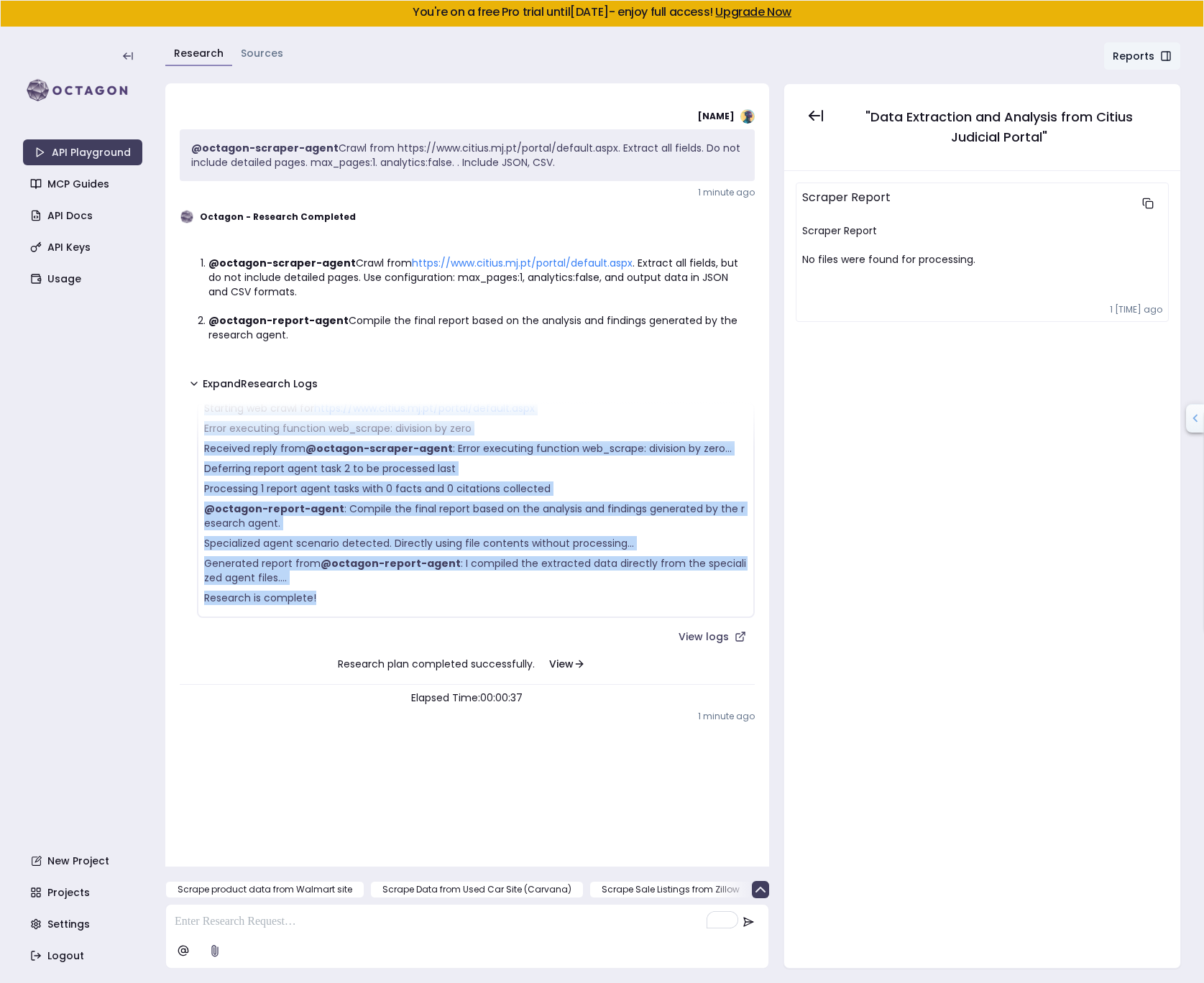 click on "Research is complete!" at bounding box center (476, 598) 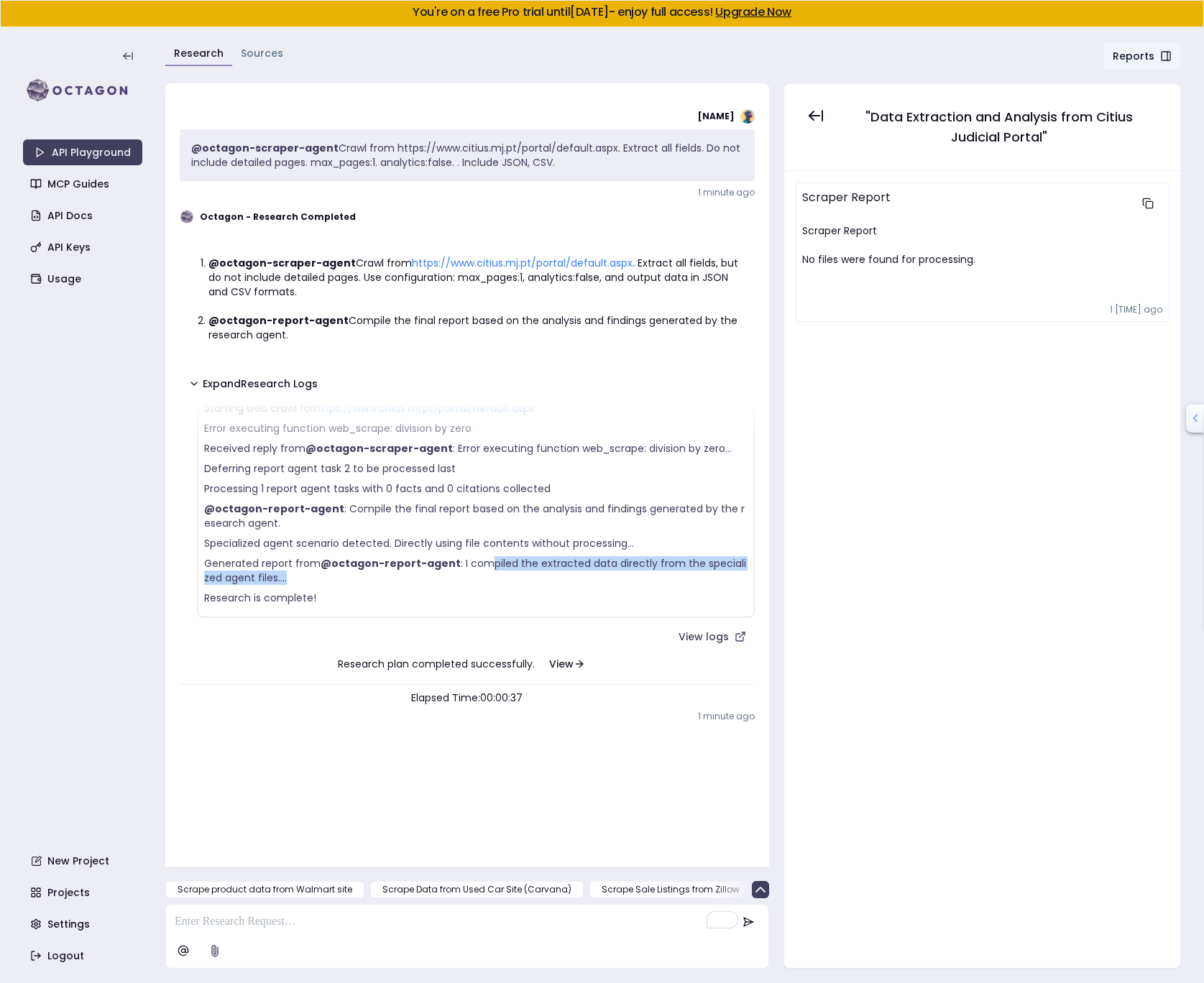 drag, startPoint x: 483, startPoint y: 557, endPoint x: 697, endPoint y: 580, distance: 215.2324 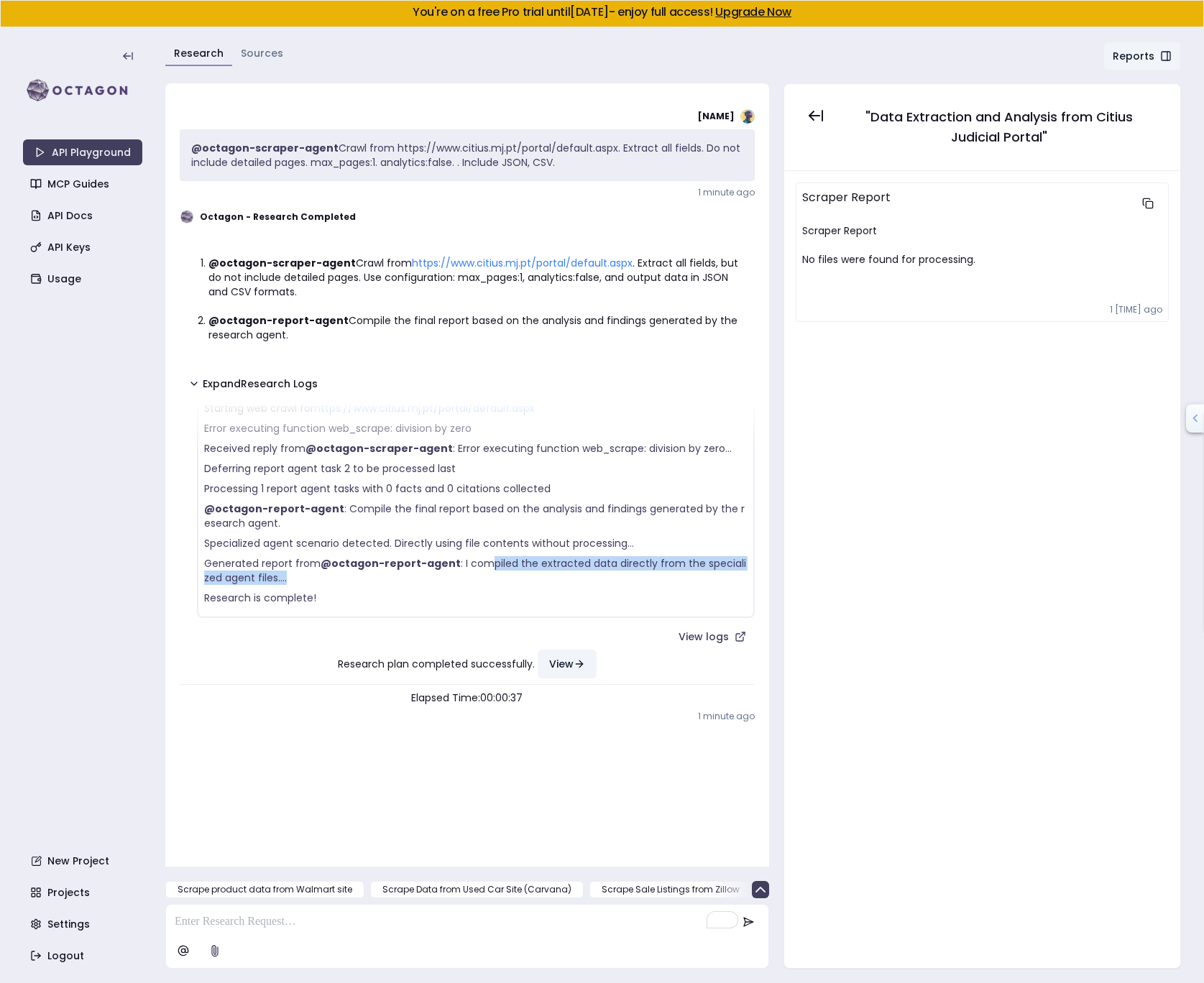 click on "View" at bounding box center (567, 664) 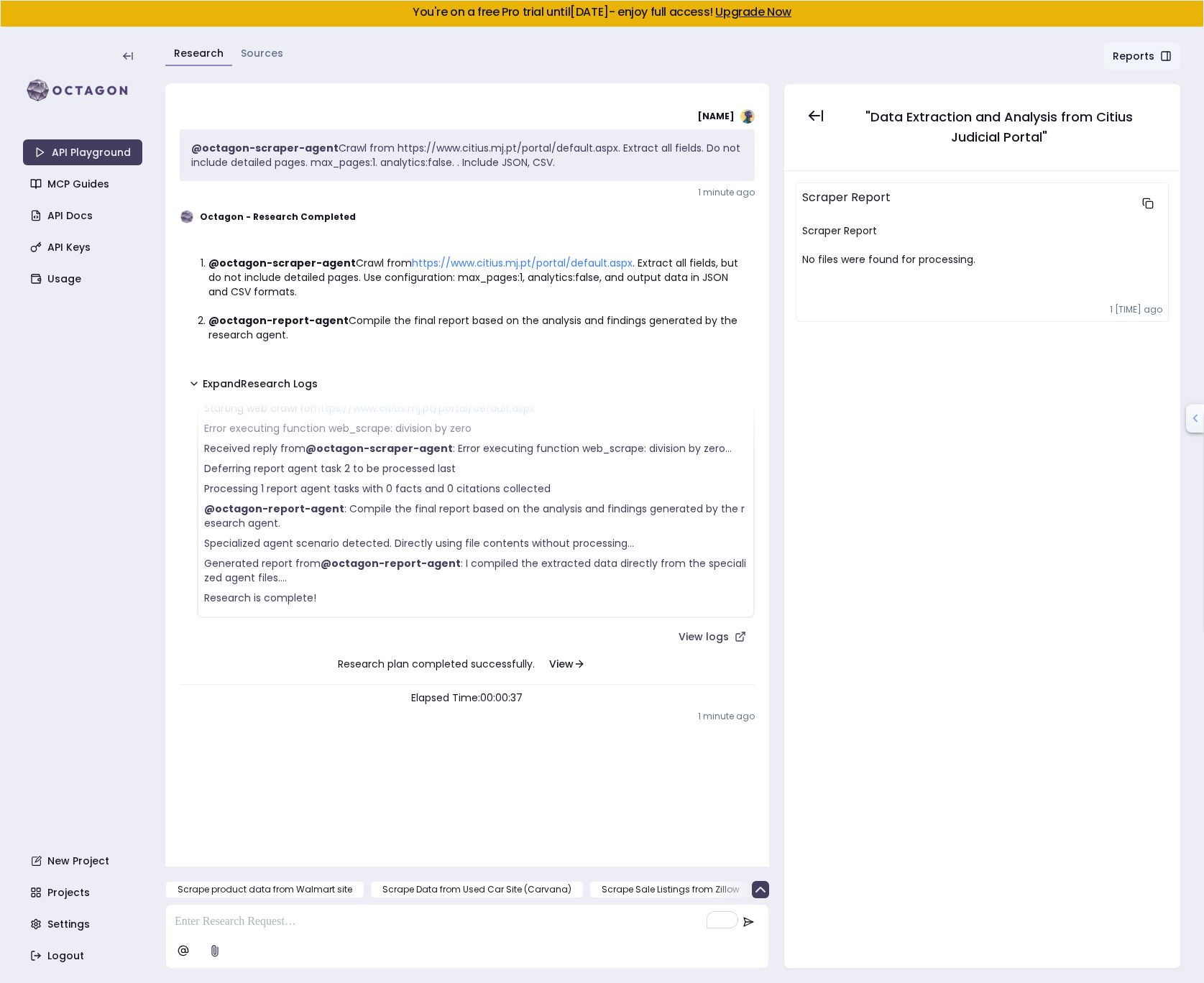 click on "@octagon-scraper-agent Crawl from https://www.citius.mj.pt/portal/default.aspx. Extract all fields. Do not include detailed pages. max_pages:1. analytics:false. . Include JSON, CSV." at bounding box center (467, 155) 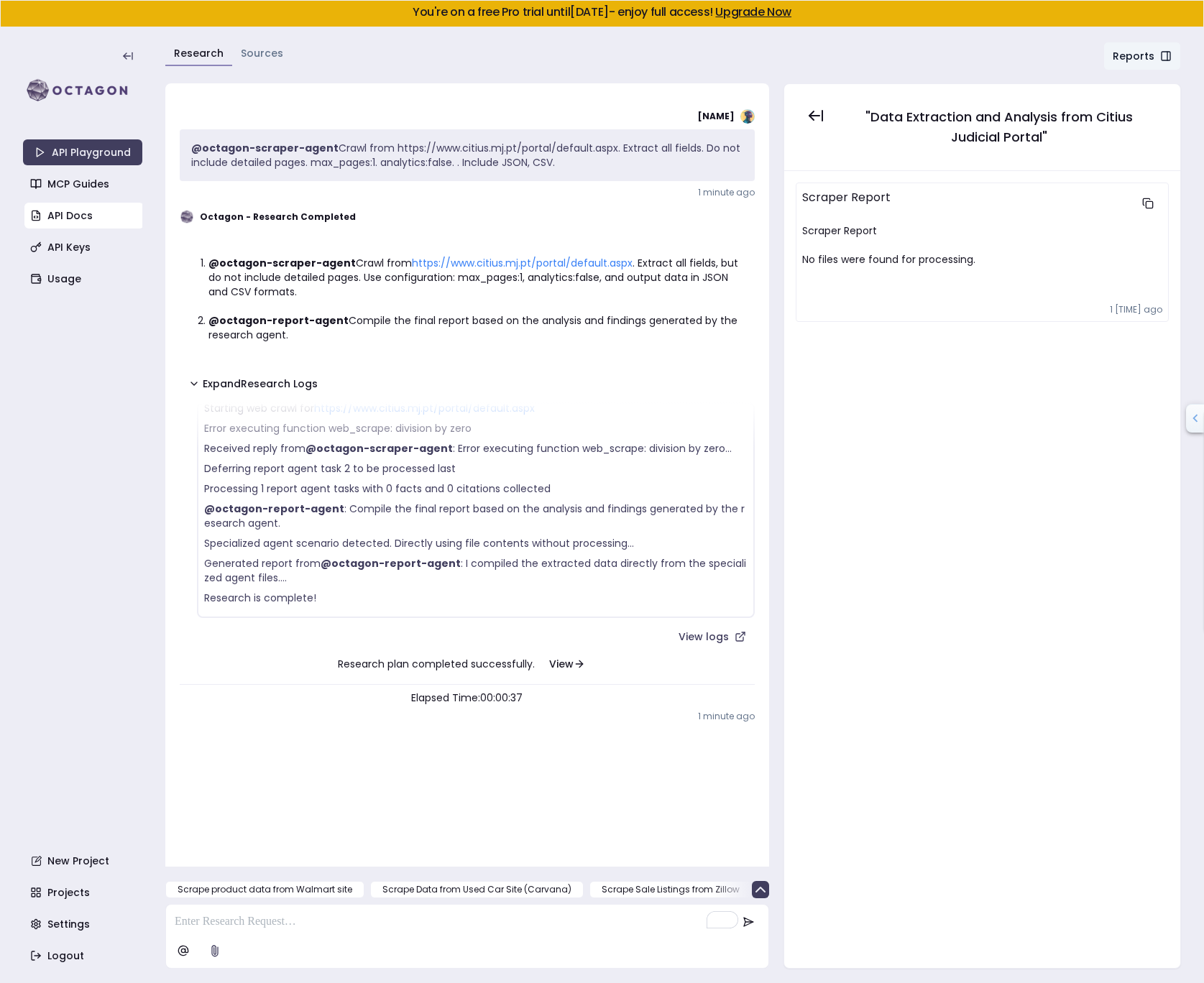 click on "API Docs" at bounding box center [84, 216] 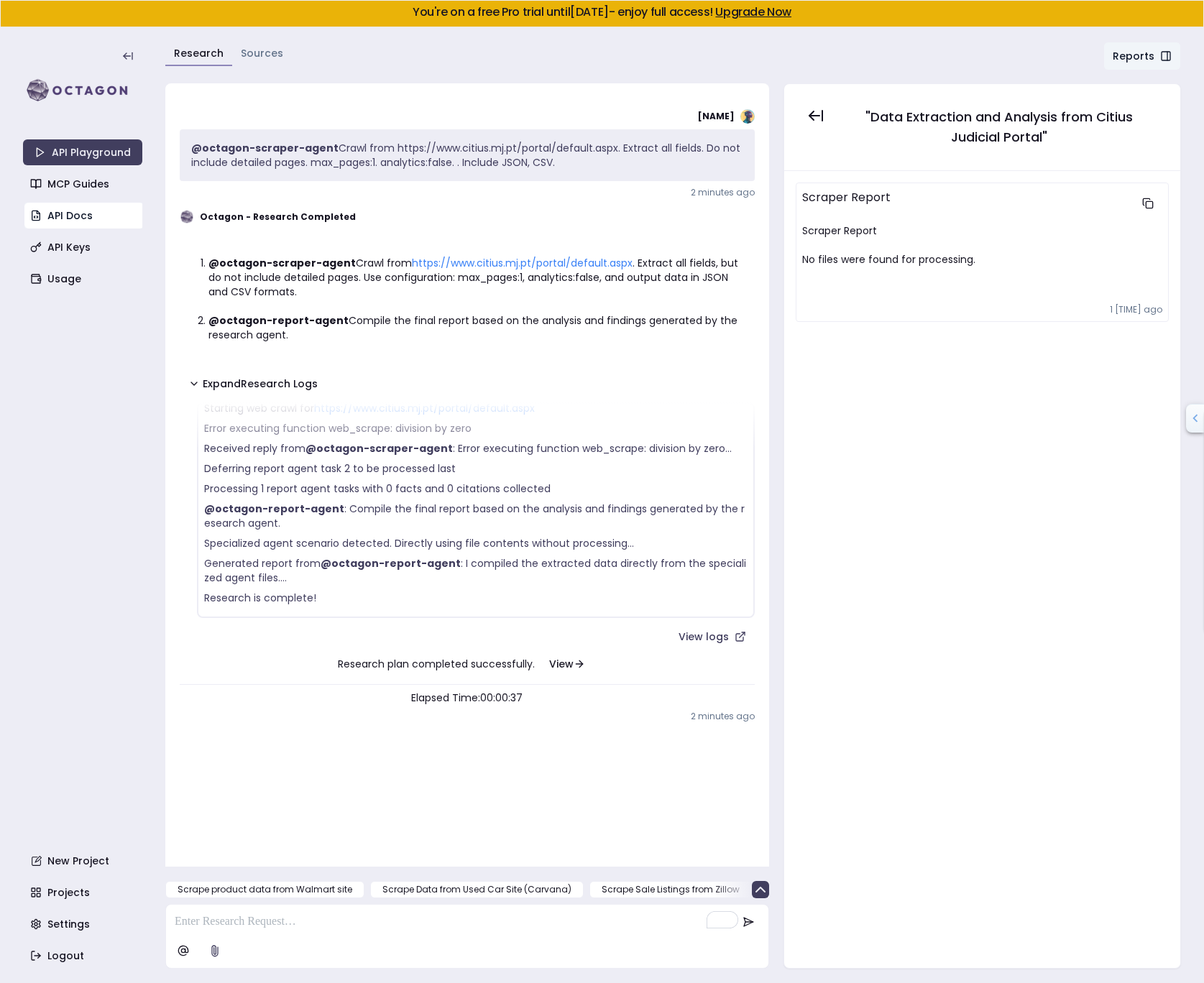 click on "API Docs" at bounding box center [84, 216] 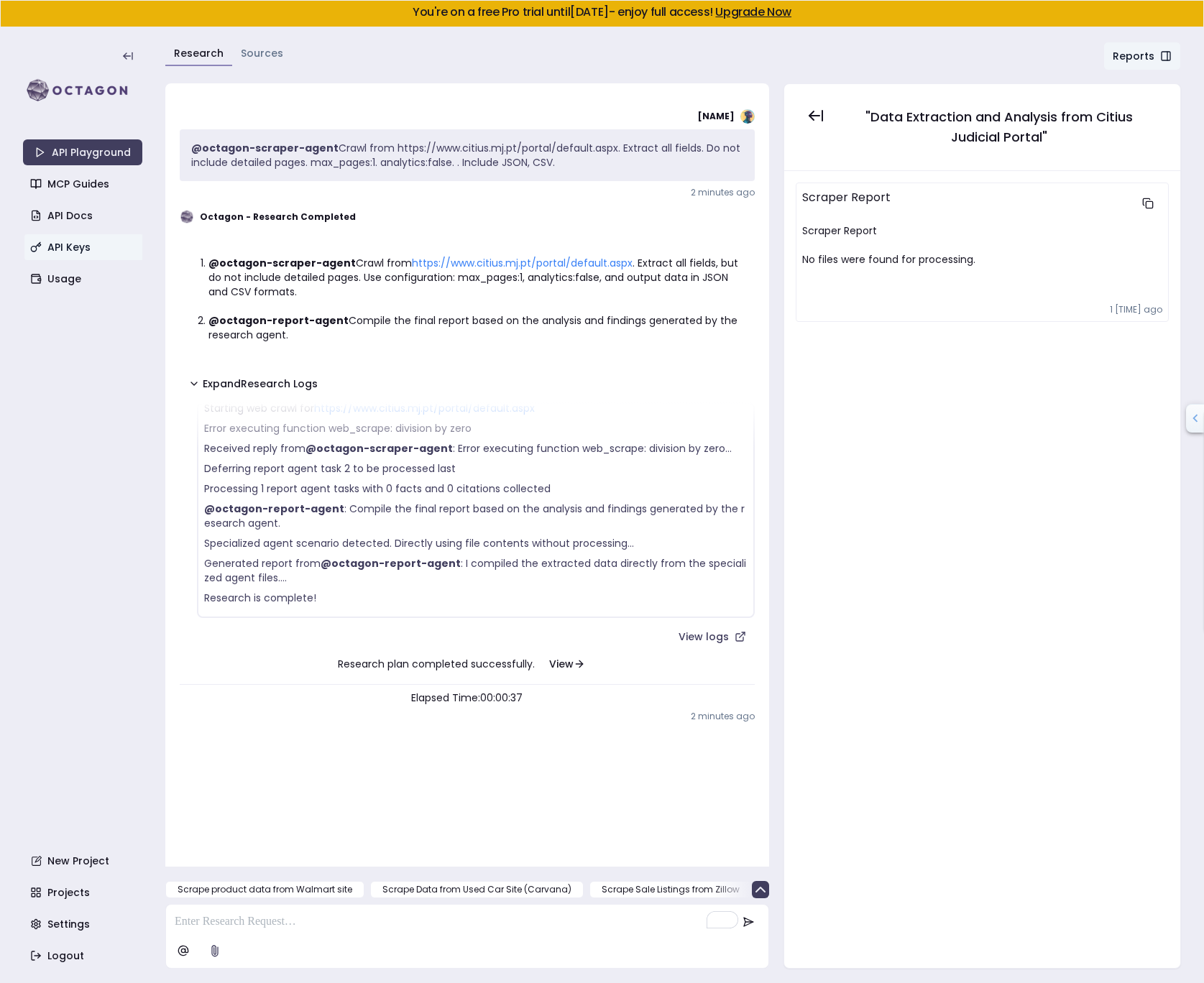 click on "API Playground MCP Guides API Docs API Keys Usage New Project Projects Settings Logout" at bounding box center [83, 505] 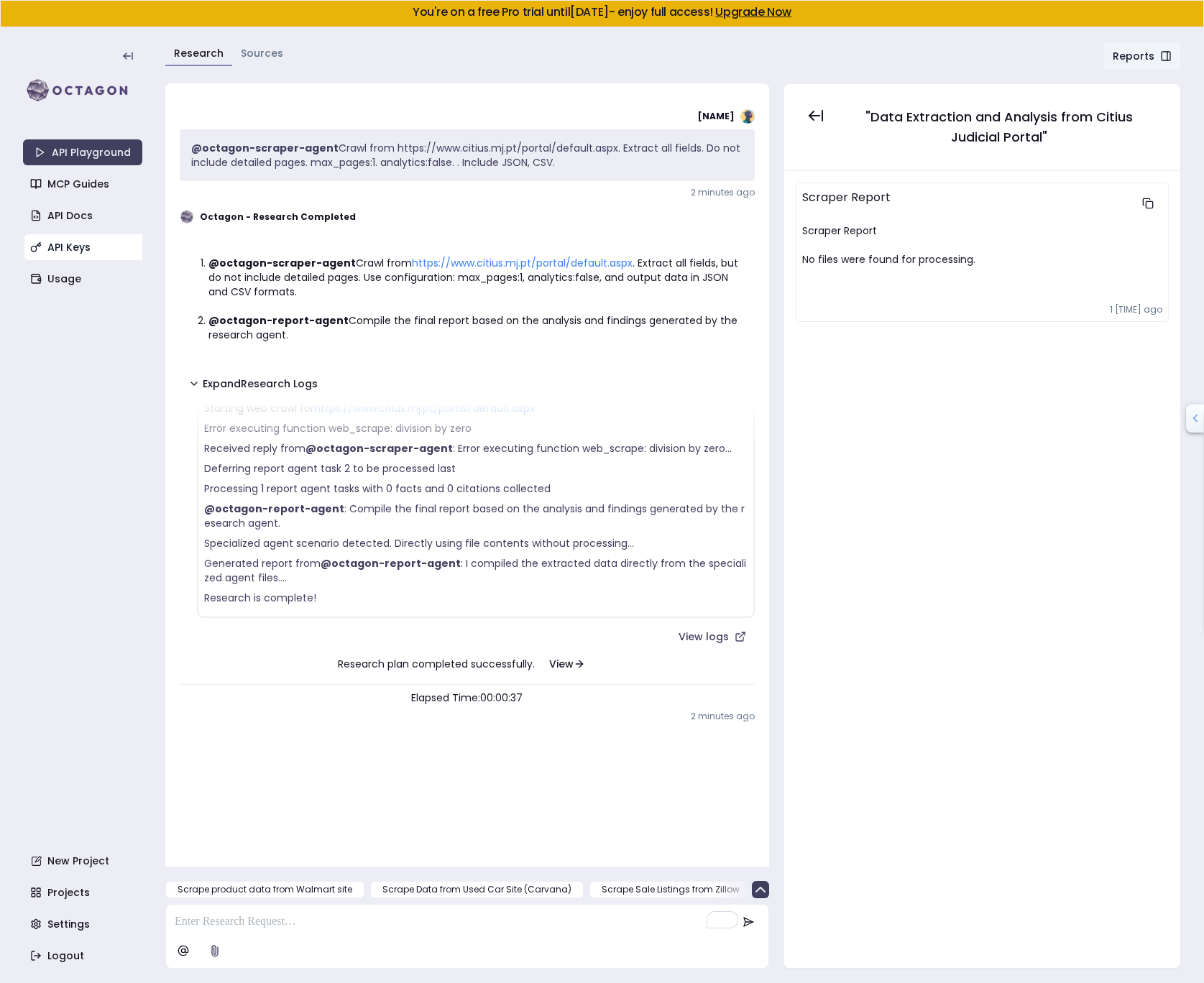 click on "API Keys" at bounding box center [84, 247] 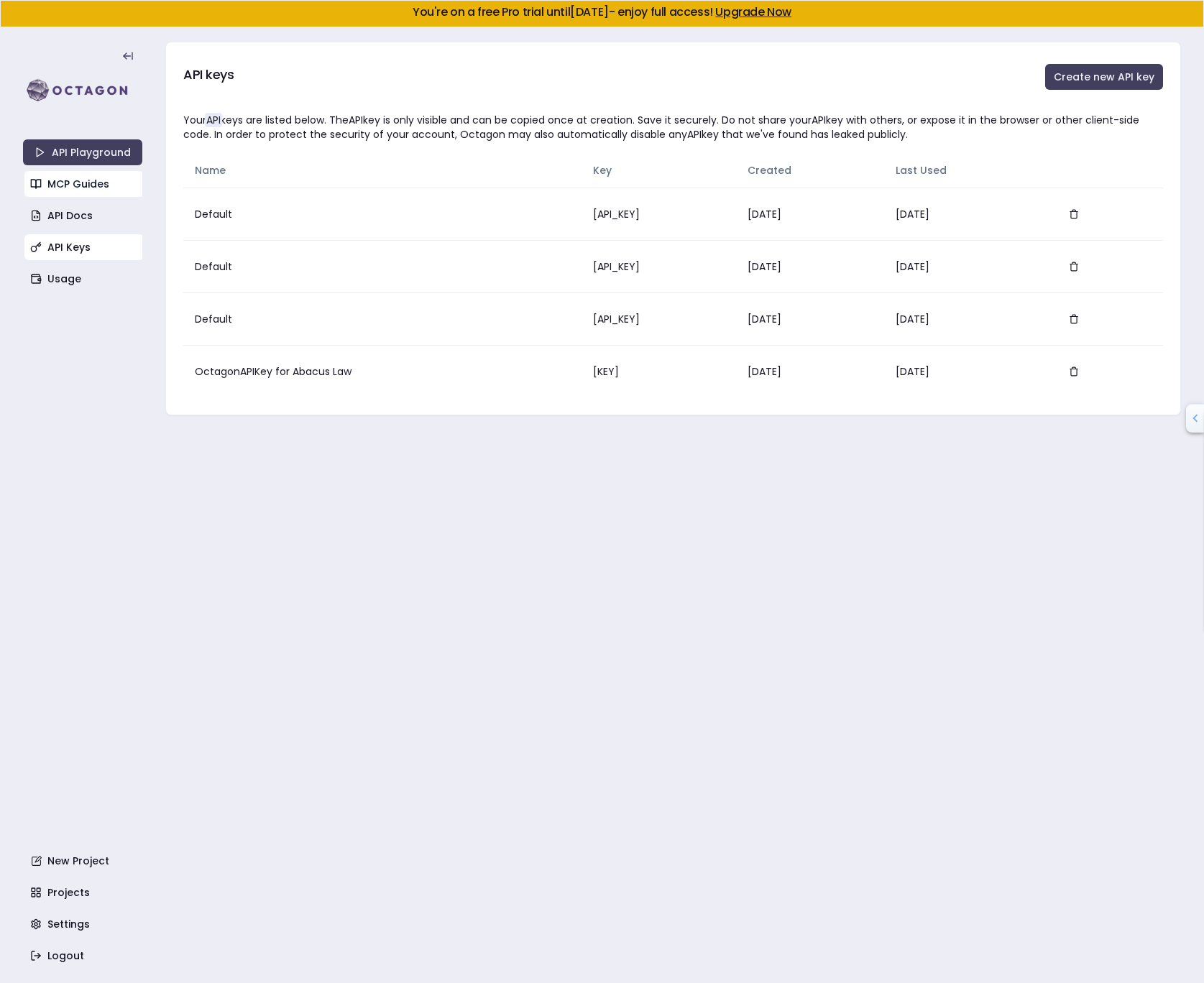 click on "MCP Guides" at bounding box center (84, 184) 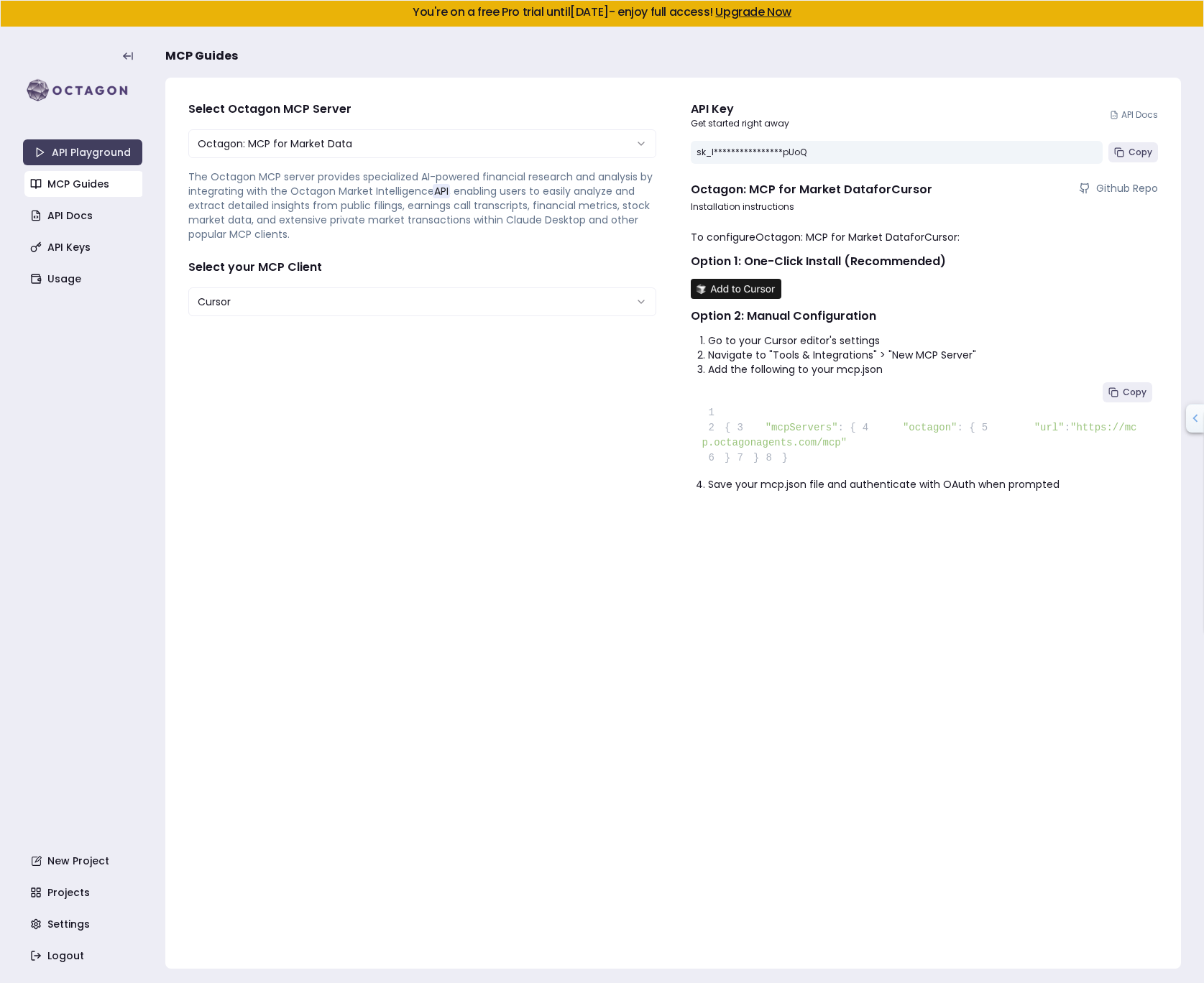 click at bounding box center (736, 289) 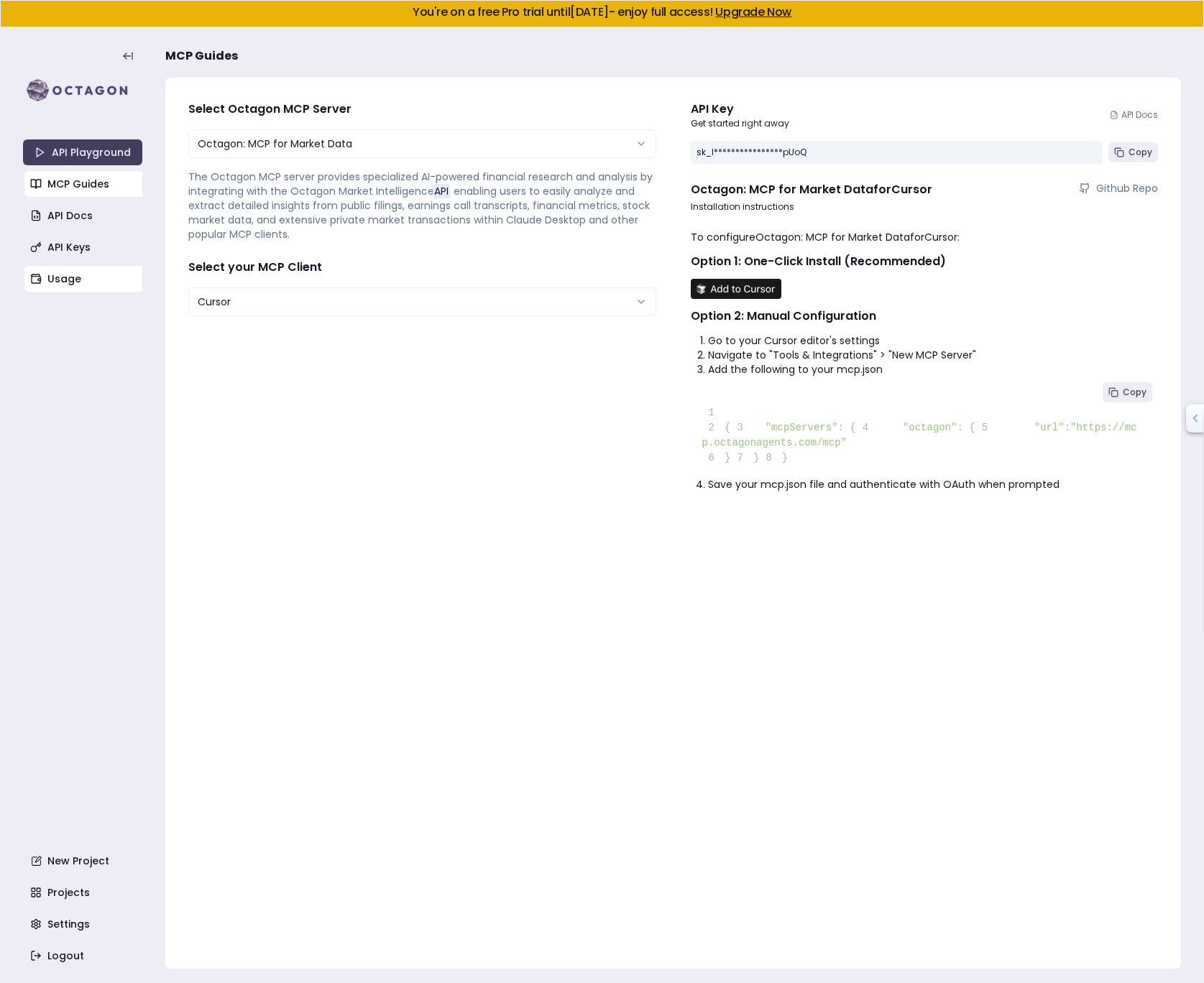 click on "Usage" at bounding box center (84, 279) 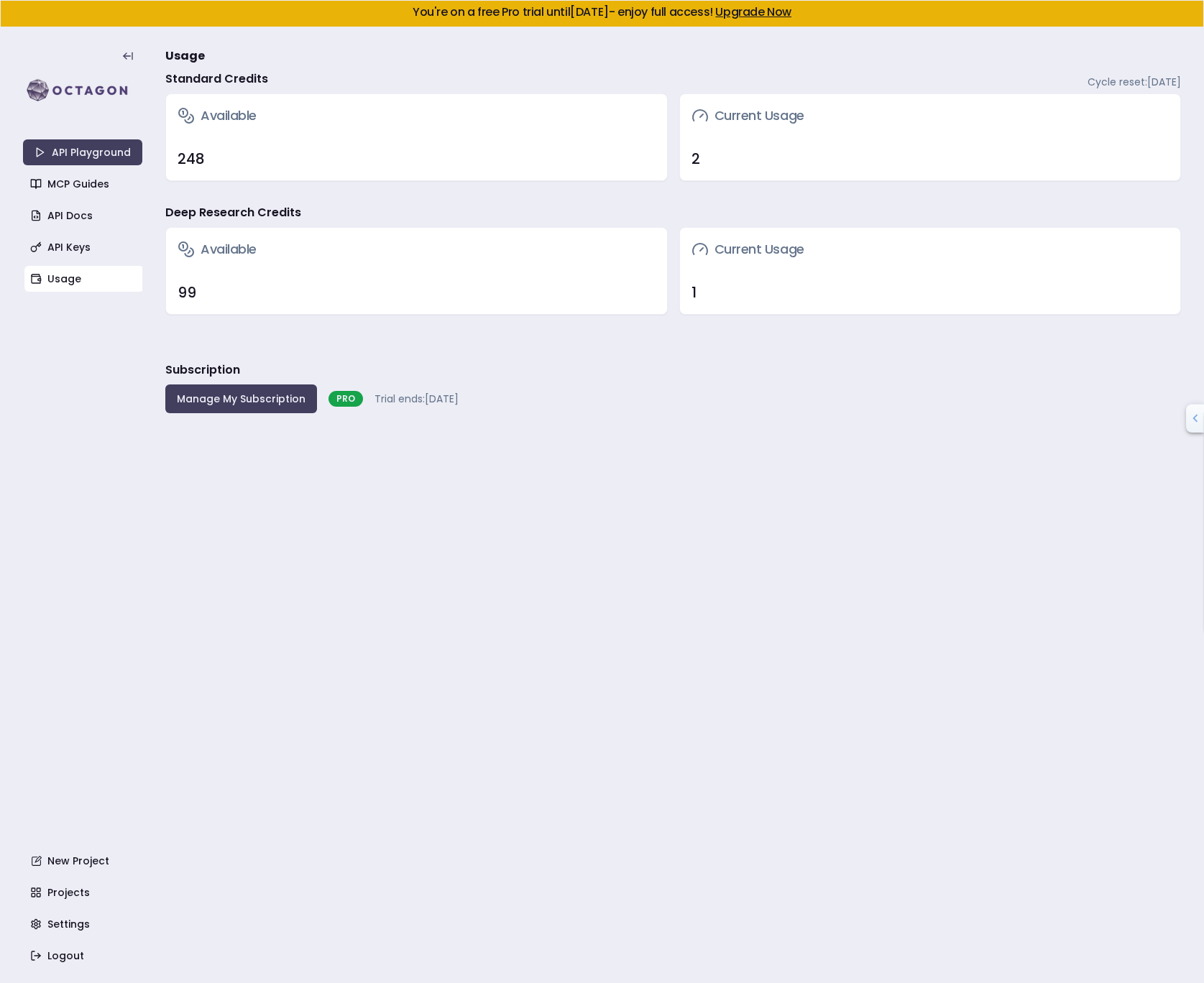 drag, startPoint x: 648, startPoint y: 591, endPoint x: 566, endPoint y: 563, distance: 86.648716 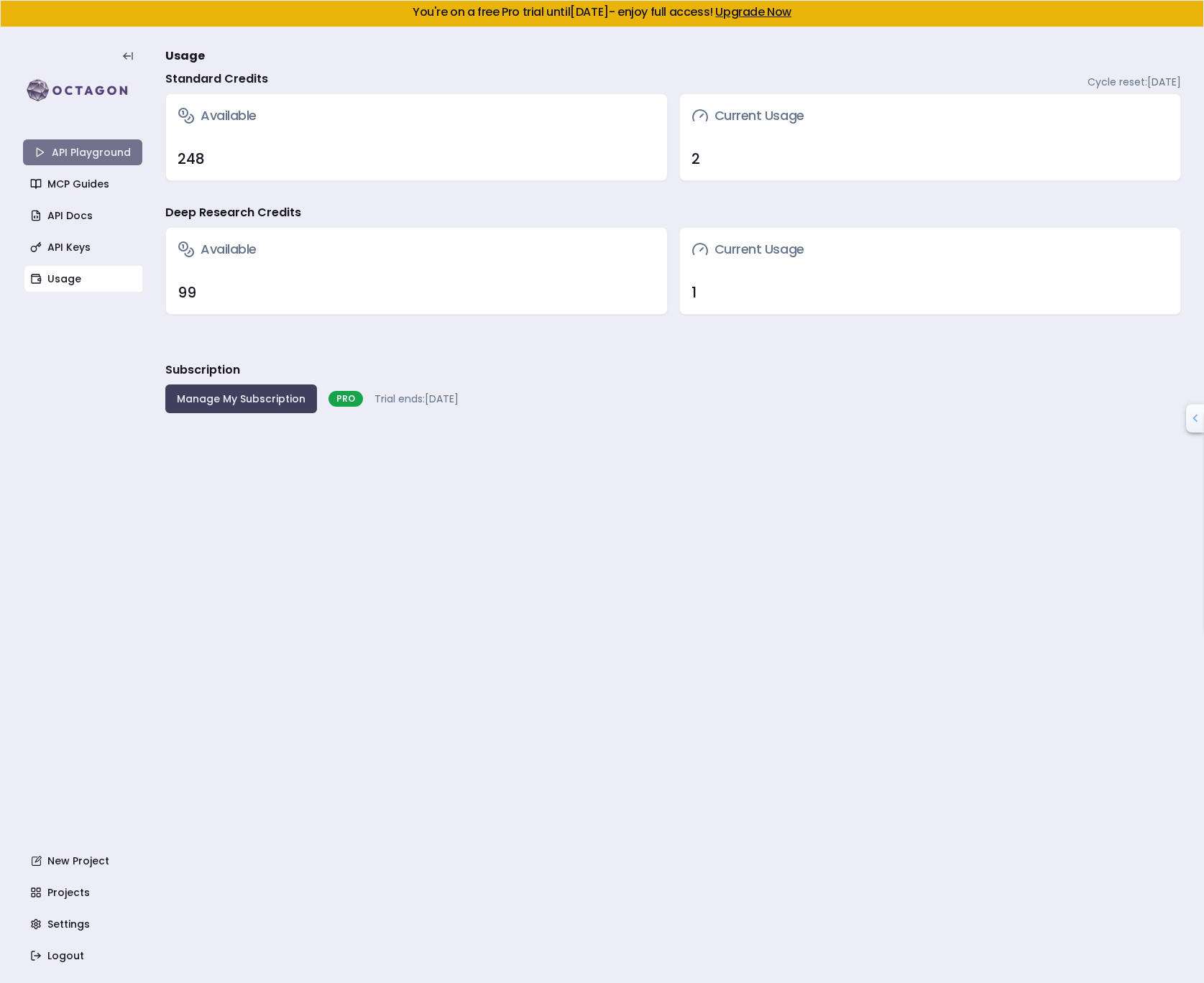 click on "API Playground" at bounding box center [83, 152] 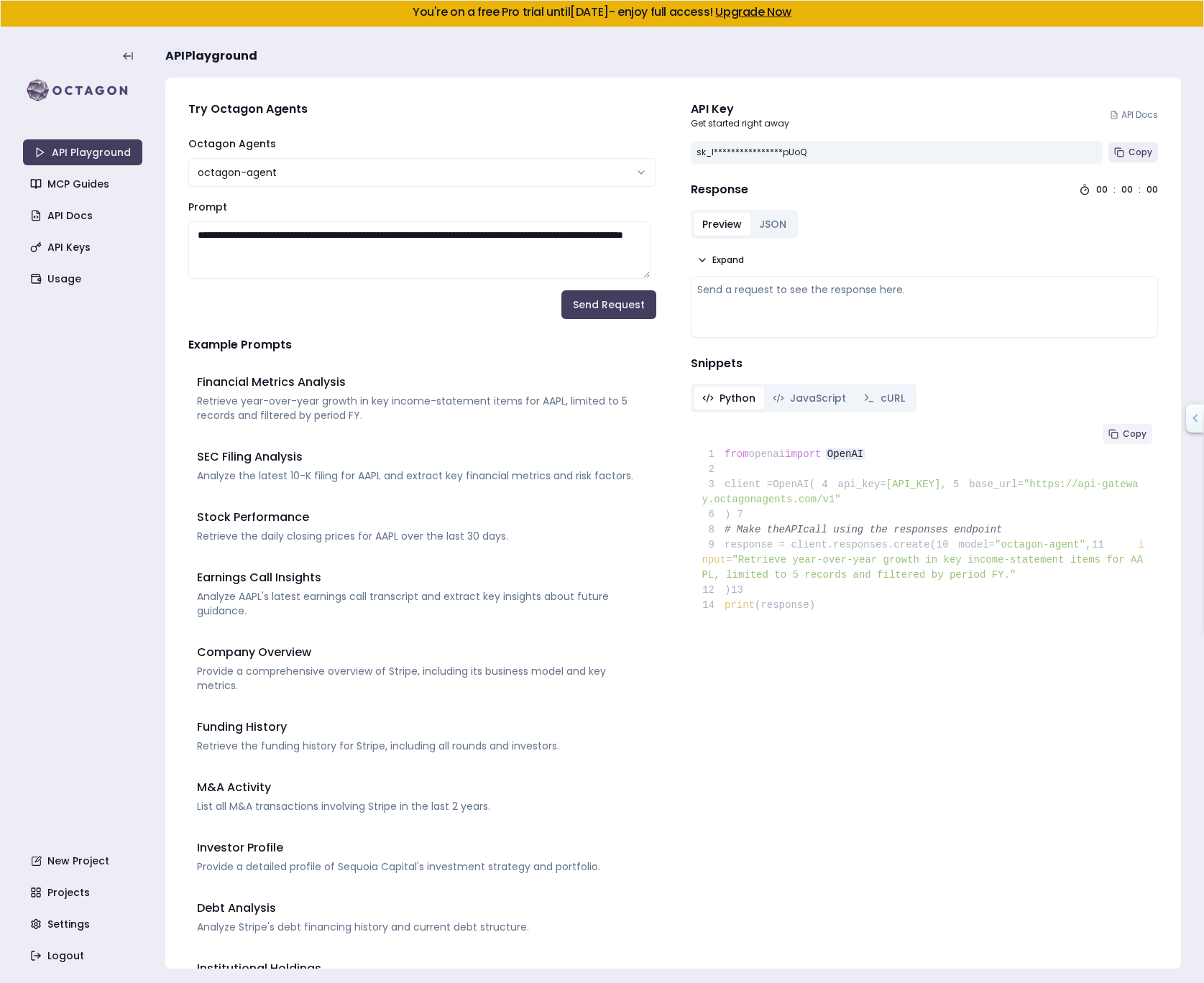 click on "Copy" at bounding box center (1127, 434) 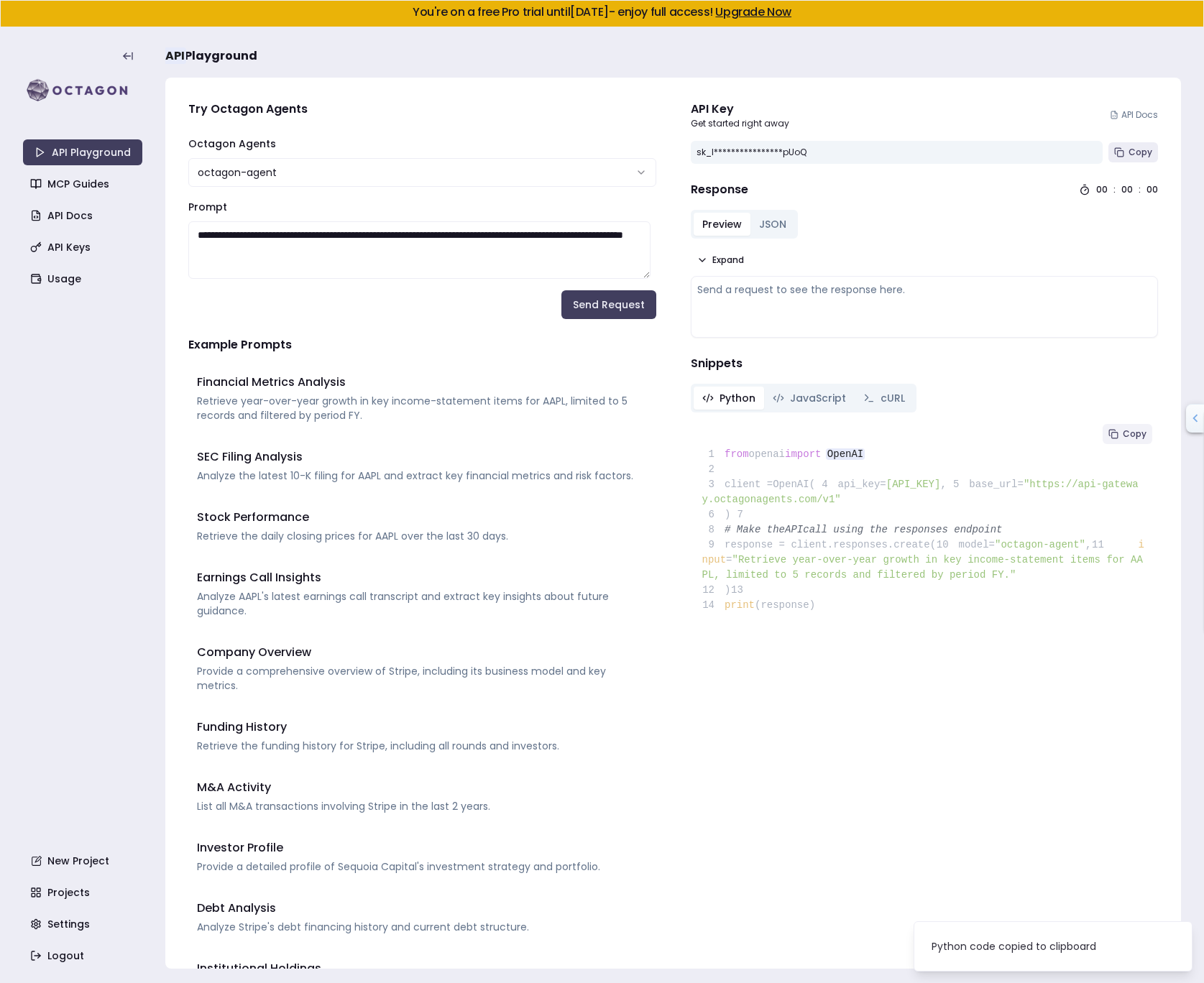 click on "Copy" at bounding box center (1134, 434) 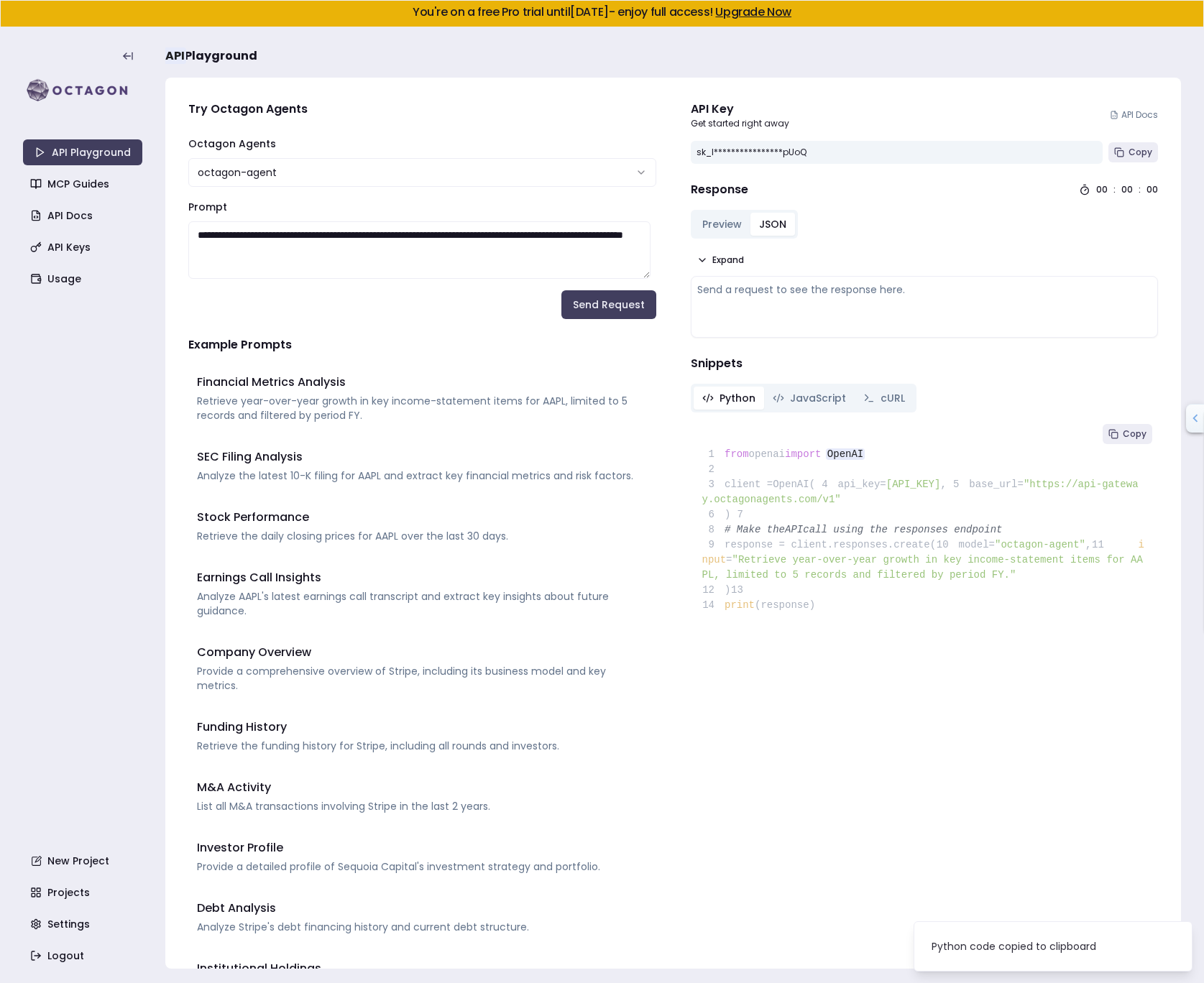 click on "JSON" at bounding box center [773, 224] 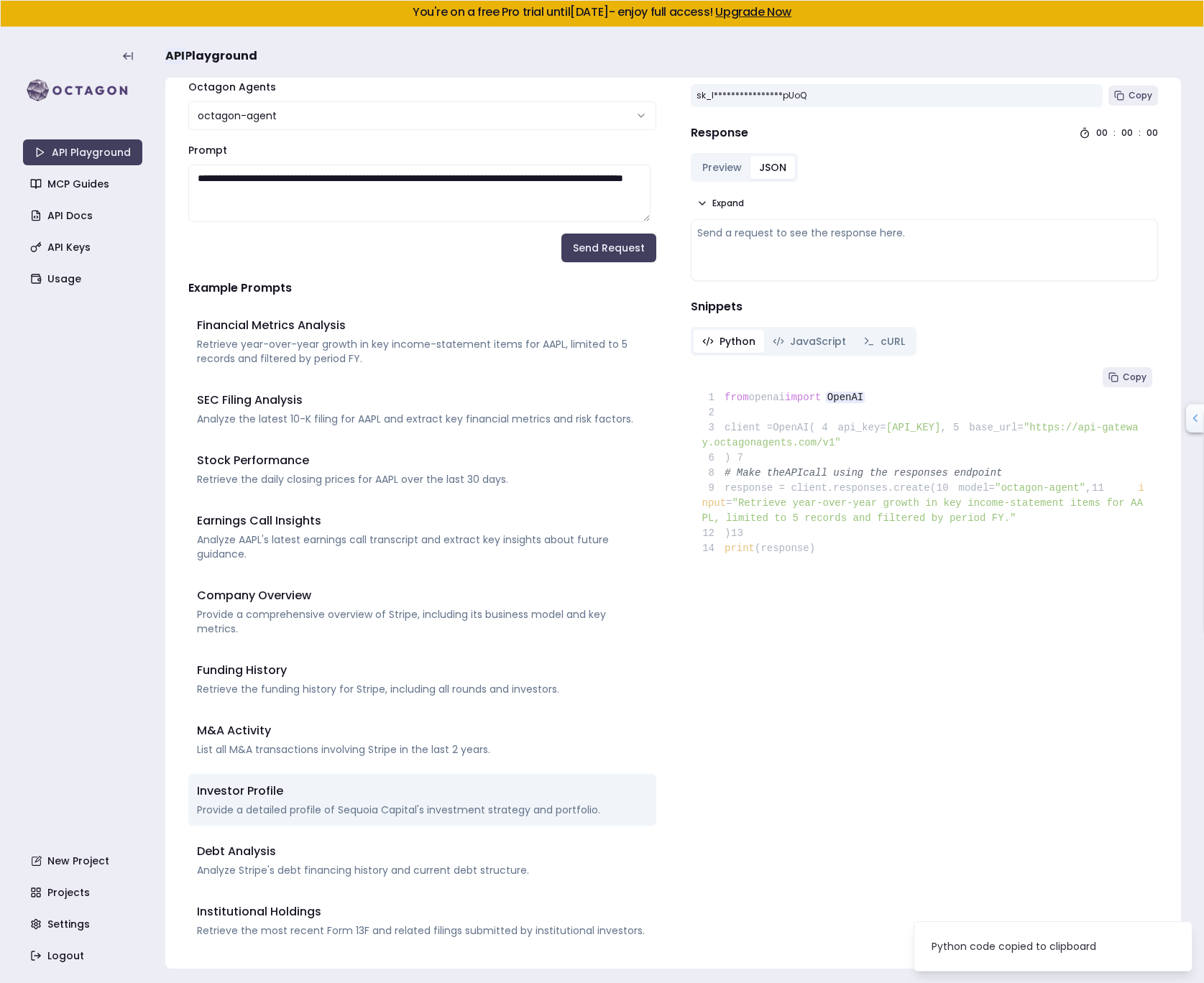 scroll, scrollTop: 57, scrollLeft: 0, axis: vertical 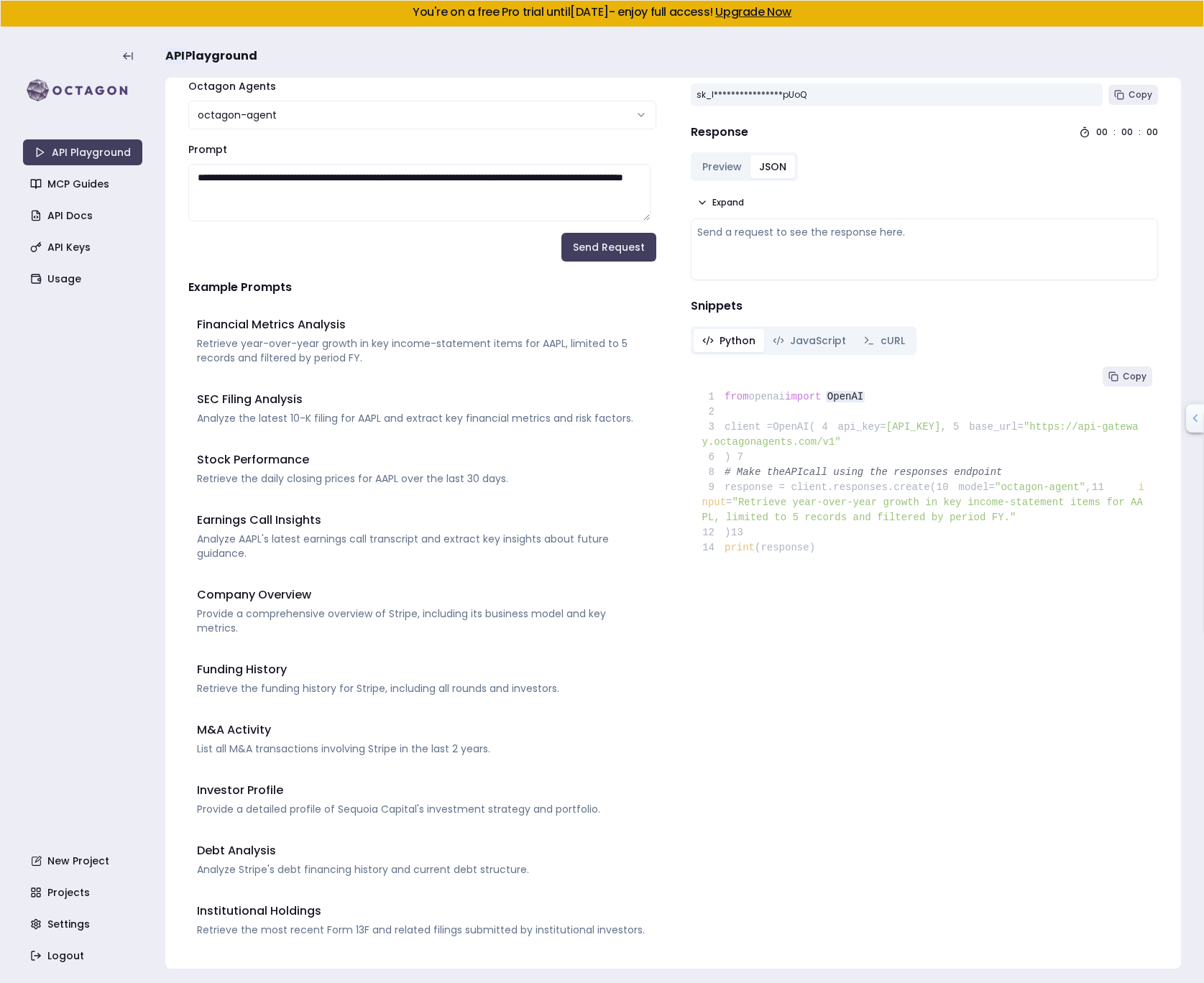 type 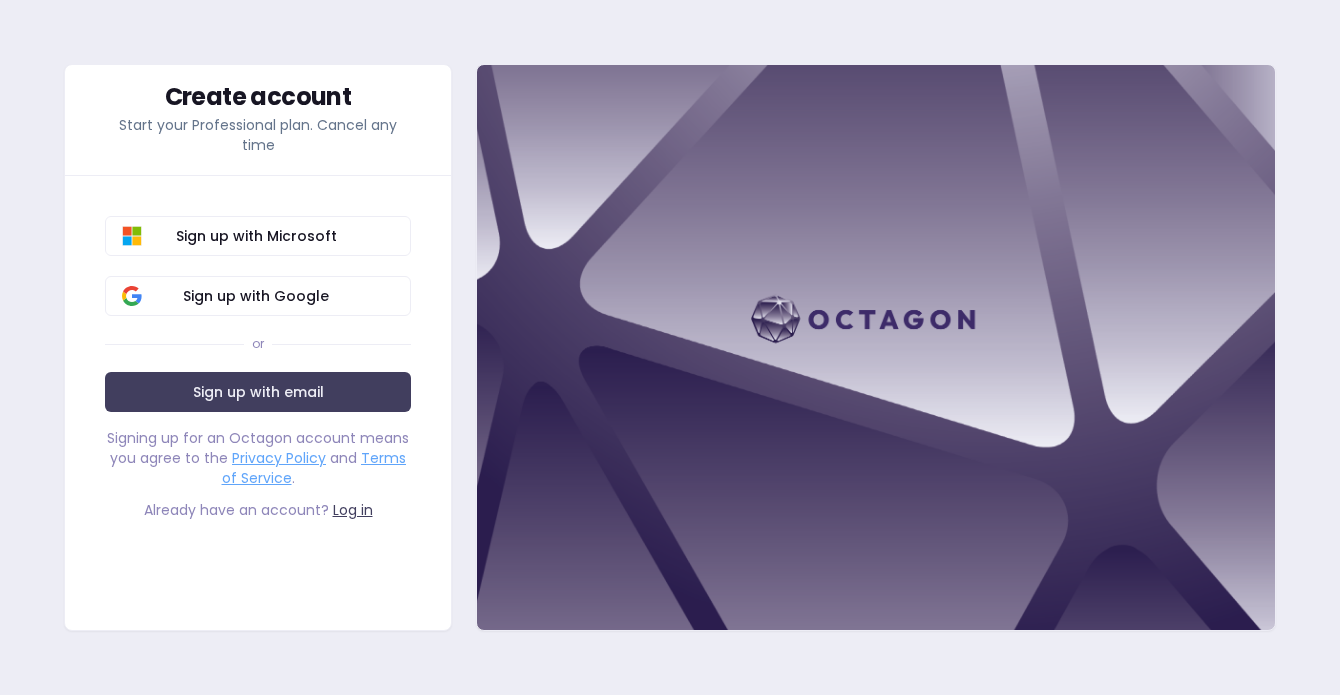 scroll, scrollTop: 0, scrollLeft: 0, axis: both 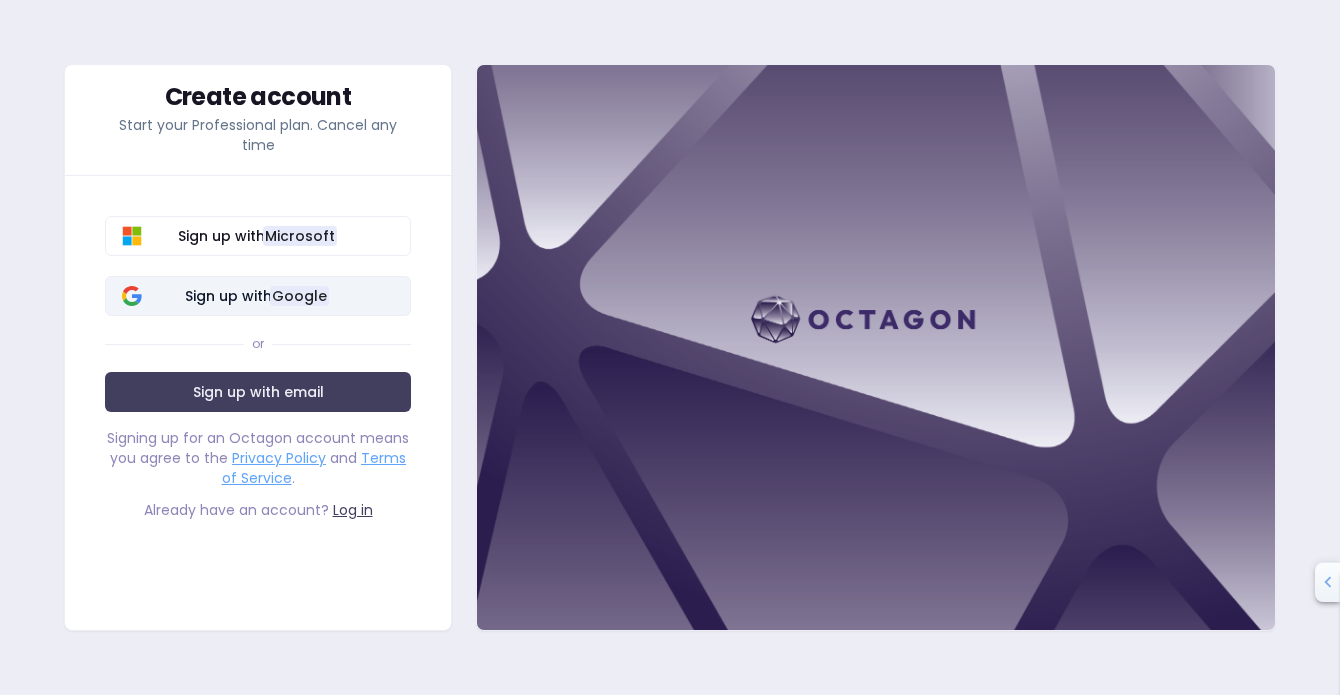 click on "Sign up with Google" at bounding box center [256, 296] 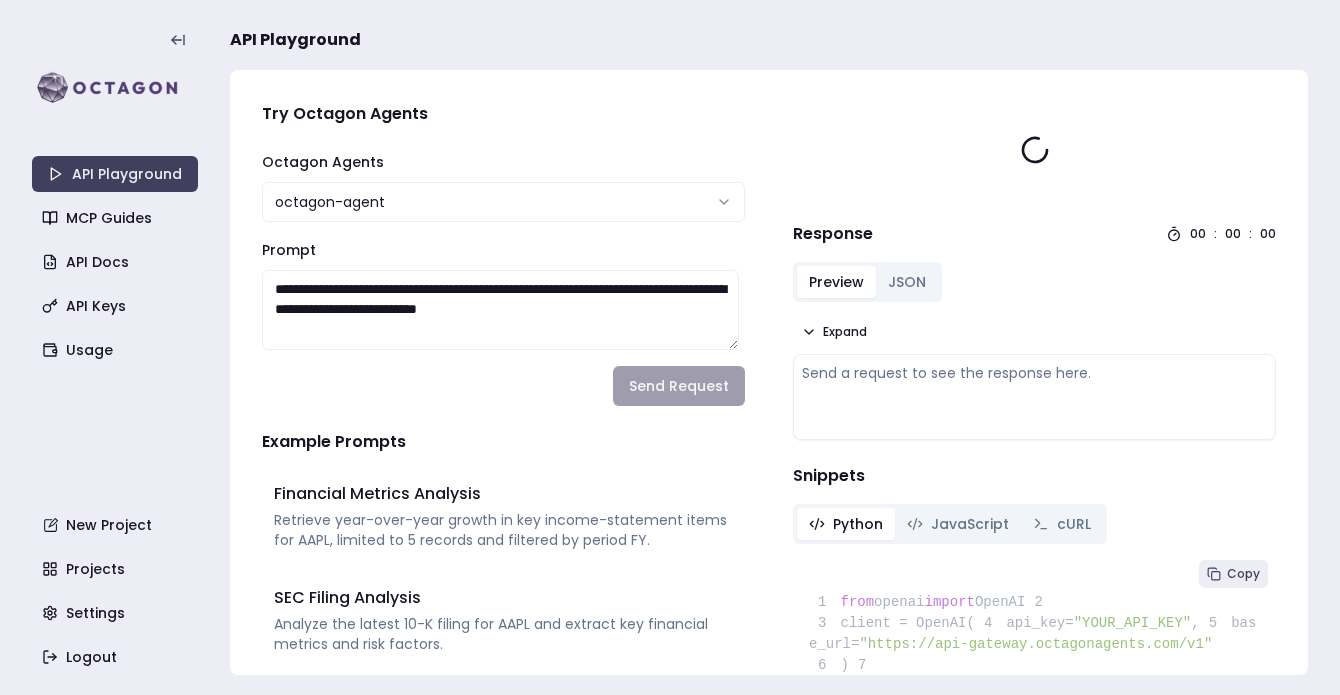 scroll, scrollTop: 0, scrollLeft: 0, axis: both 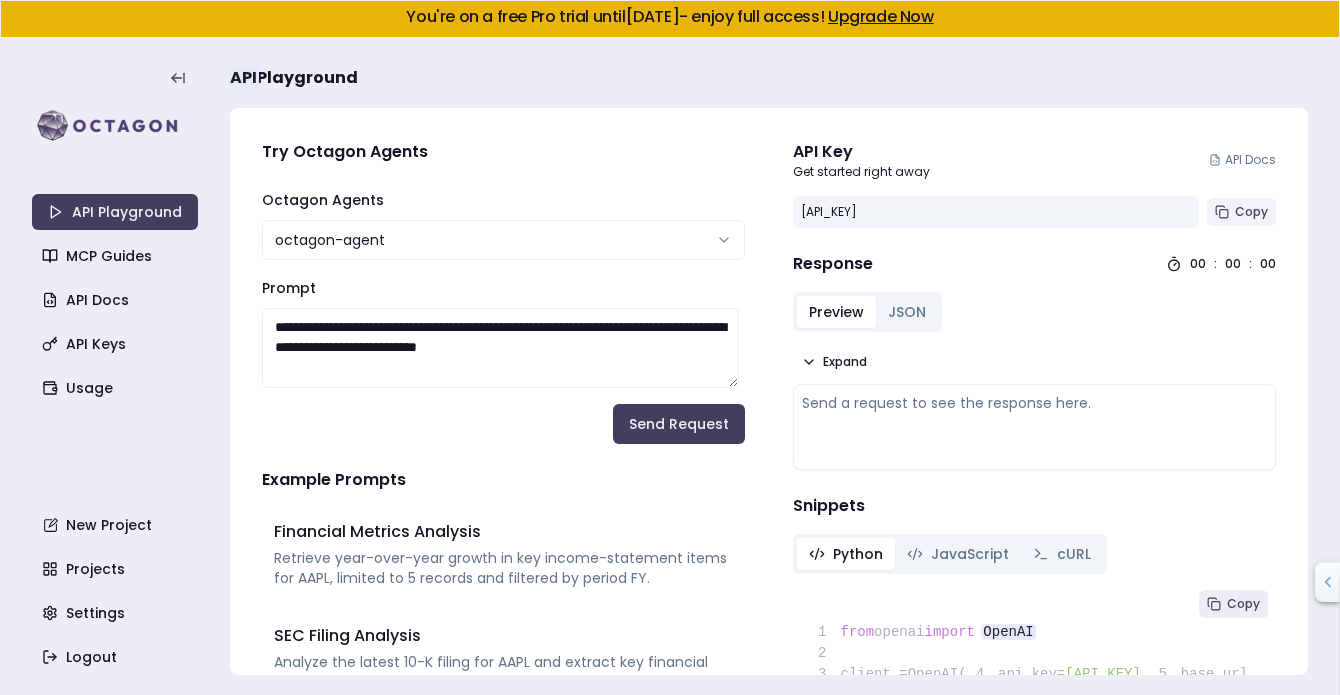 click on "Copy" at bounding box center (1251, 212) 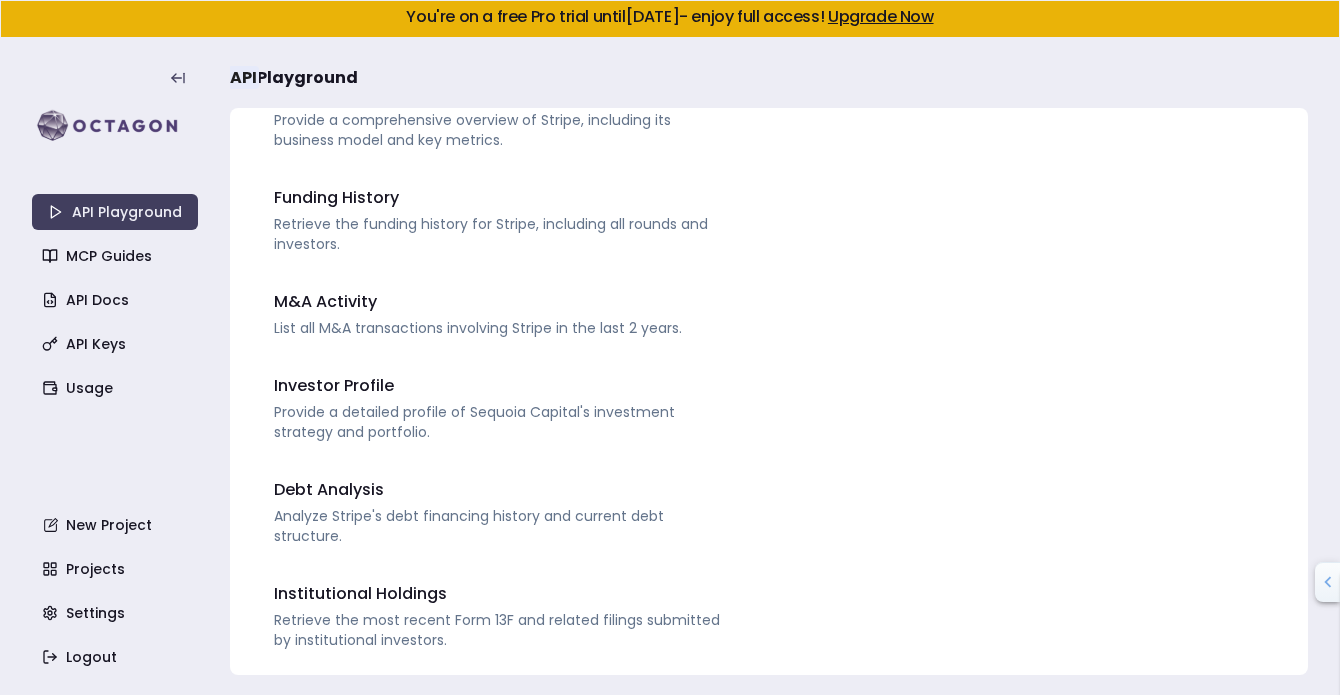 scroll, scrollTop: 852, scrollLeft: 0, axis: vertical 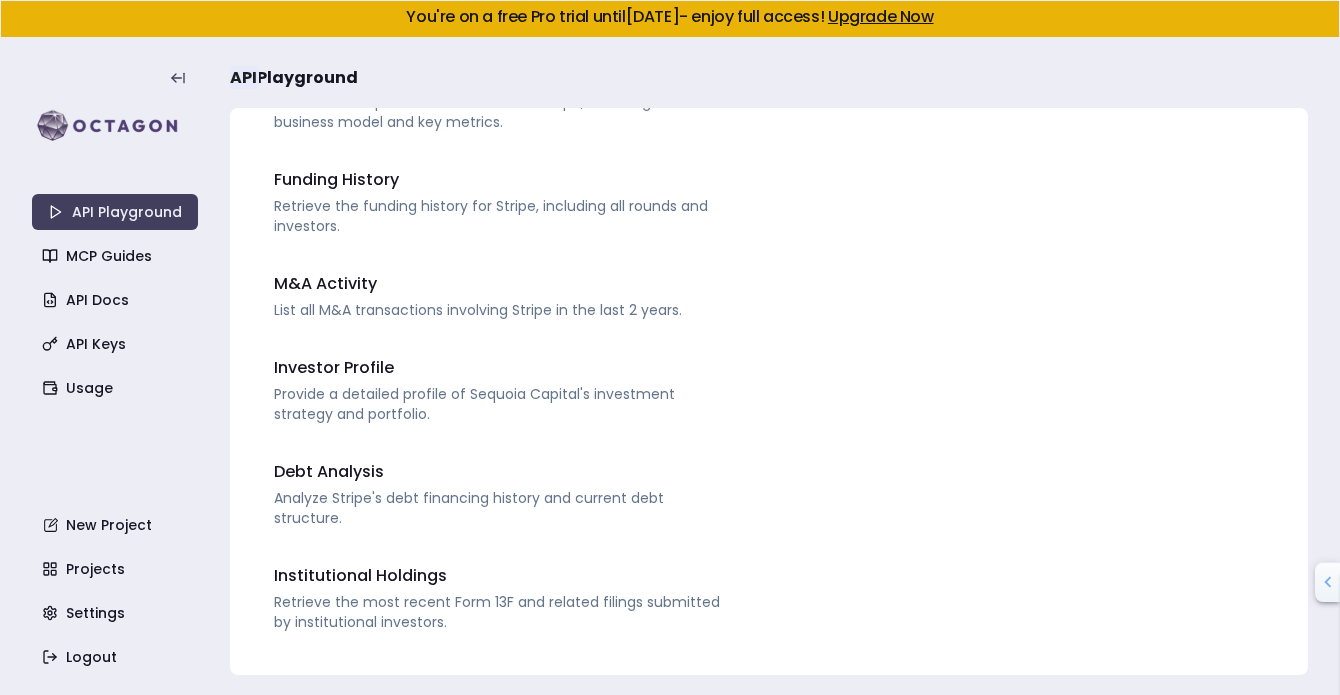 type 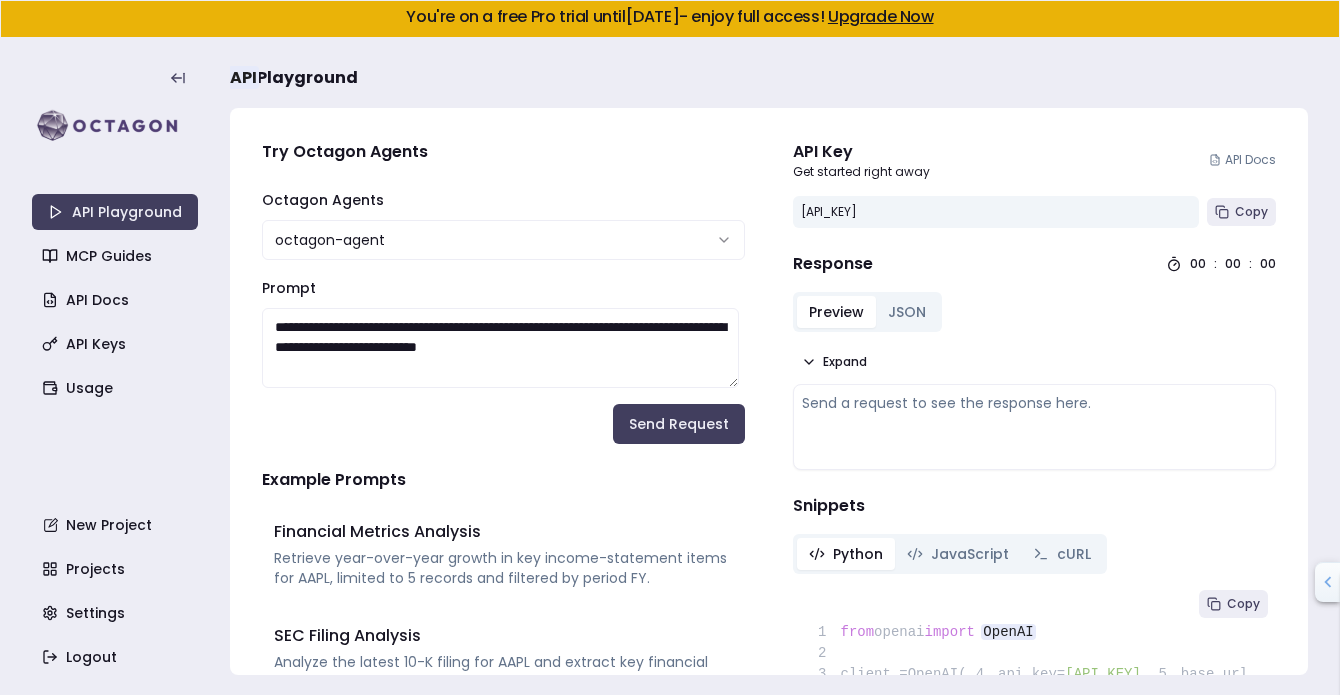 type 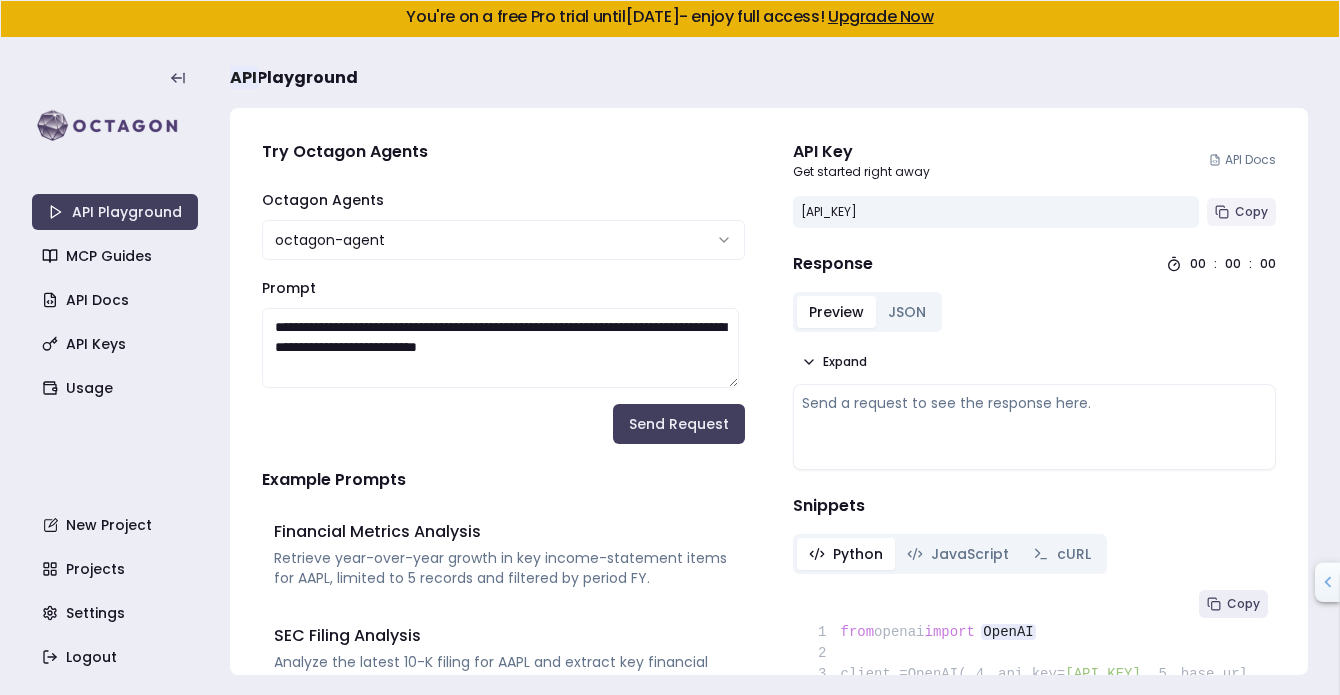 click on "Copy" at bounding box center [1251, 212] 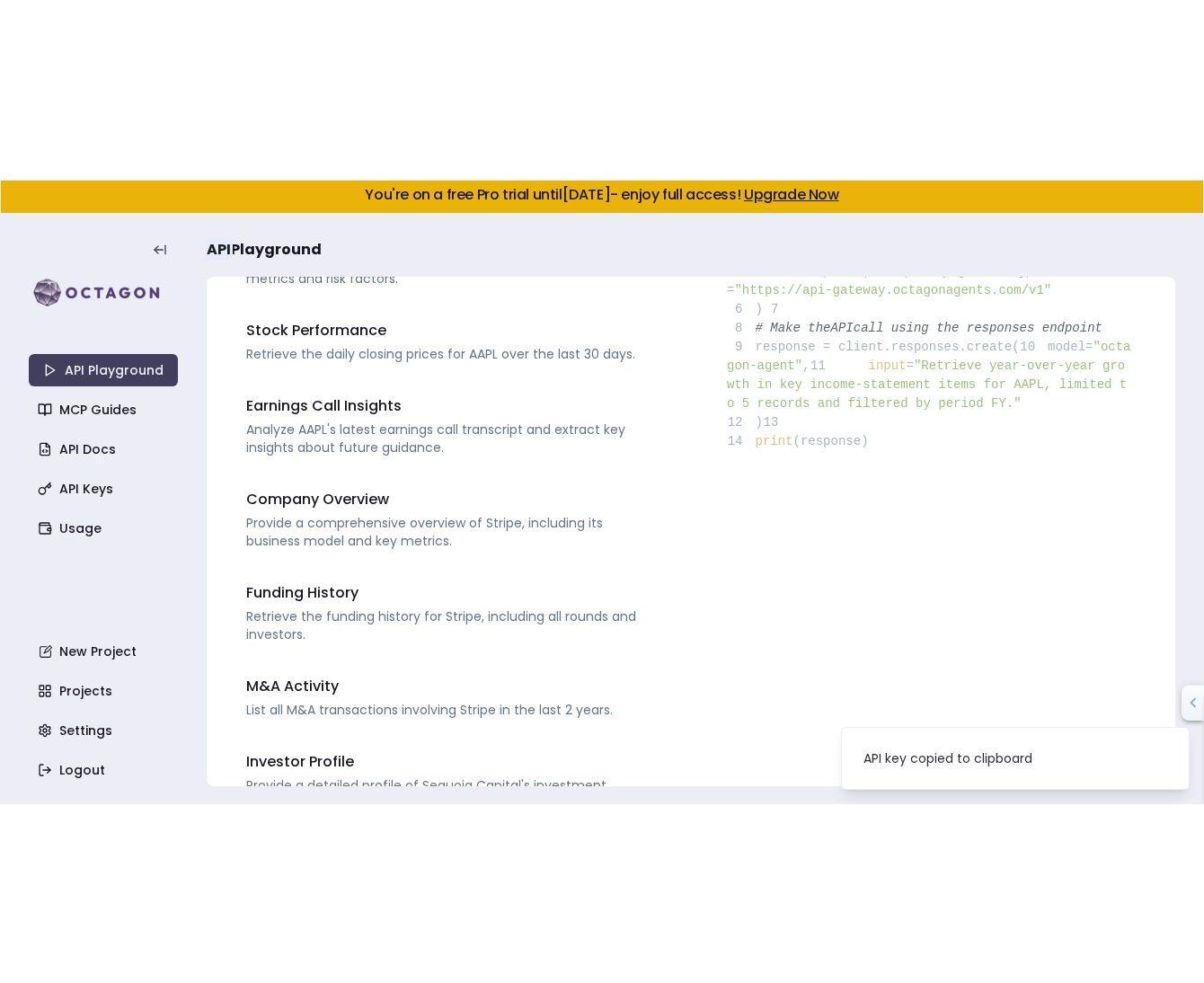 scroll, scrollTop: 539, scrollLeft: 0, axis: vertical 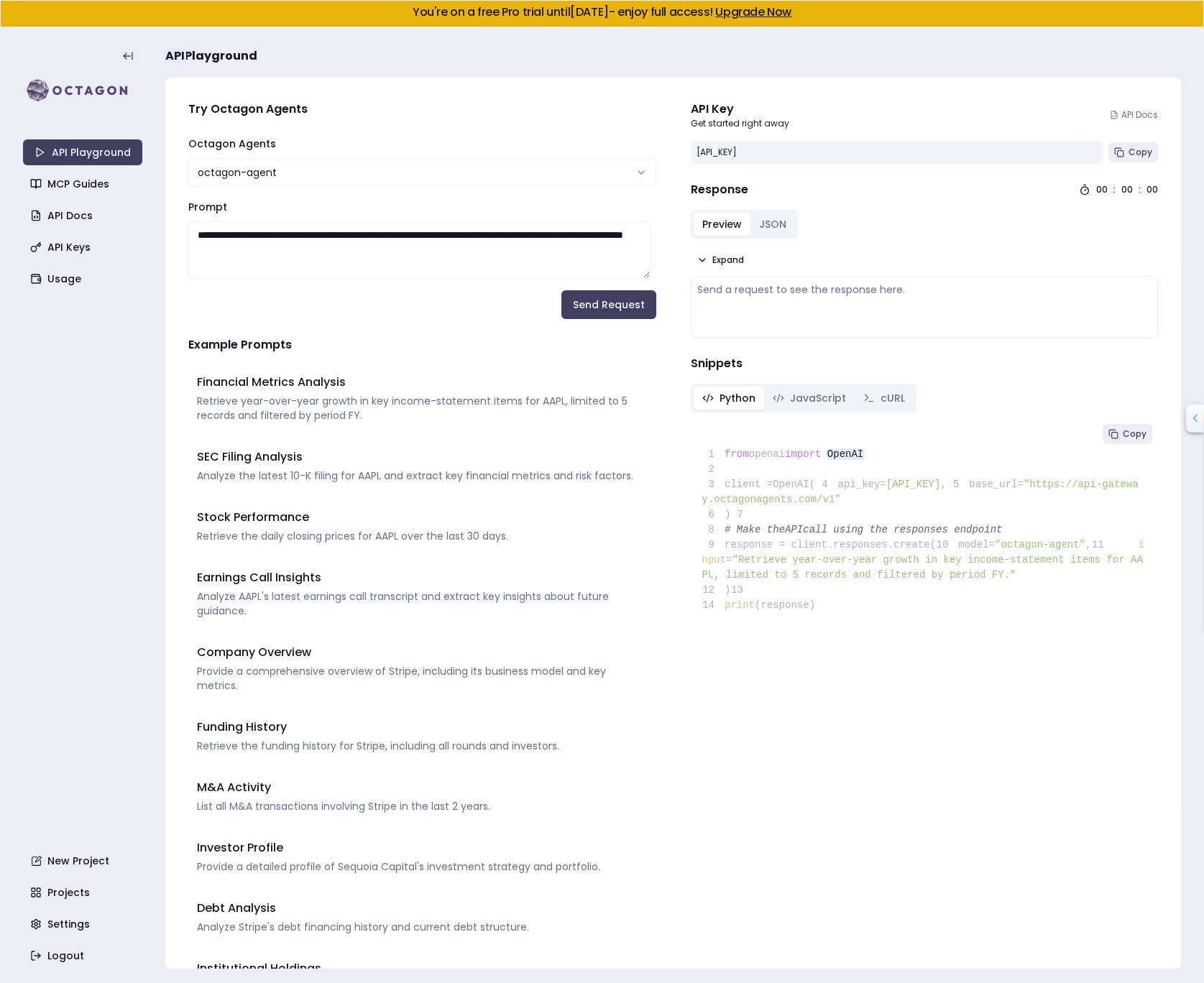 click on "**********" at bounding box center (924, 521) 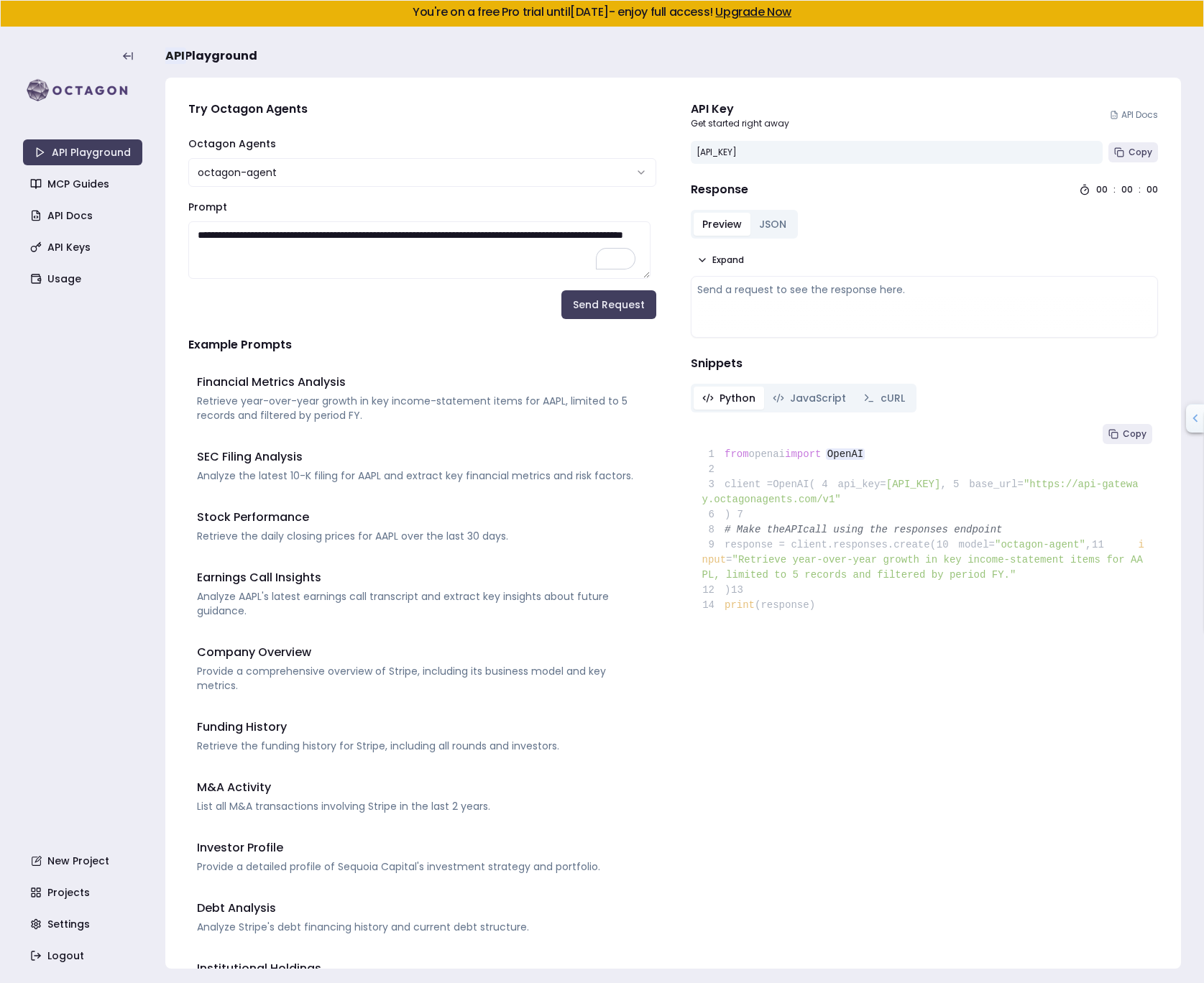 click on "JSON" at bounding box center [773, 224] 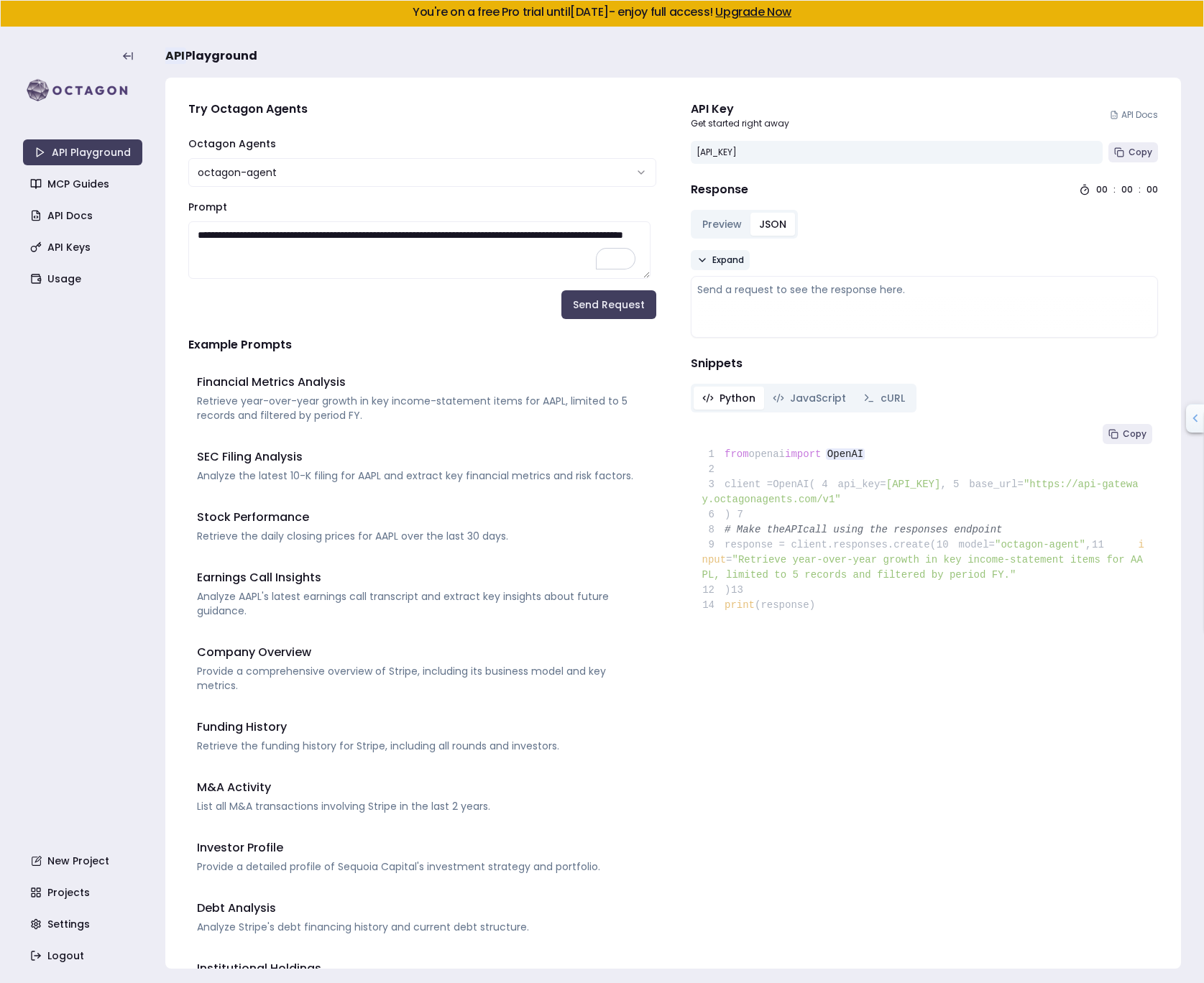 click on "Expand" at bounding box center [728, 260] 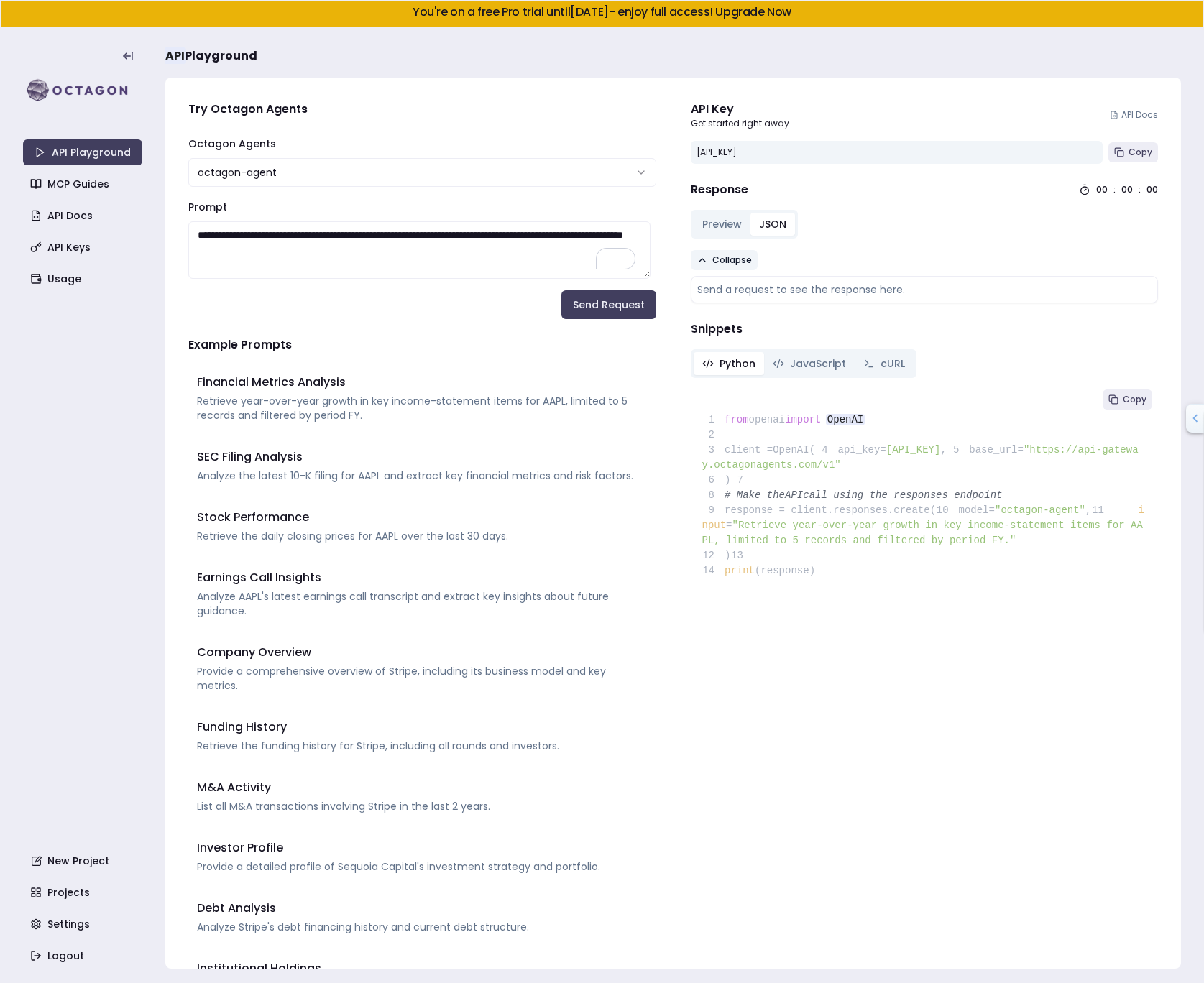 click on "Collapse" at bounding box center (732, 260) 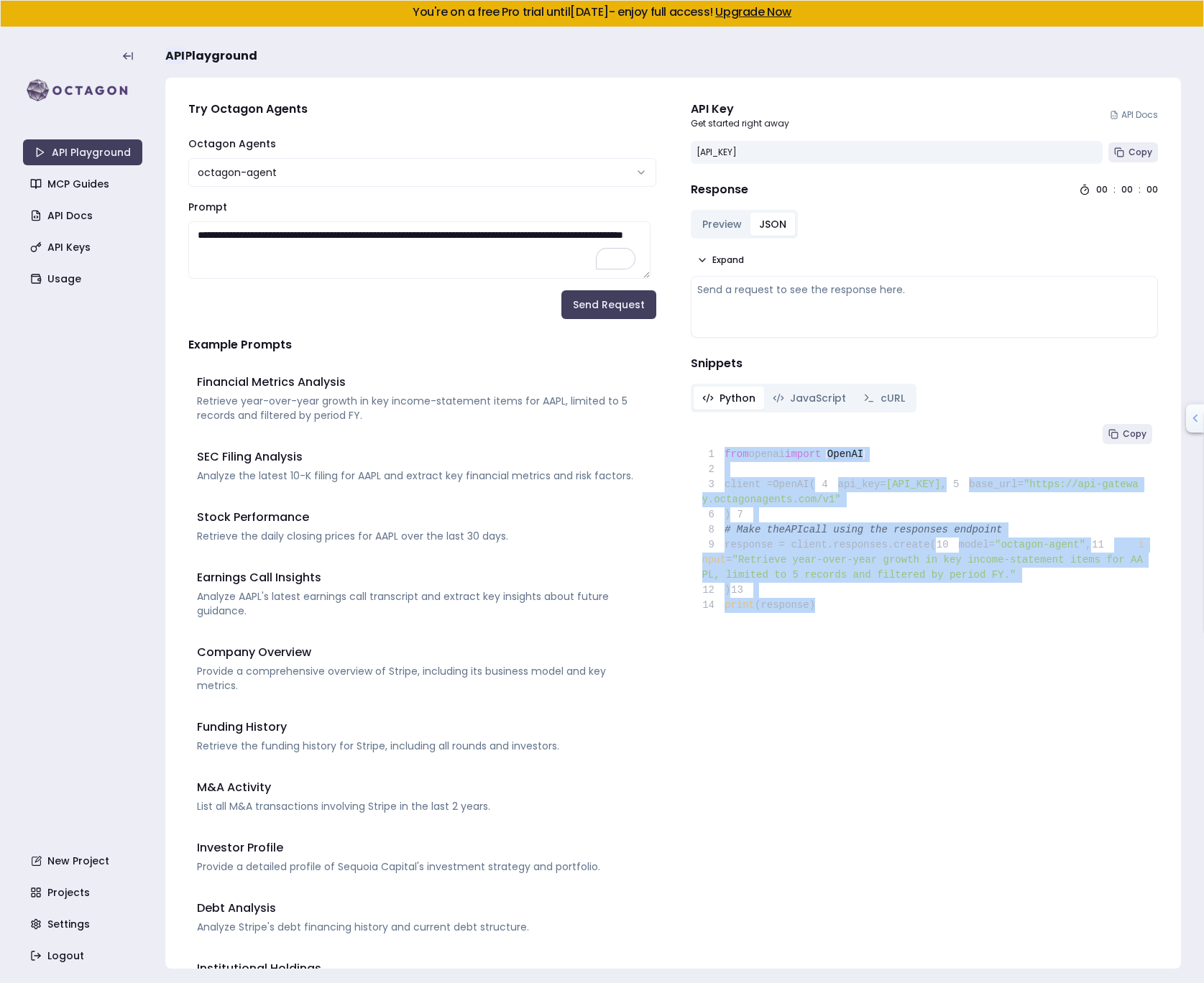 drag, startPoint x: 817, startPoint y: 672, endPoint x: 683, endPoint y: 414, distance: 290.7232 